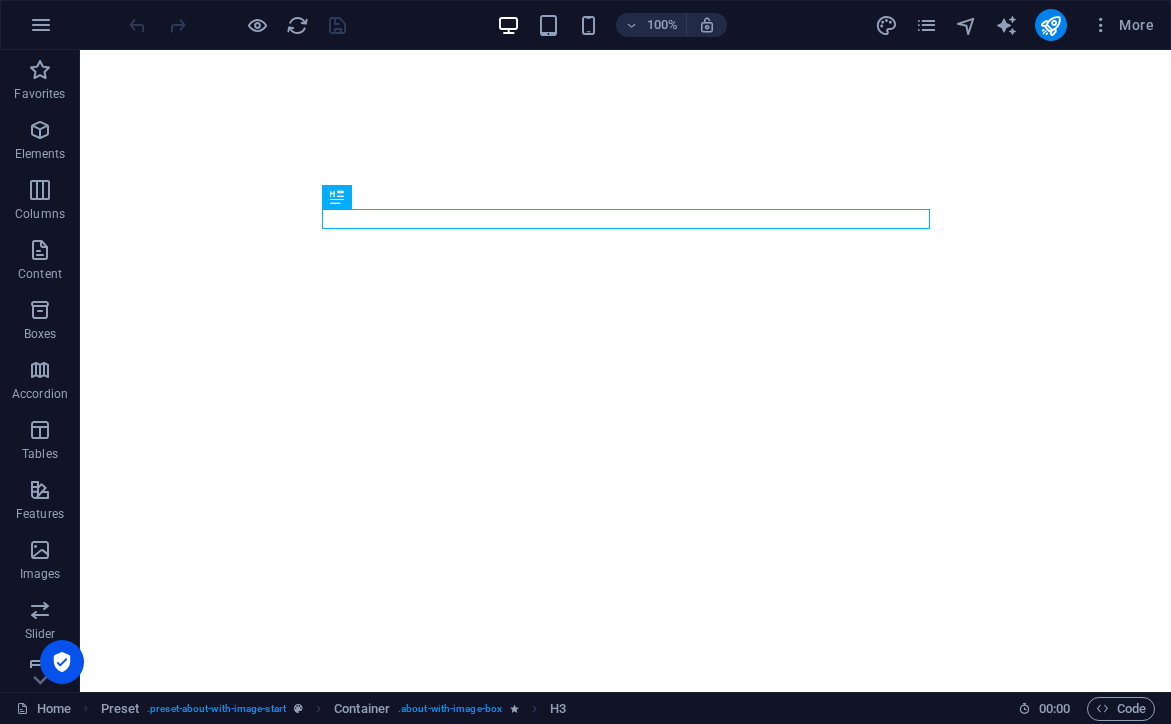 scroll, scrollTop: 0, scrollLeft: 0, axis: both 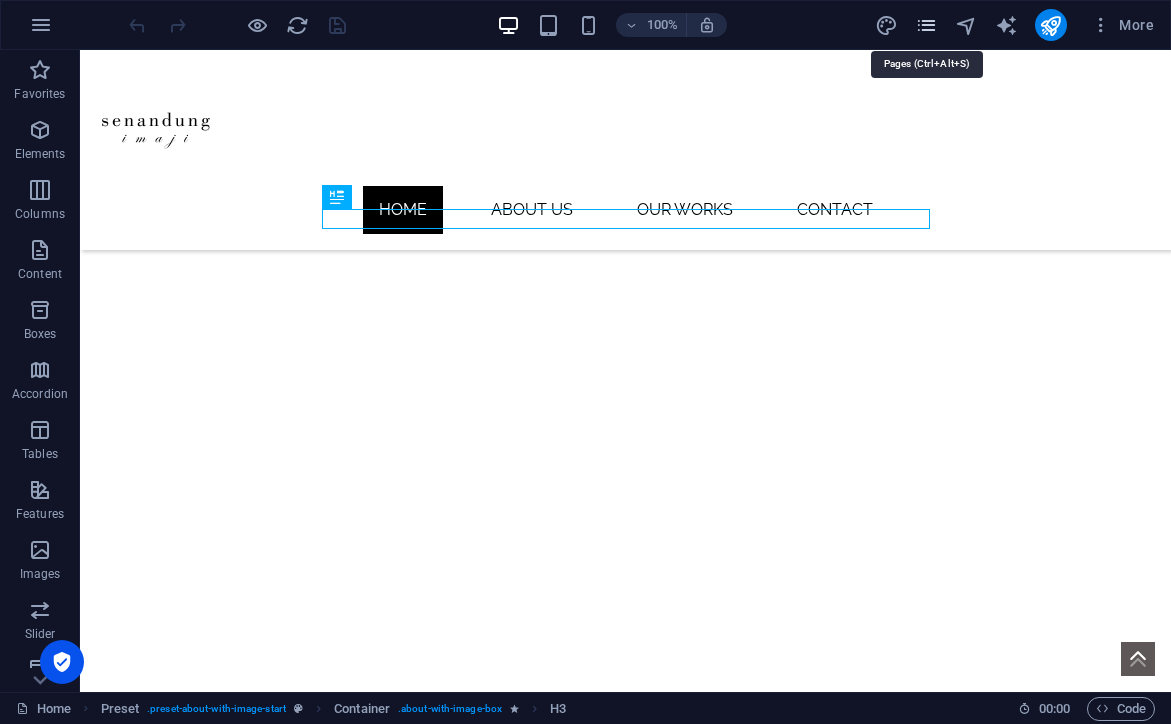 click at bounding box center [926, 25] 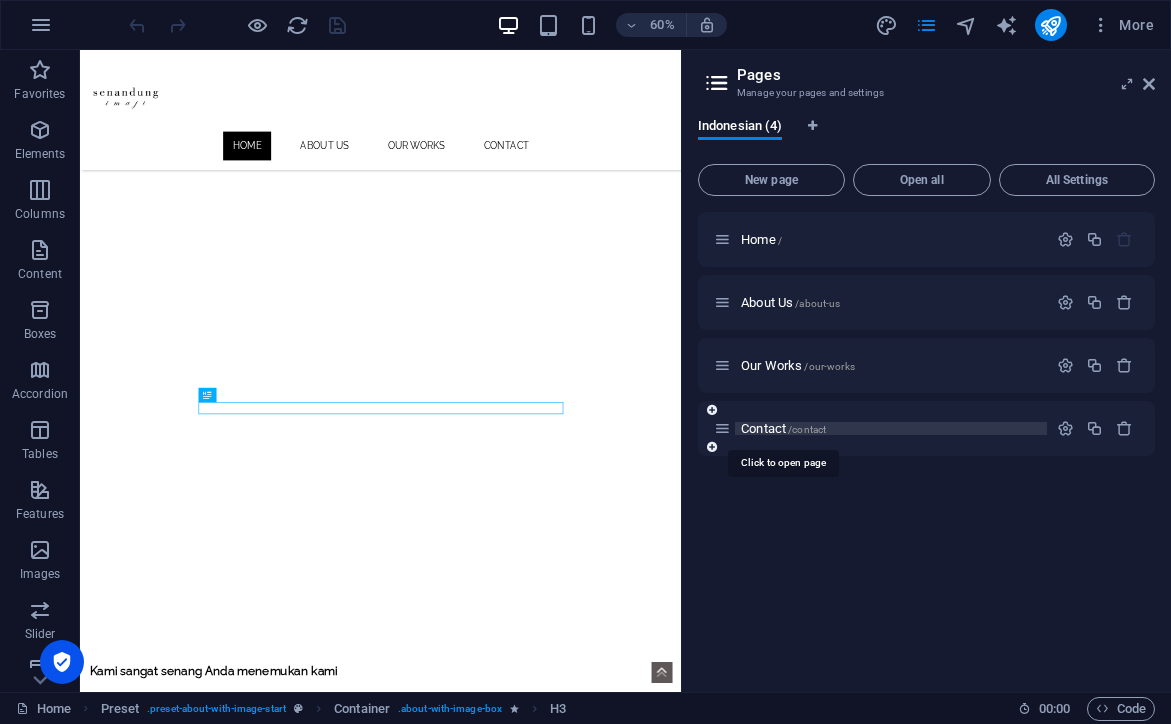 click on "/contact" at bounding box center [807, 429] 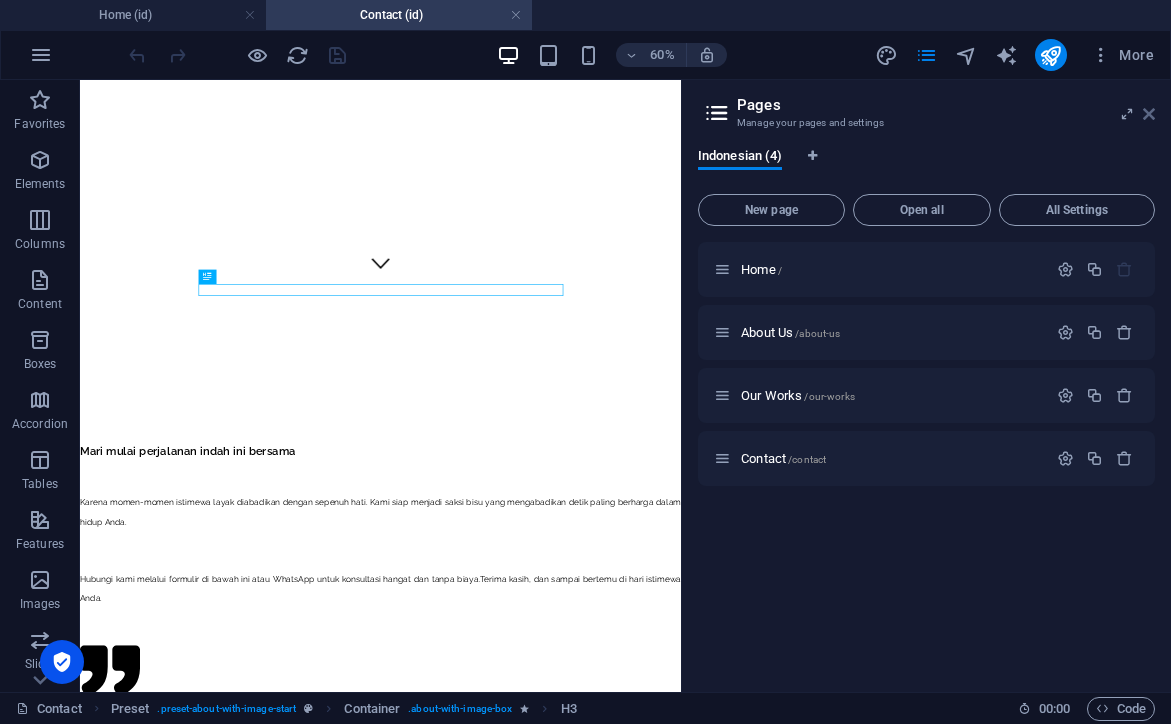 click at bounding box center [1149, 114] 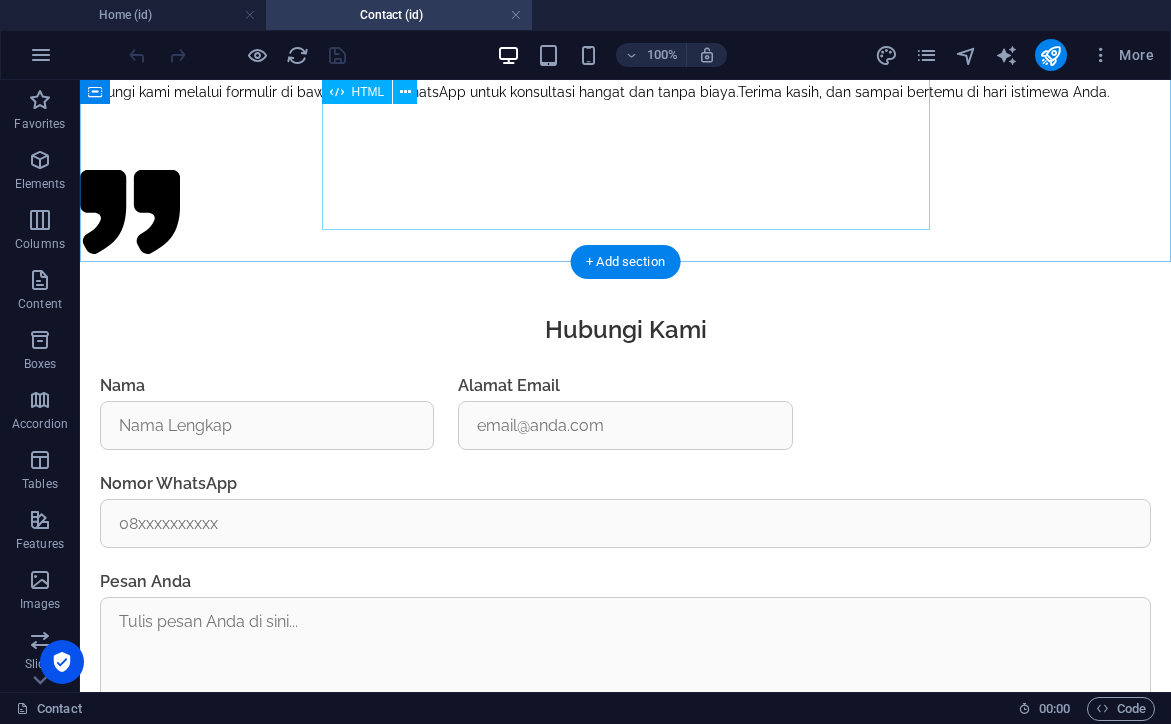 scroll, scrollTop: 1462, scrollLeft: 0, axis: vertical 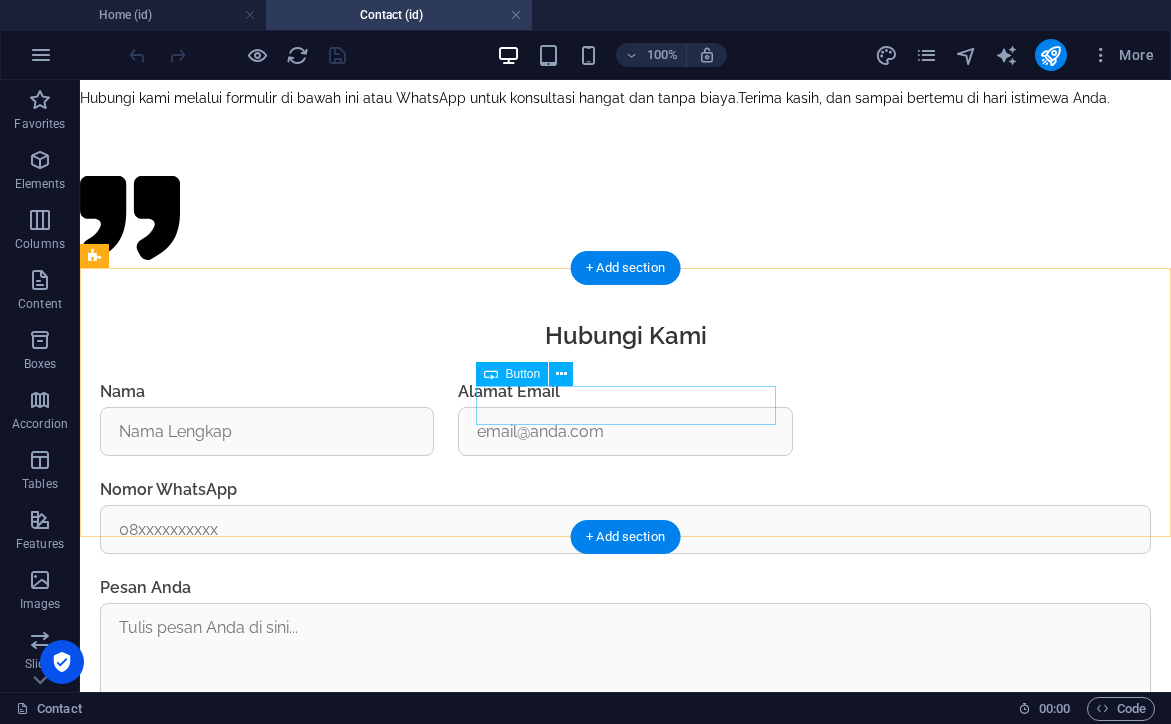 click on "WhatsApp" at bounding box center (625, 1294) 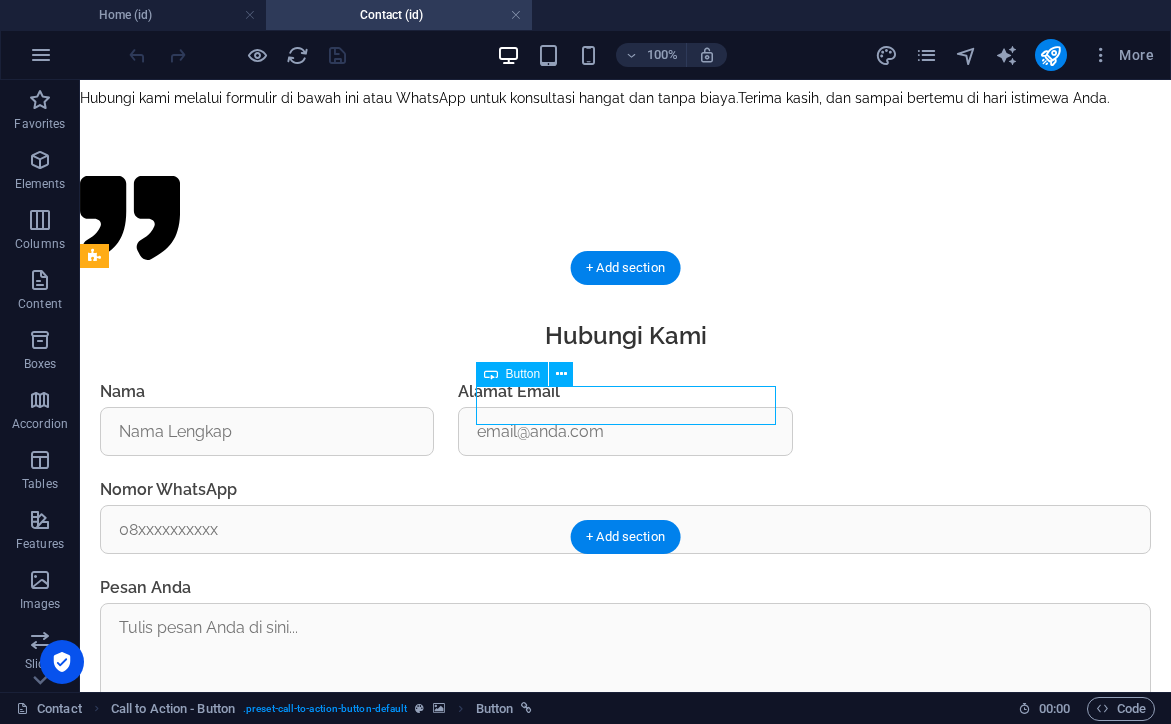 click on "WhatsApp" at bounding box center (625, 1294) 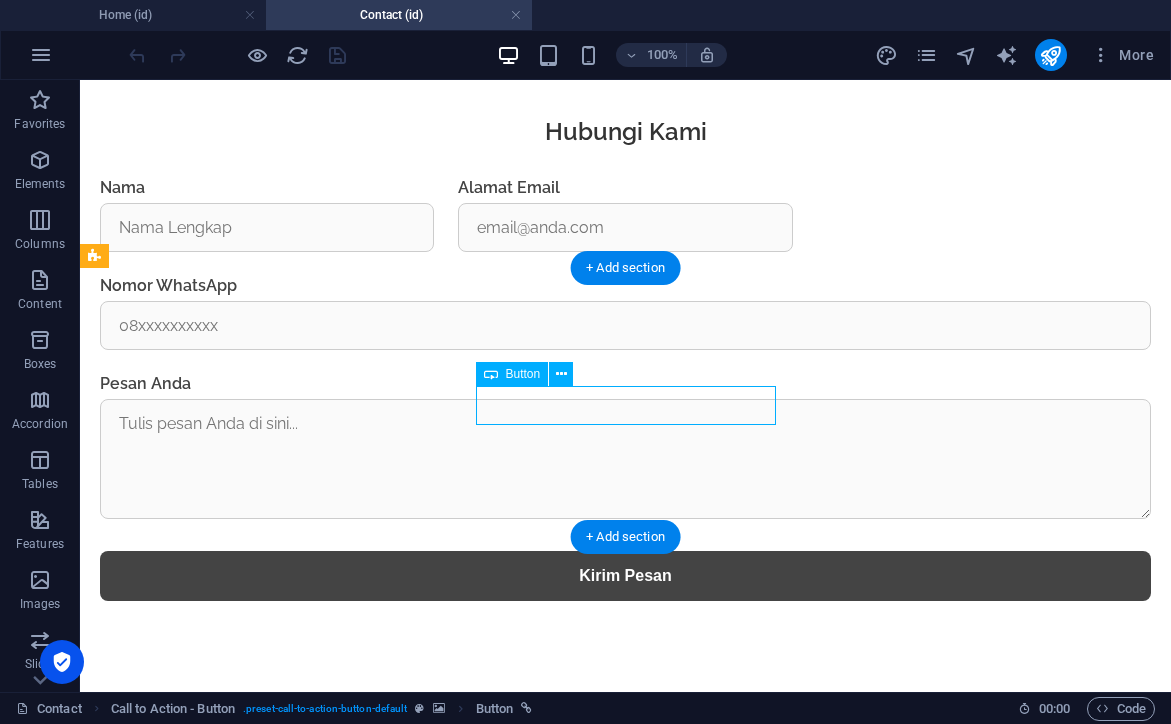 select on "px" 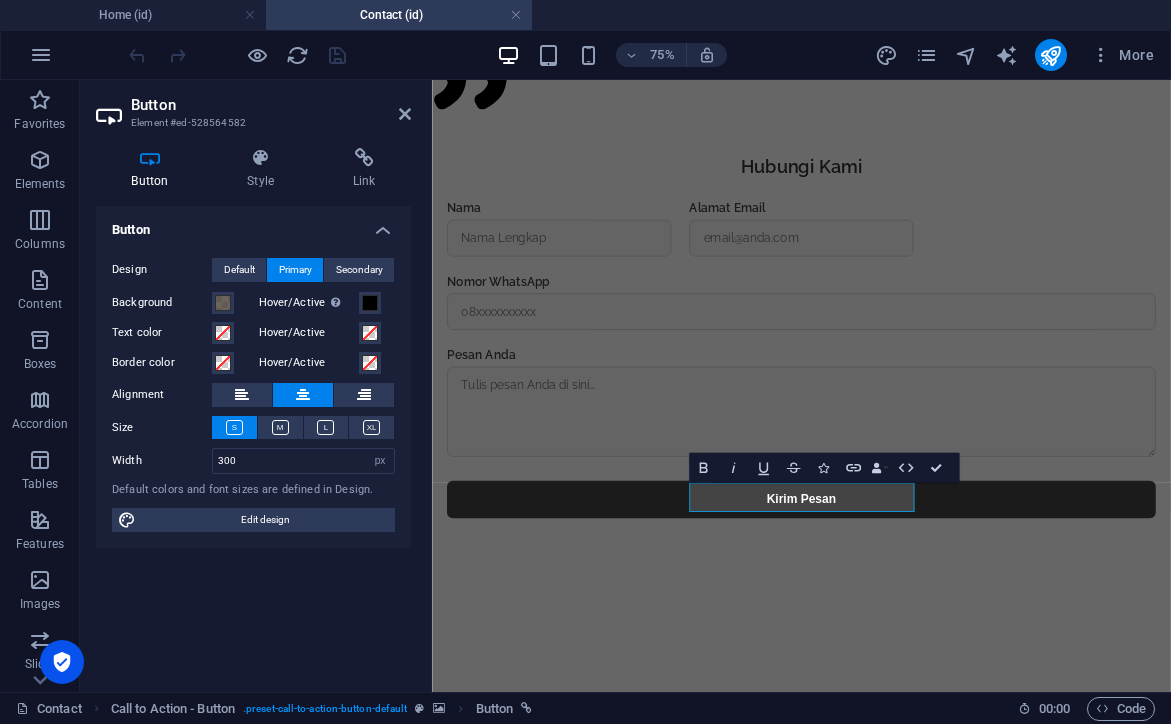 scroll, scrollTop: 1435, scrollLeft: 0, axis: vertical 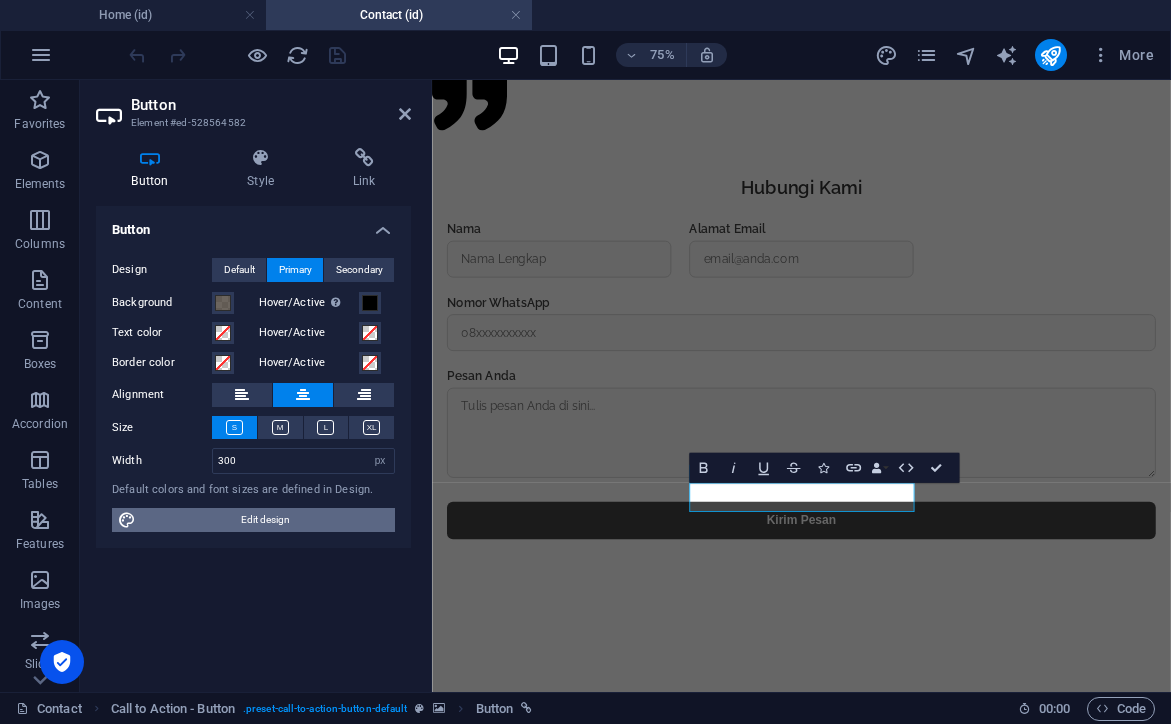 click on "Edit design" at bounding box center [265, 520] 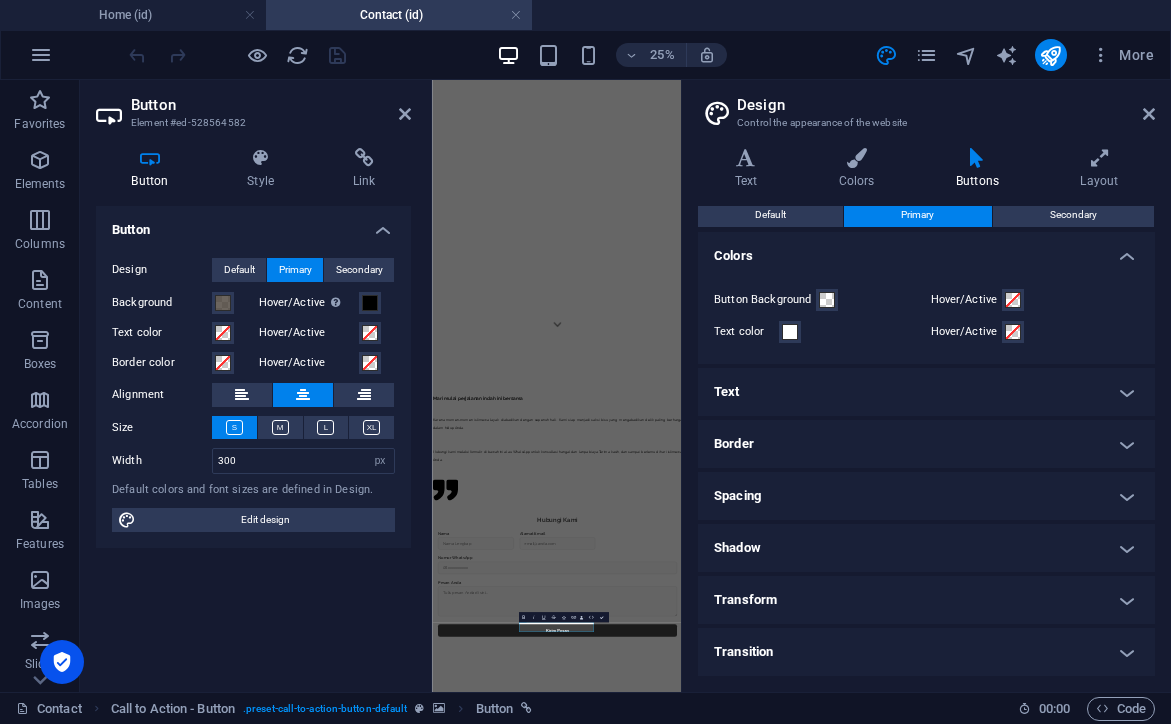 scroll, scrollTop: 2, scrollLeft: 0, axis: vertical 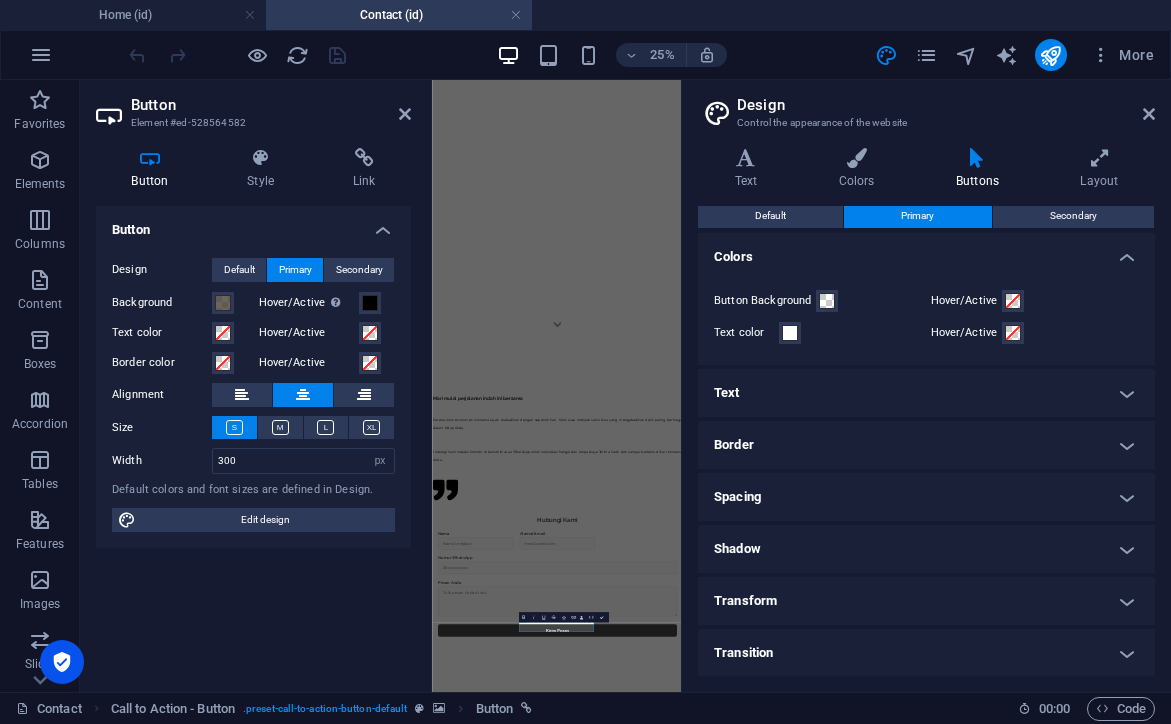 click on "Spacing" at bounding box center [926, 497] 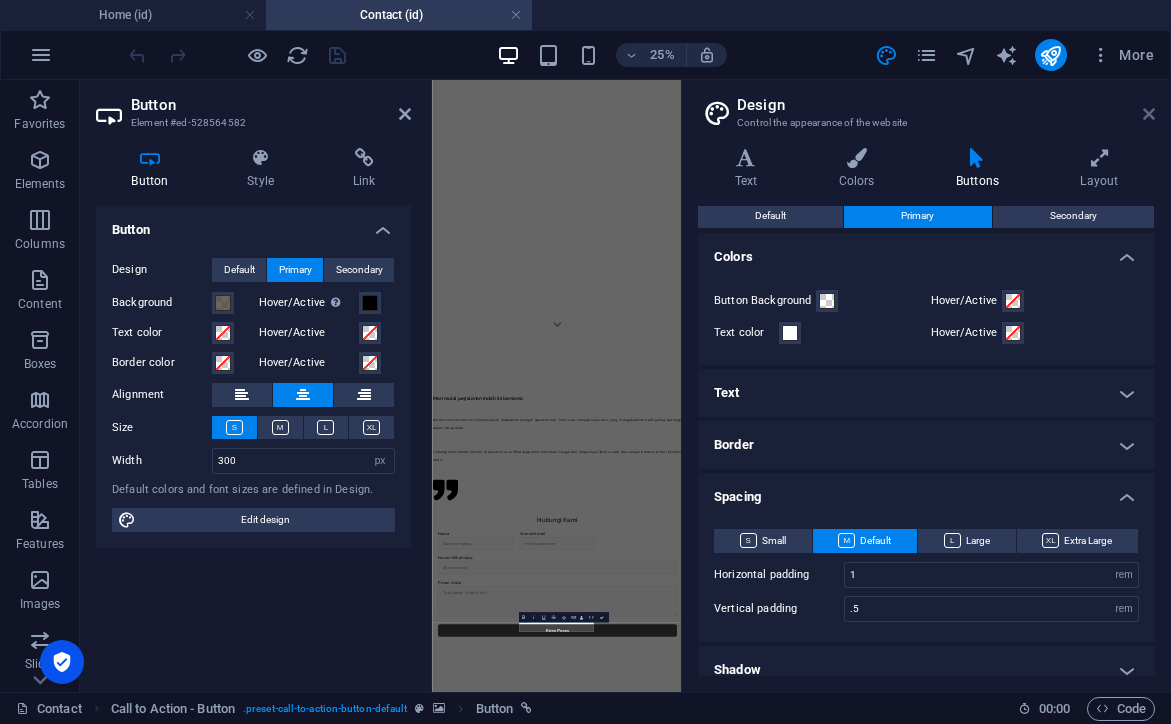 click at bounding box center [1149, 114] 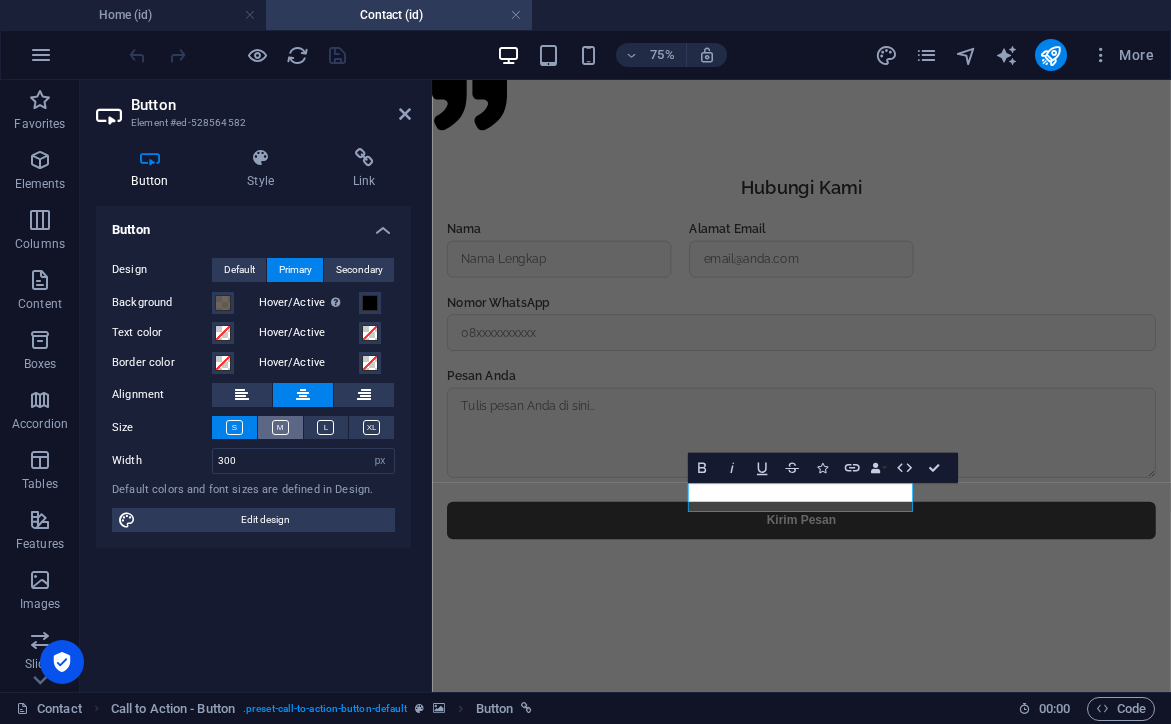 click at bounding box center (280, 427) 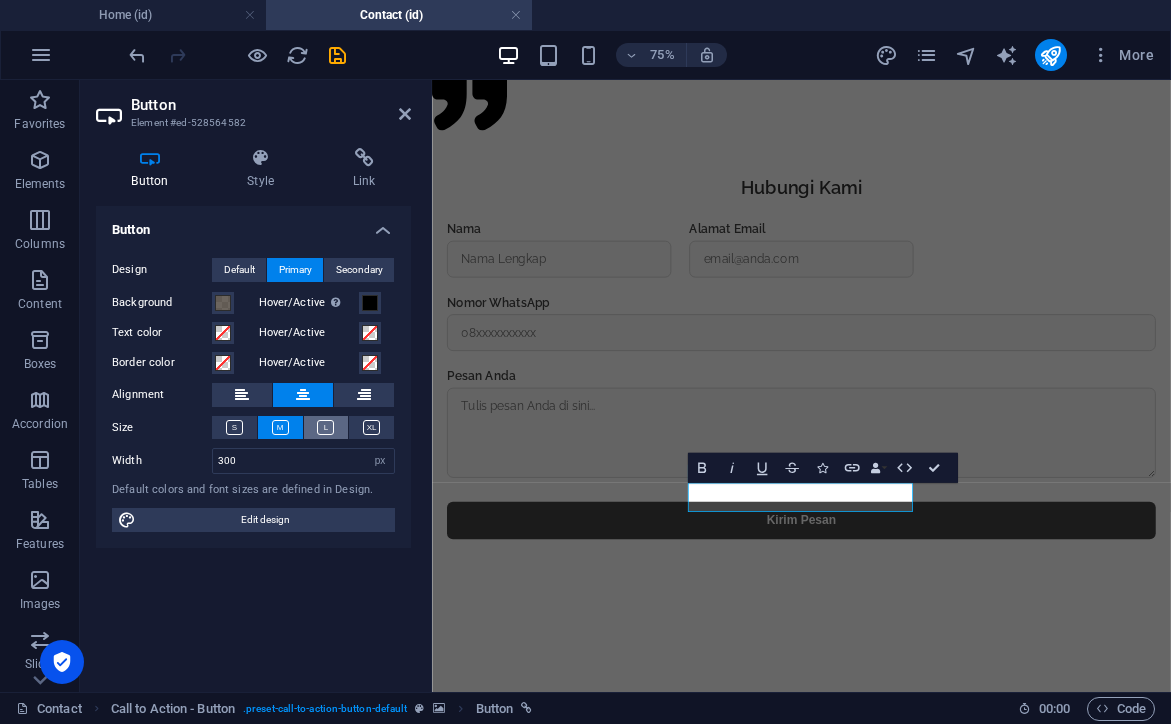 click at bounding box center [325, 427] 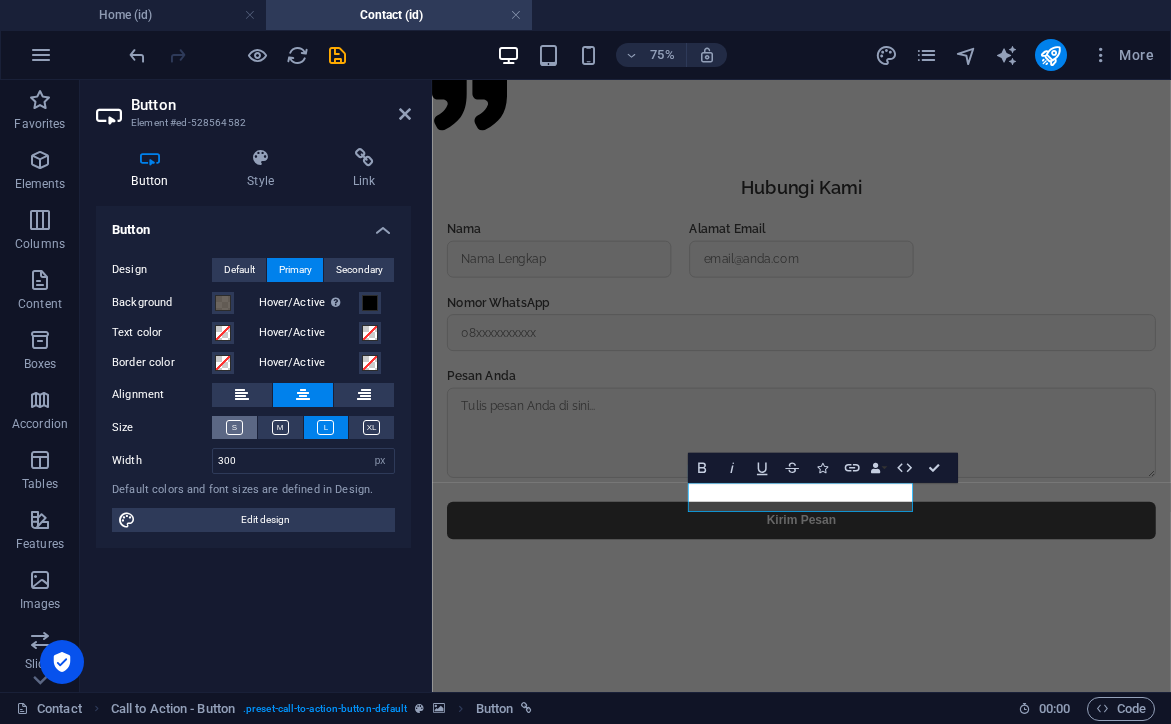 click at bounding box center (234, 427) 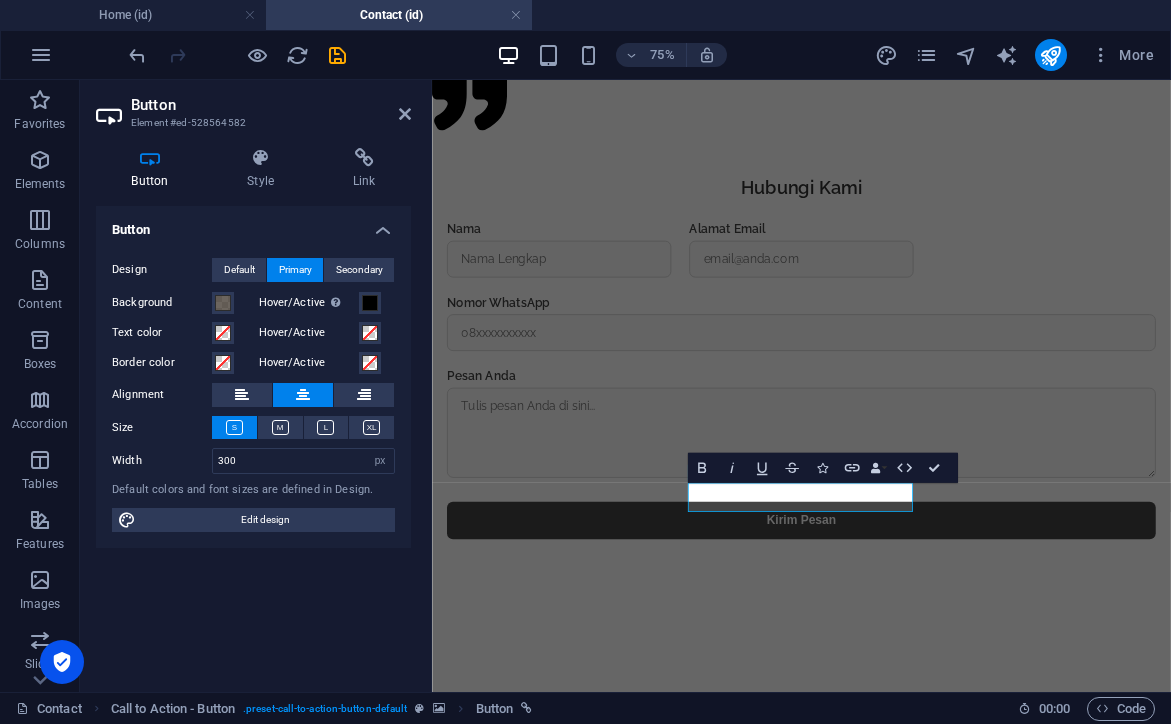 click at bounding box center [924, 788] 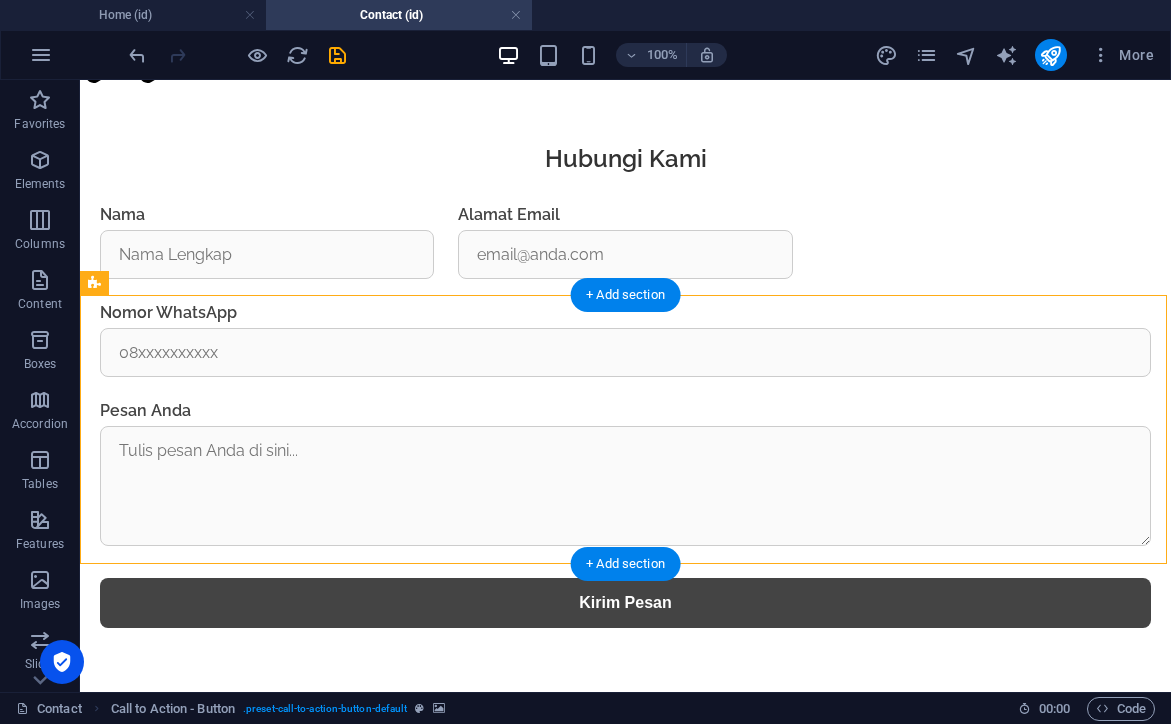 click at bounding box center (625, 724) 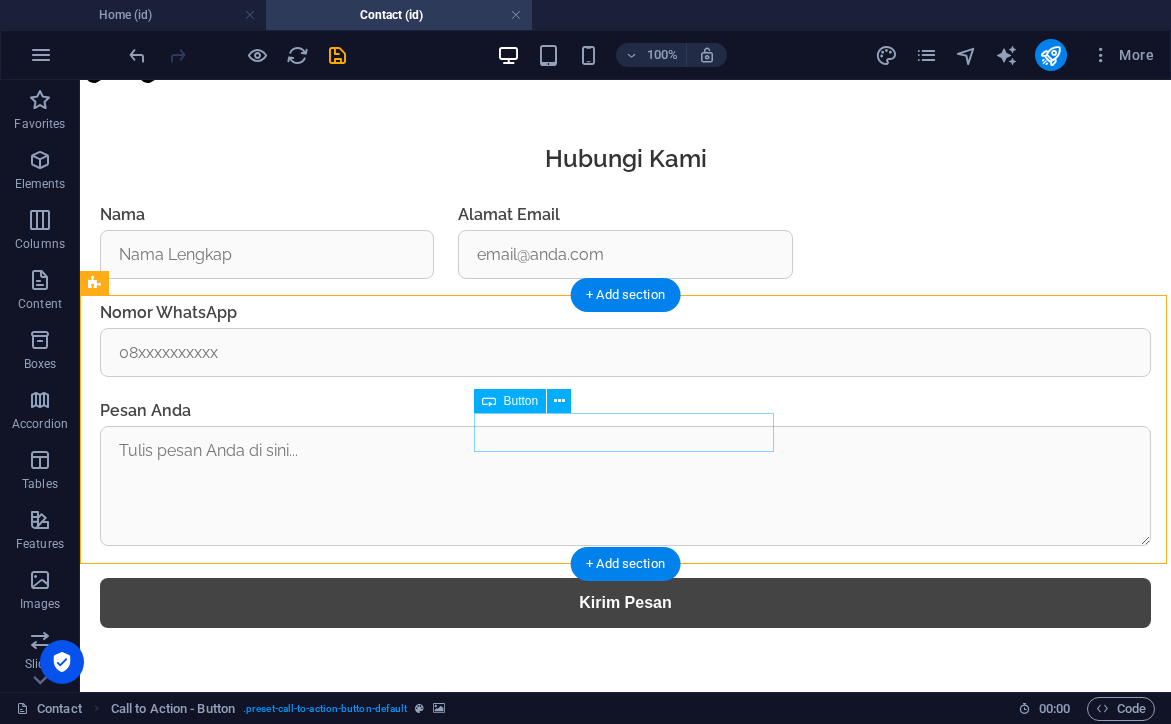 click on "WhatsApp" at bounding box center (625, 1120) 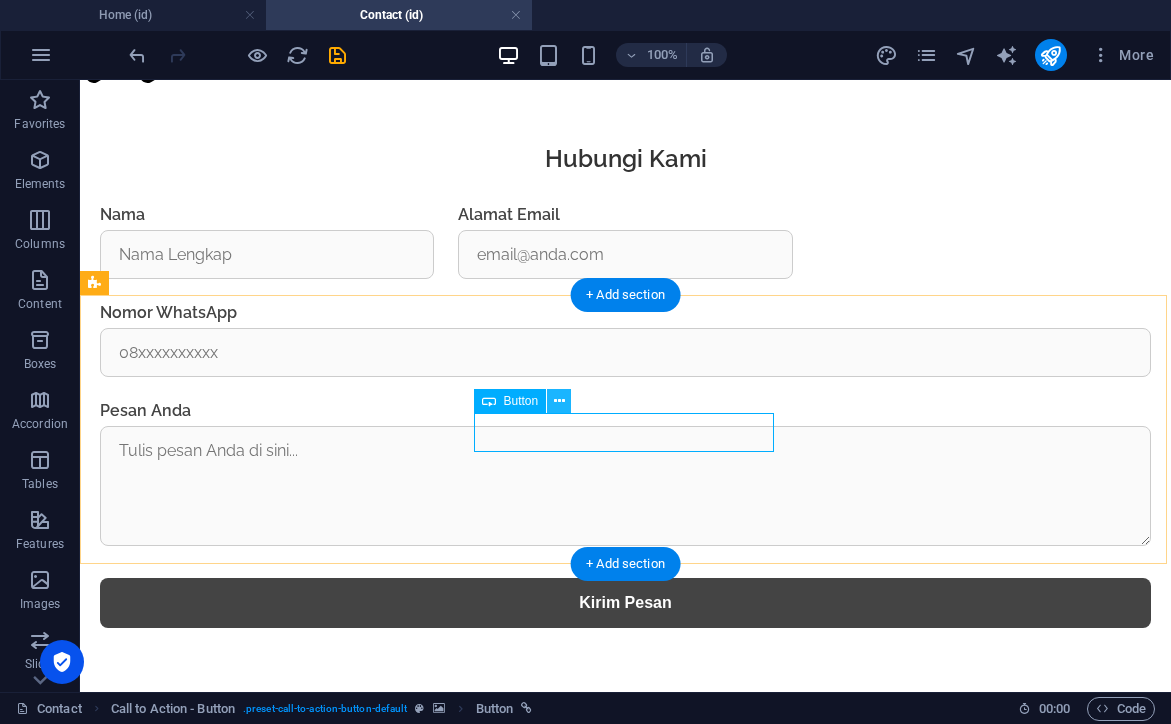 click at bounding box center (559, 401) 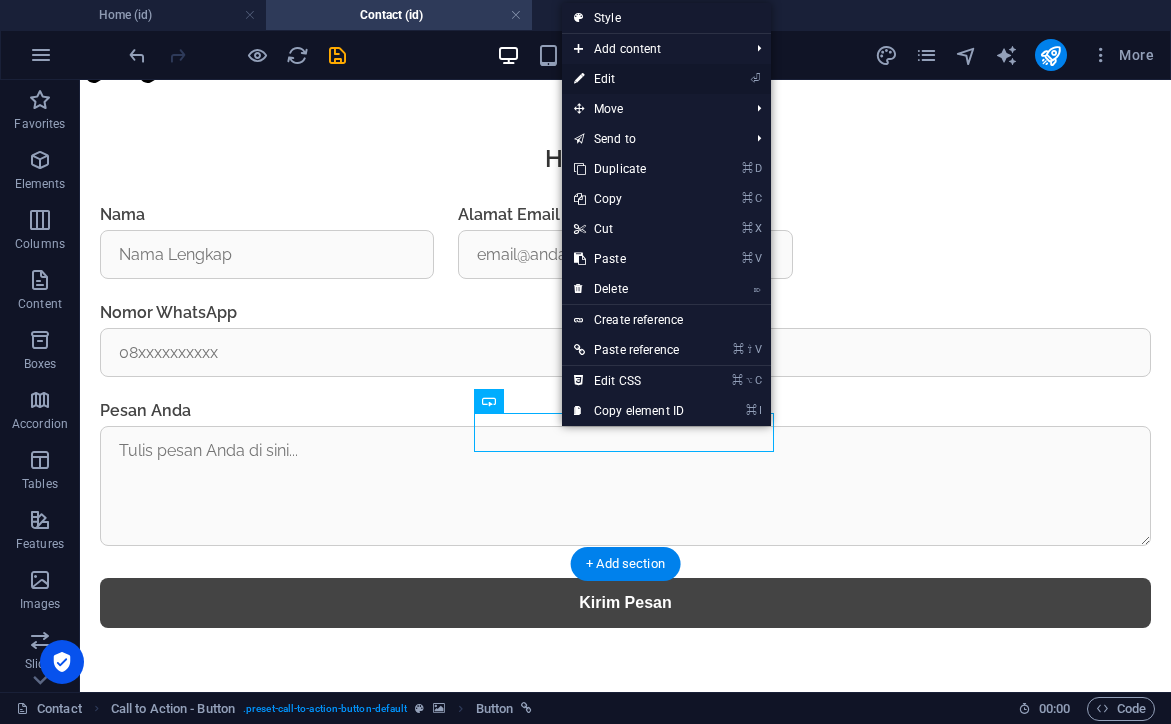 click on "⏎  Edit" at bounding box center (629, 79) 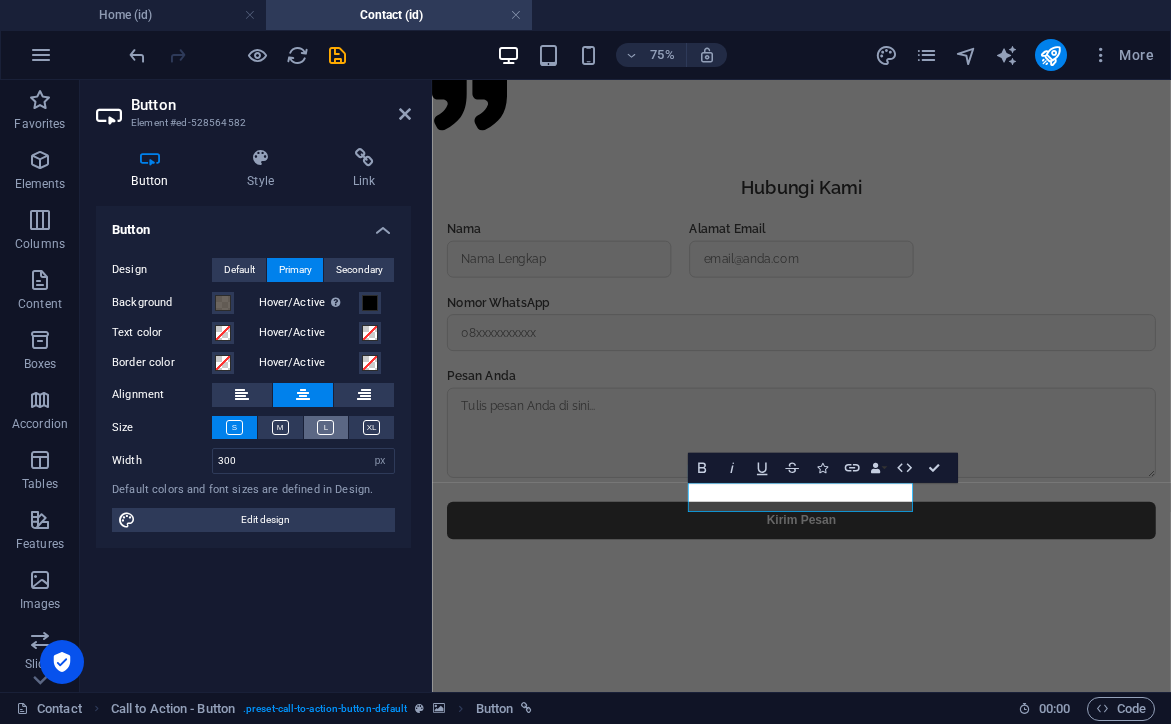 click at bounding box center [325, 427] 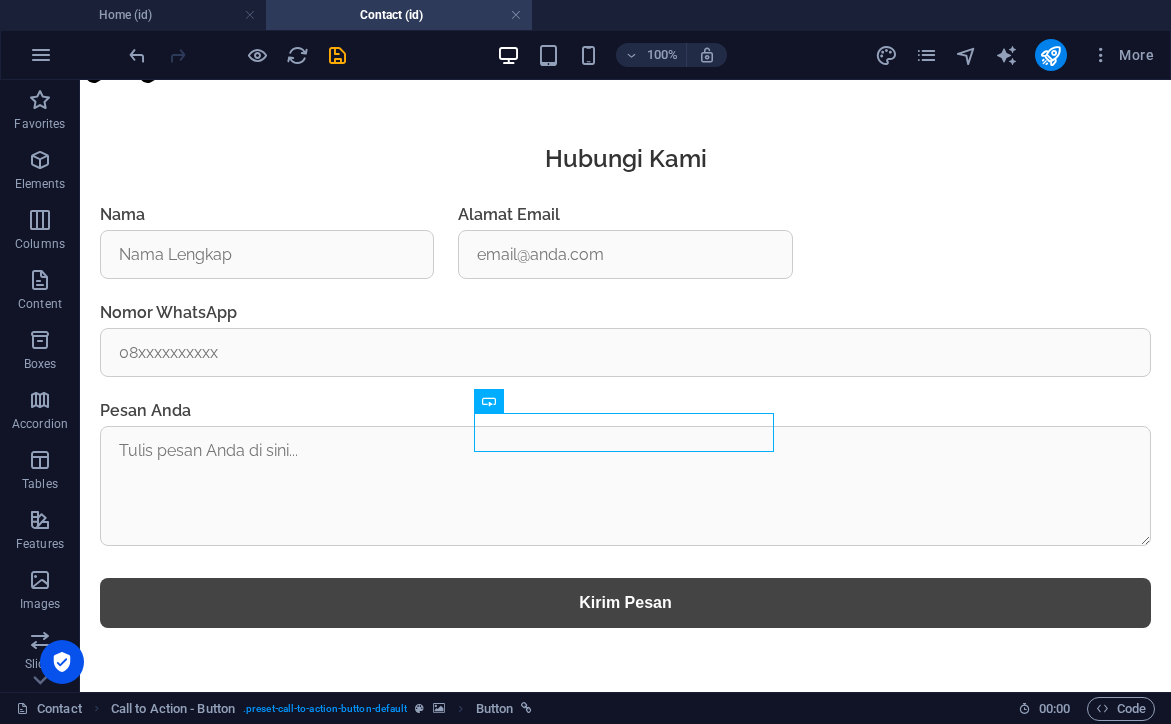 click at bounding box center [625, 724] 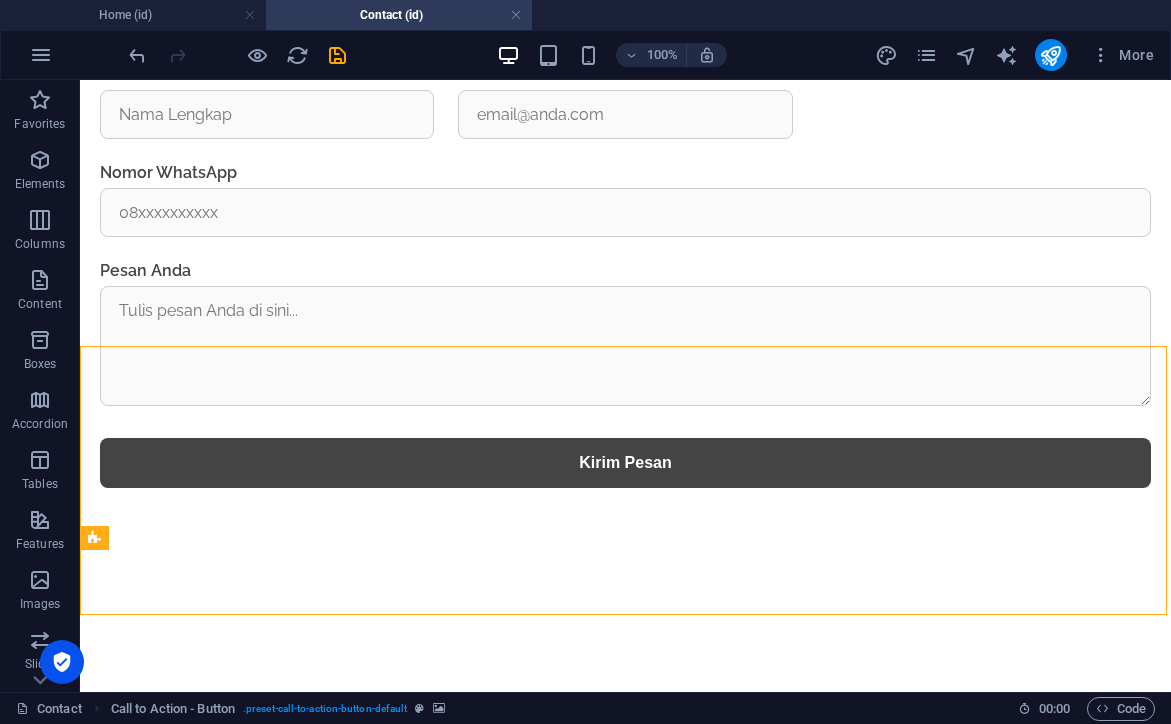 scroll, scrollTop: 1360, scrollLeft: 1, axis: both 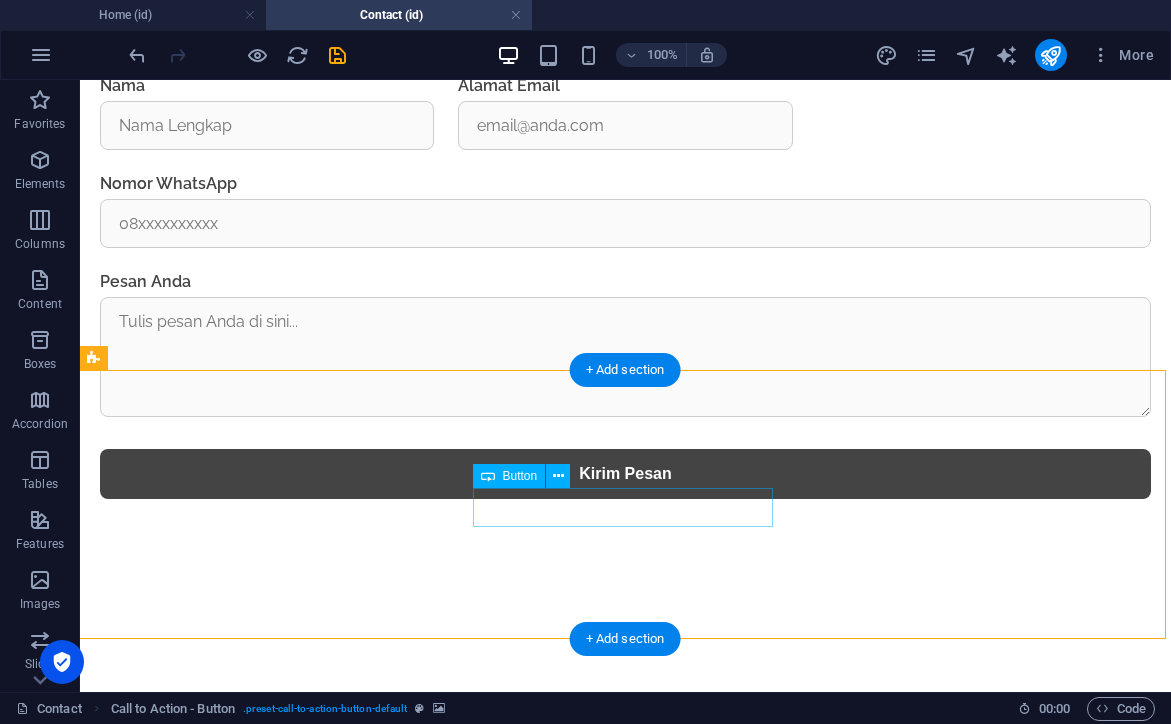 click on "WhatsApp" at bounding box center (625, 991) 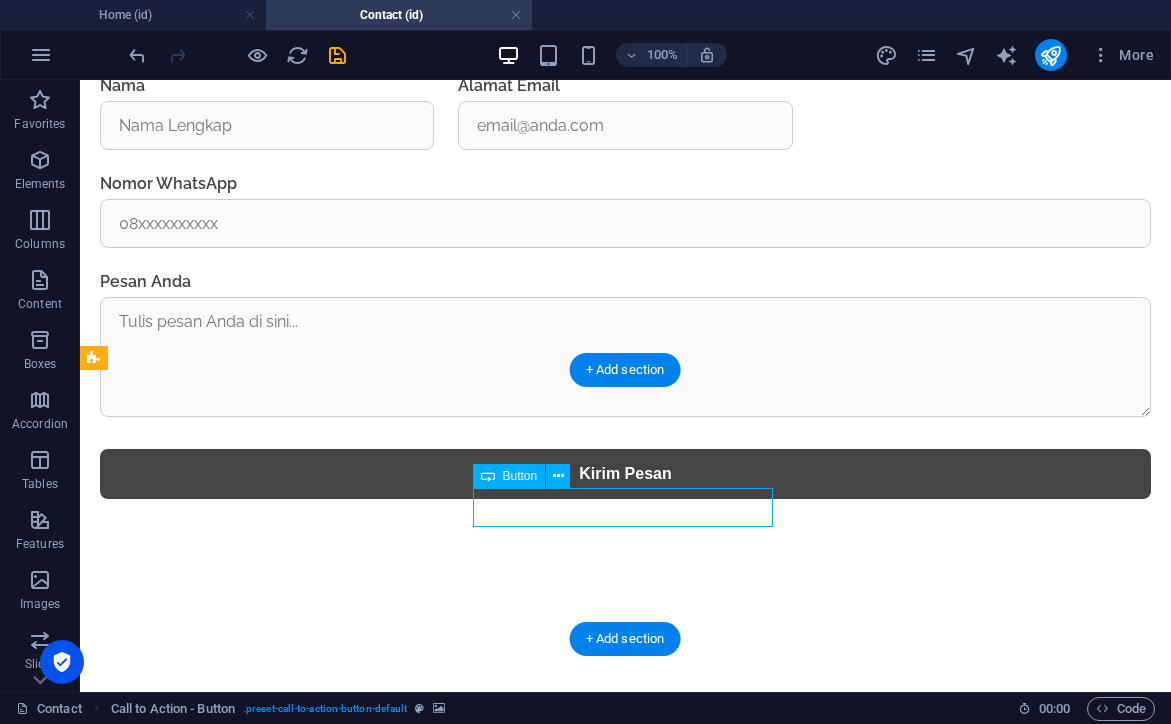 click on "WhatsApp" at bounding box center [625, 991] 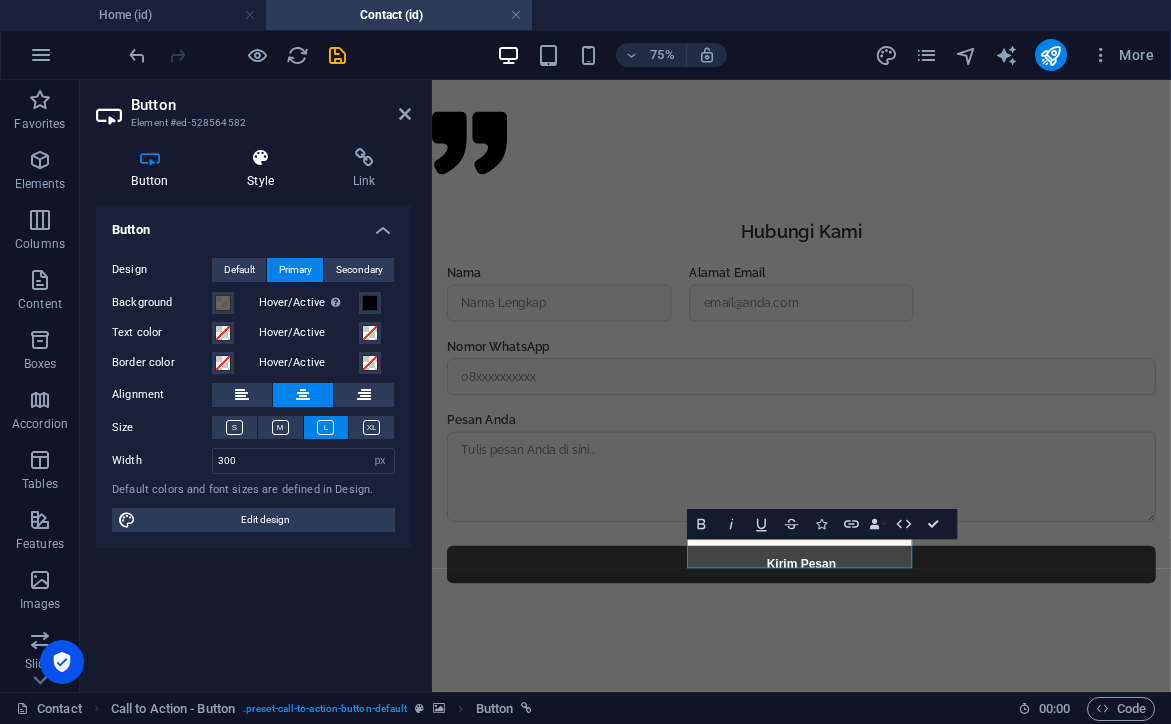 click at bounding box center (261, 158) 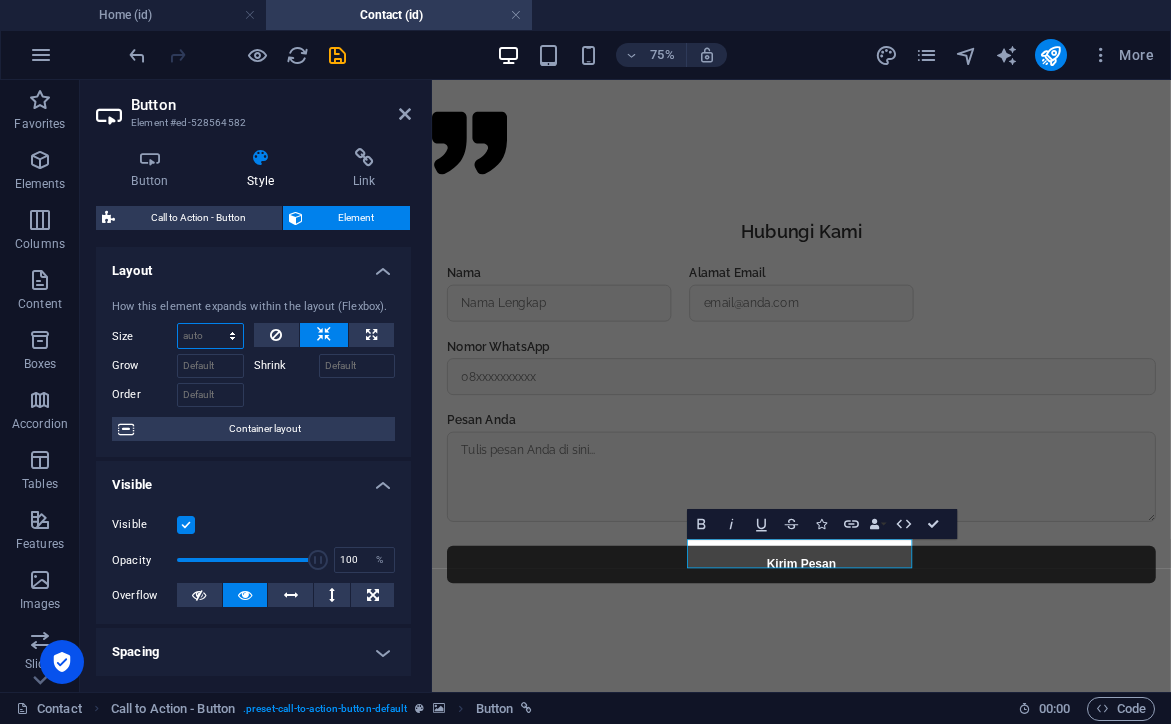 select on "%" 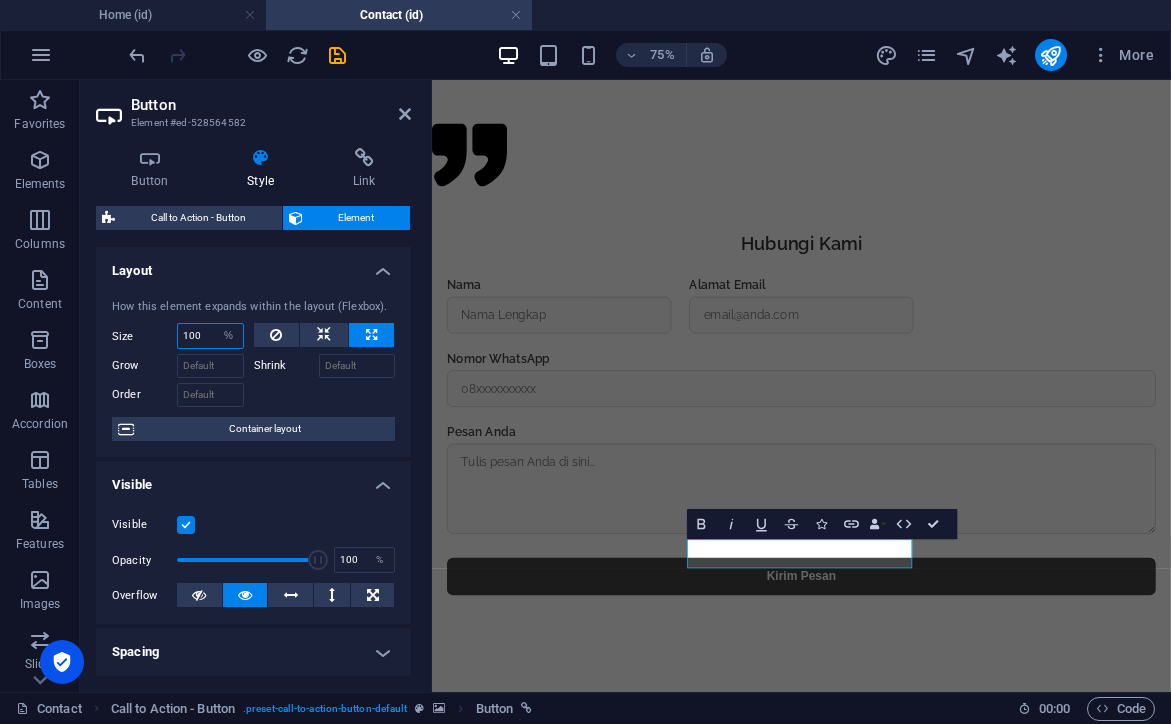 click on "100" at bounding box center [210, 336] 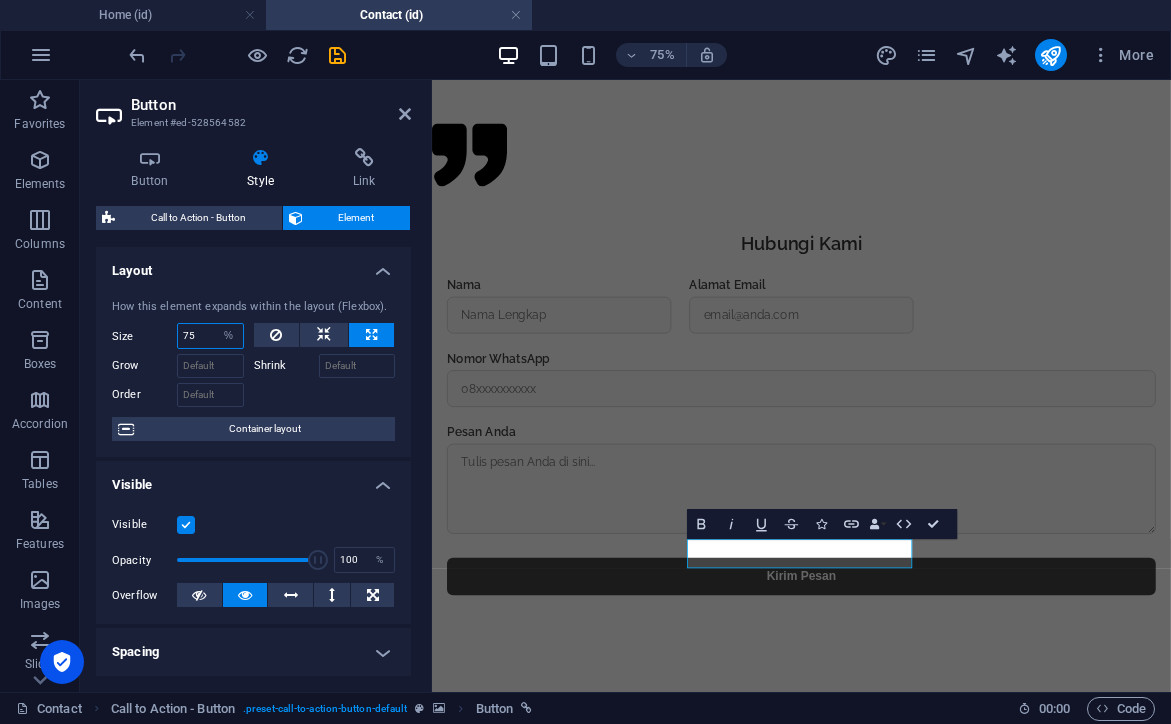 type on "75" 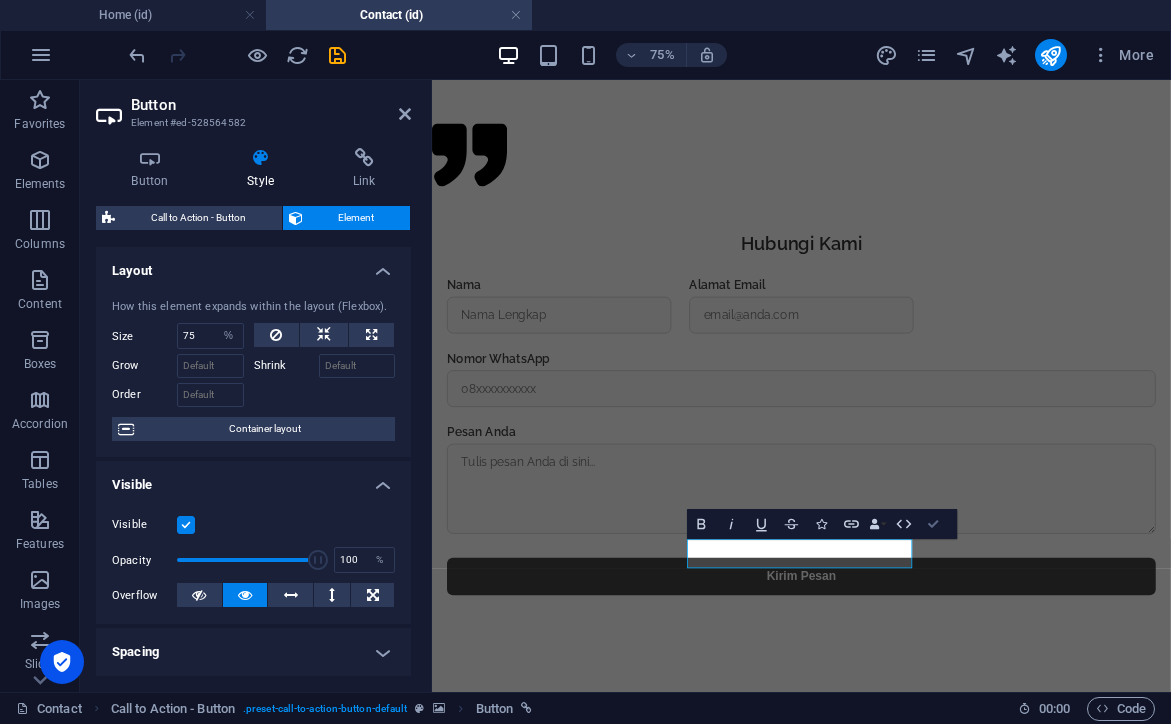 drag, startPoint x: 938, startPoint y: 518, endPoint x: 858, endPoint y: 438, distance: 113.137085 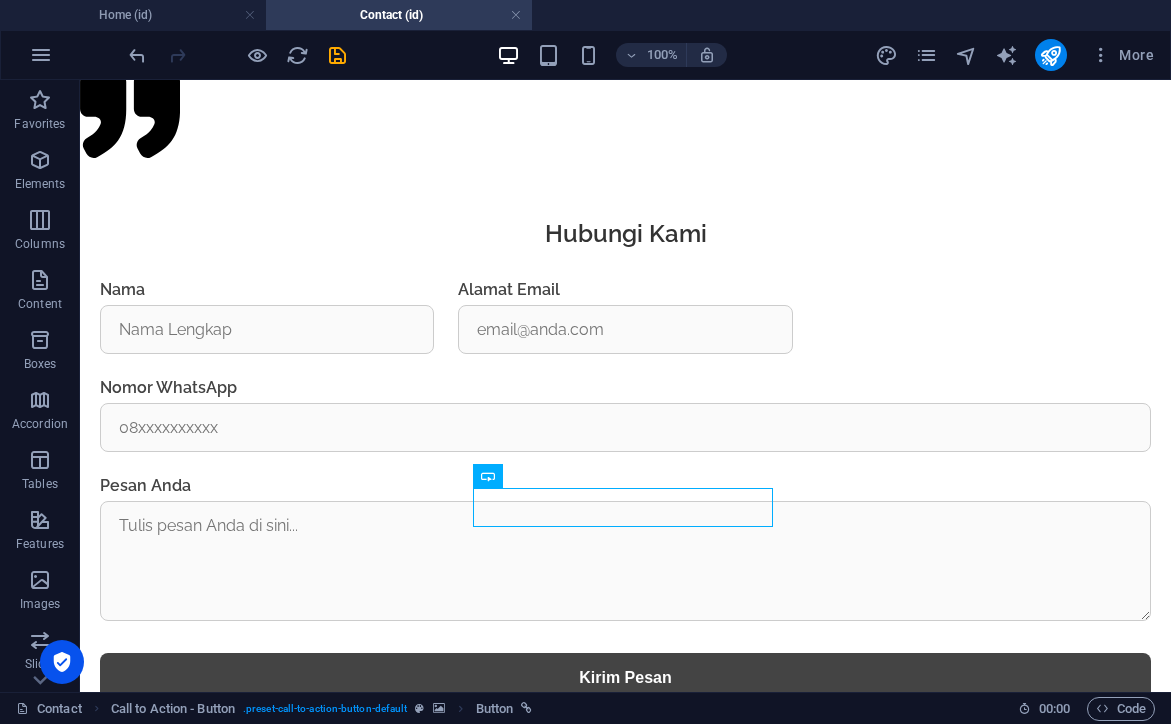 click at bounding box center [625, 799] 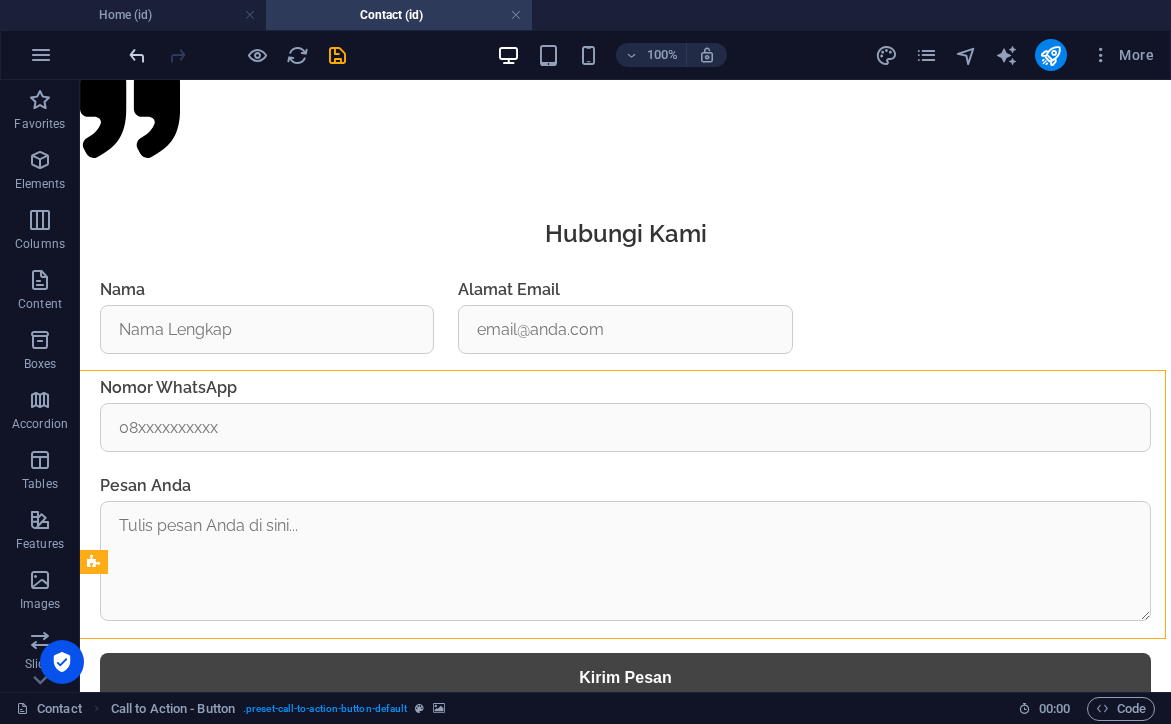 click at bounding box center [137, 55] 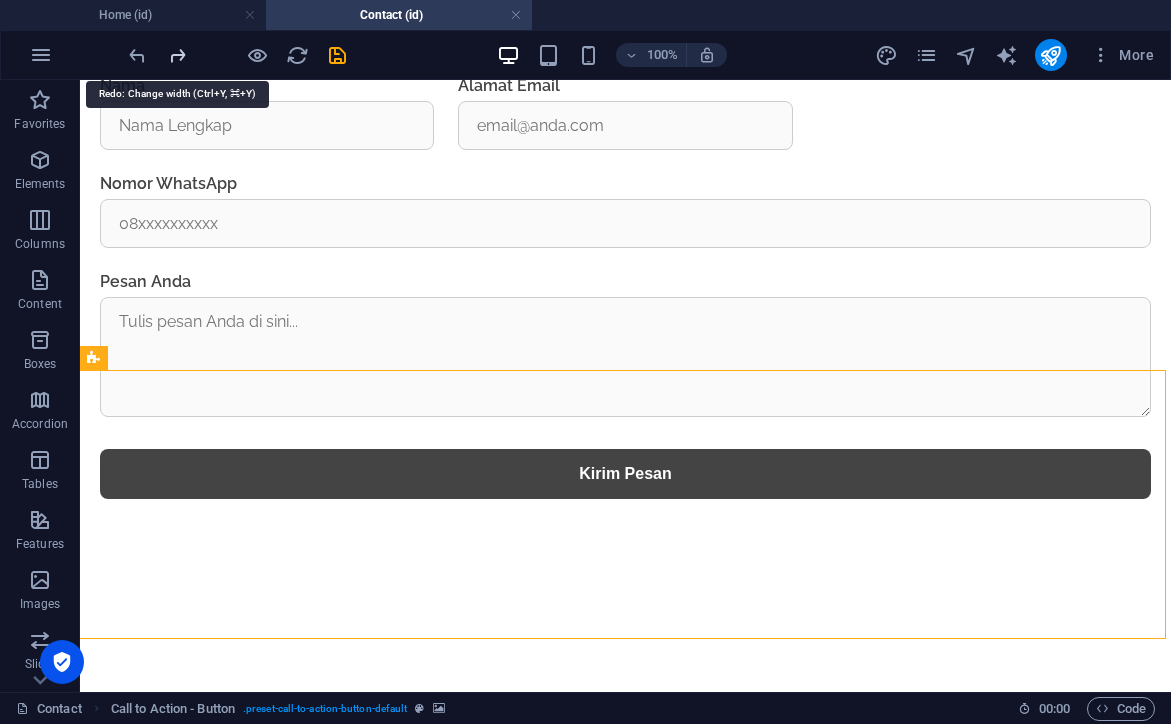 click at bounding box center (177, 55) 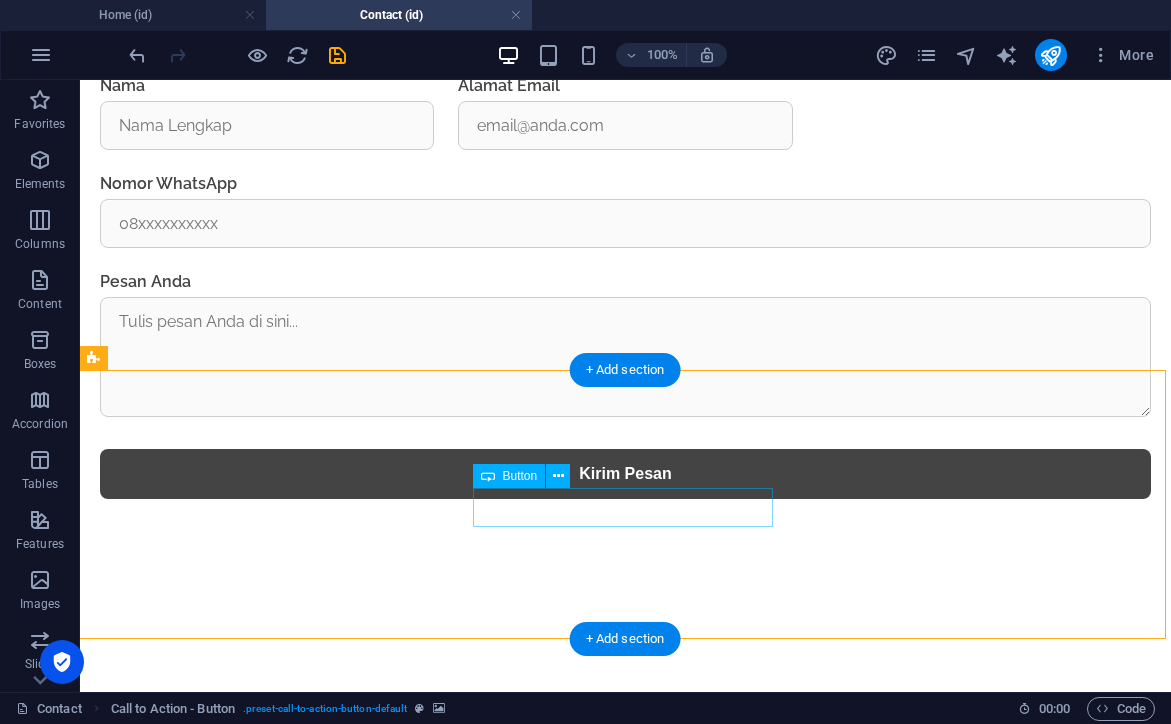 click on "WhatsApp" at bounding box center [625, 991] 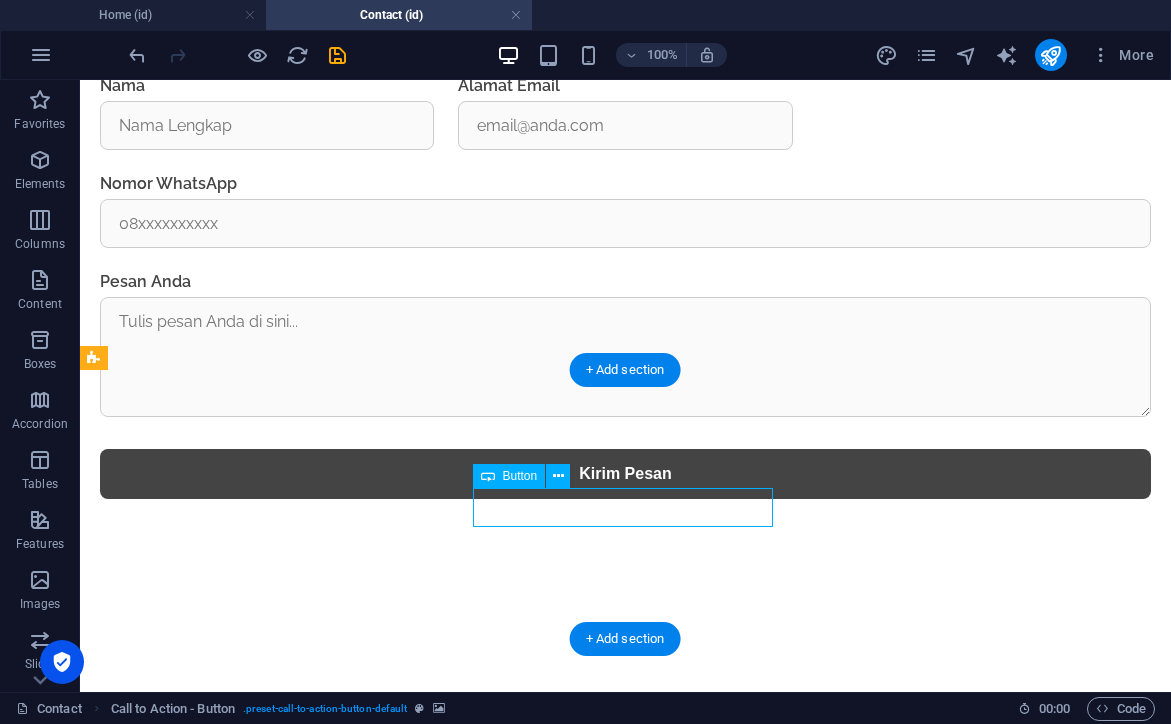 click on "WhatsApp" at bounding box center (625, 991) 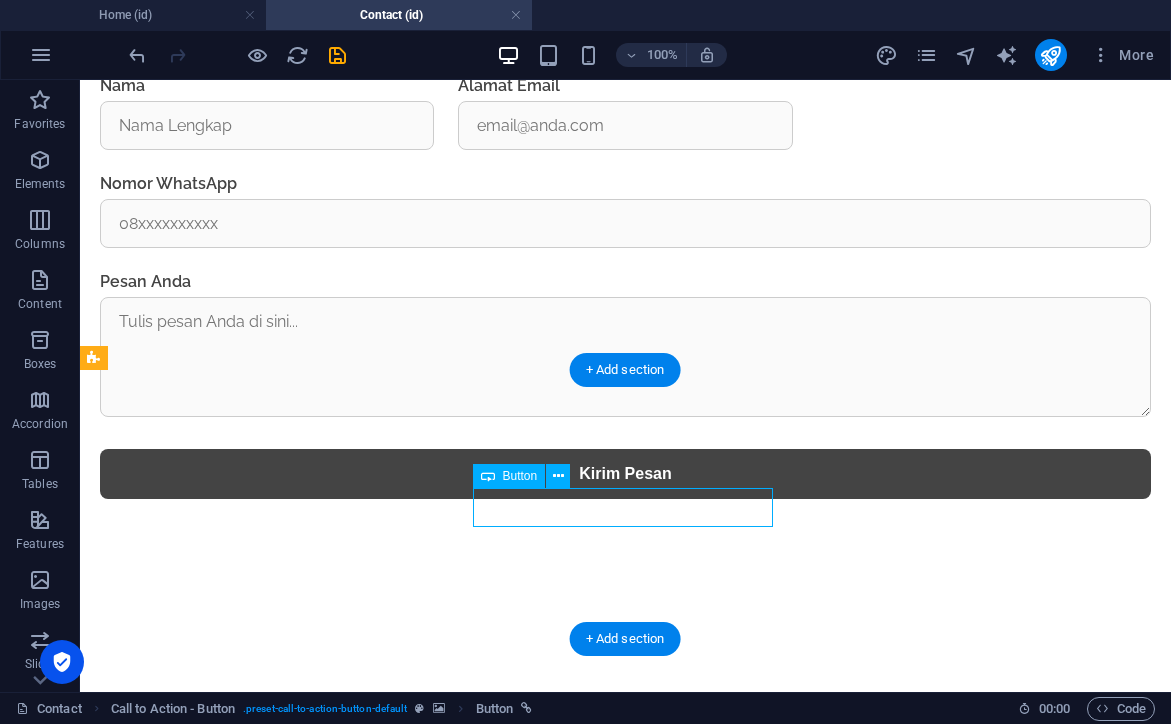 click on "WhatsApp" at bounding box center [625, 991] 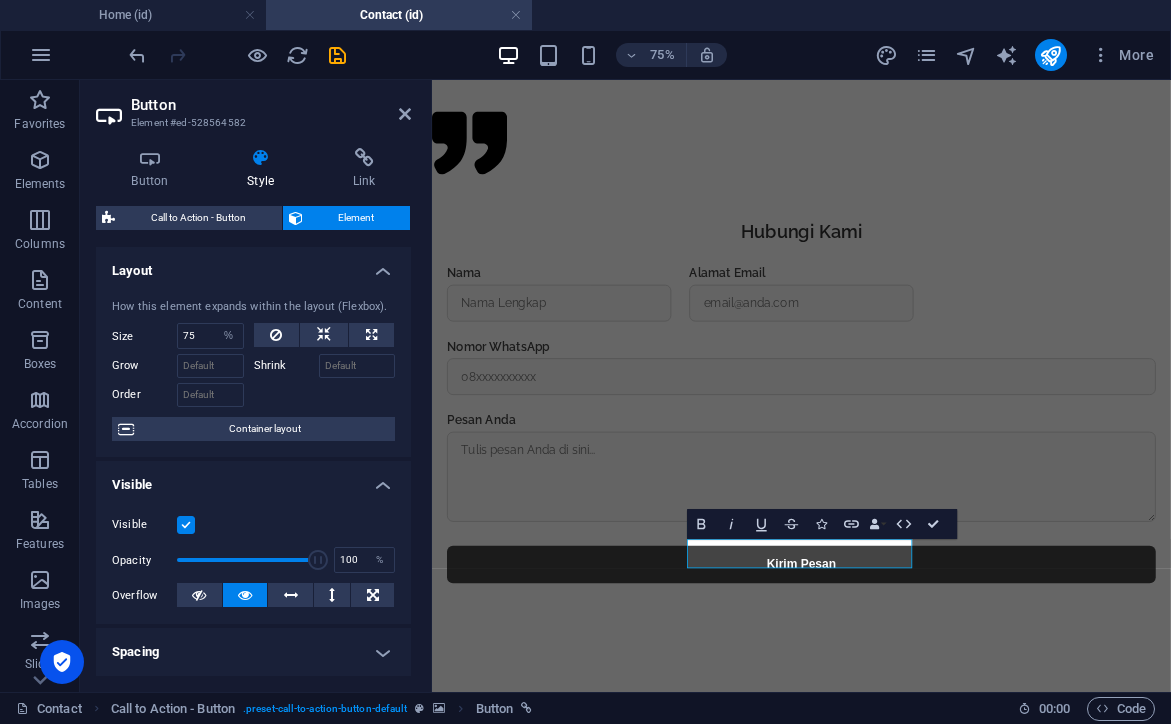 click at bounding box center (924, 1380) 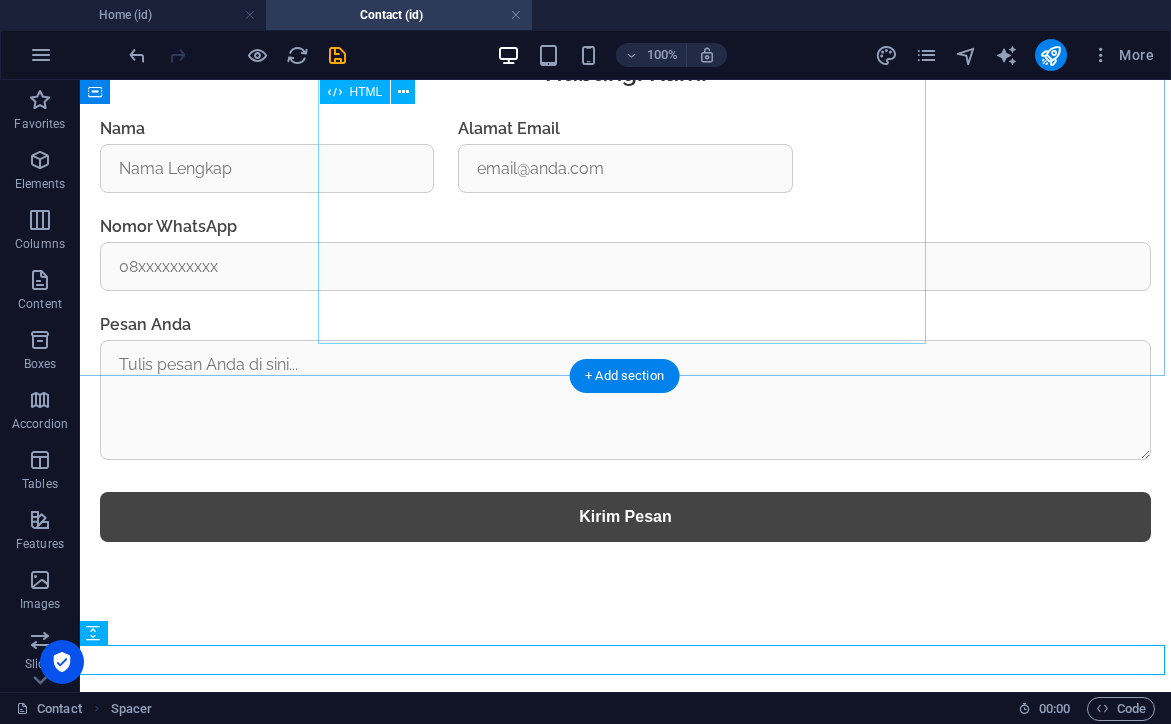 scroll, scrollTop: 1382, scrollLeft: 2, axis: both 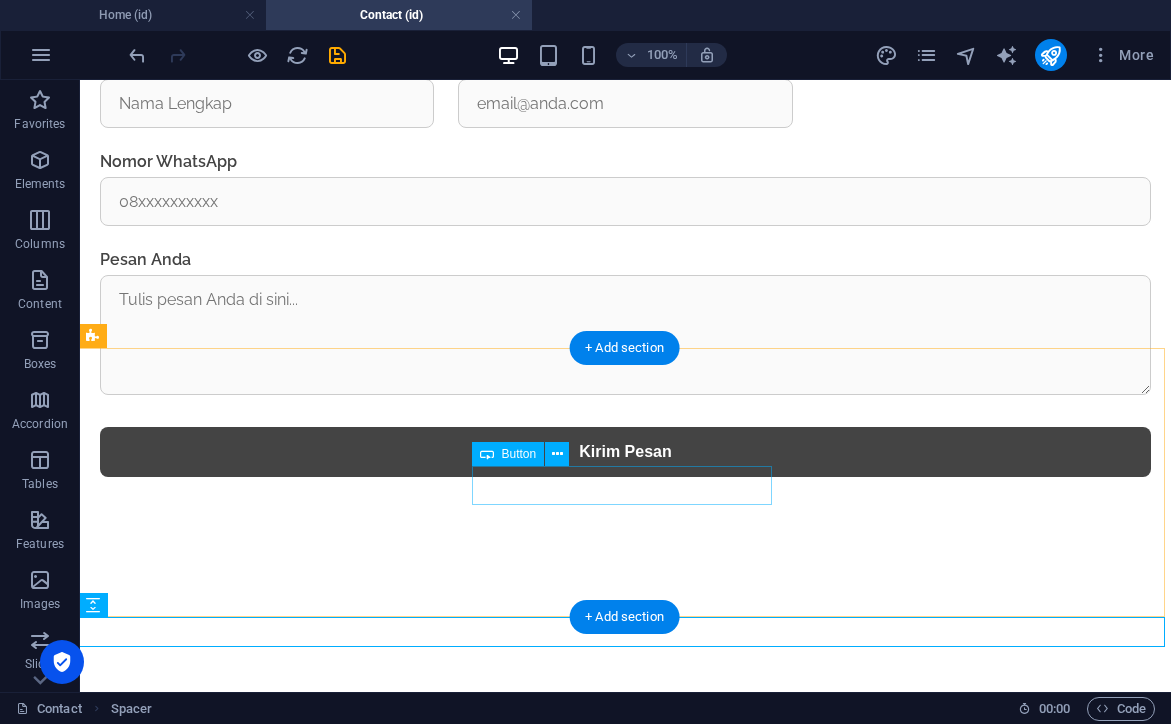 click on "WhatsApp" at bounding box center [625, 969] 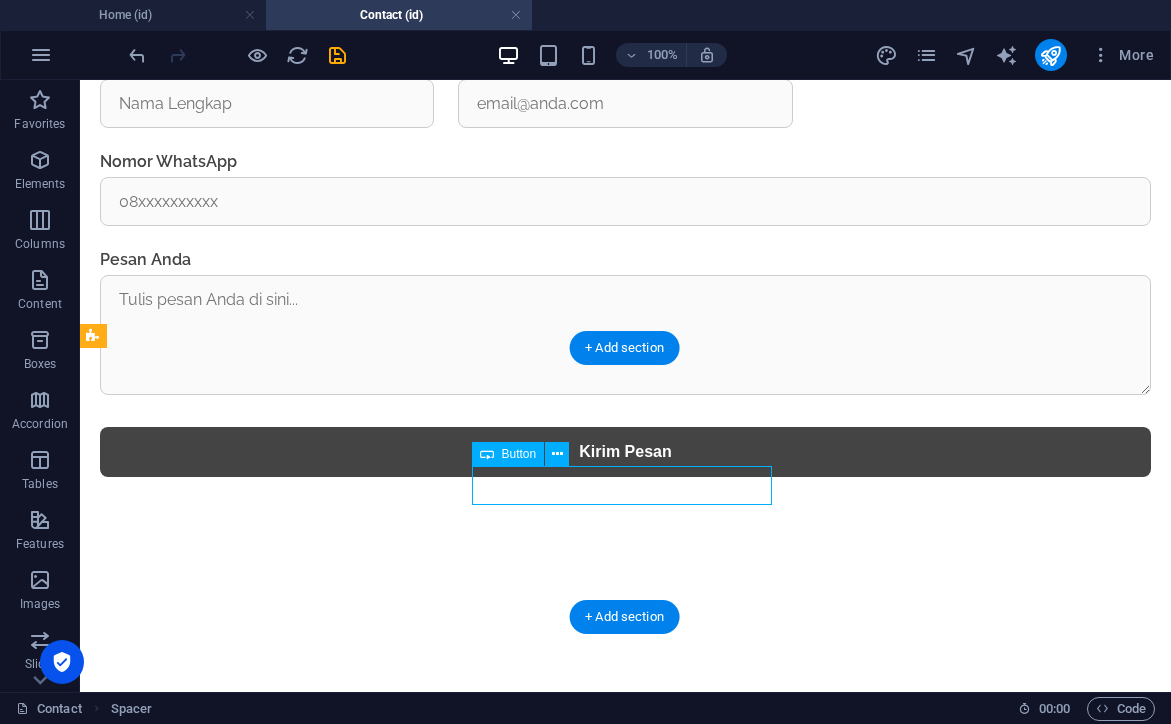 click on "WhatsApp" at bounding box center (625, 969) 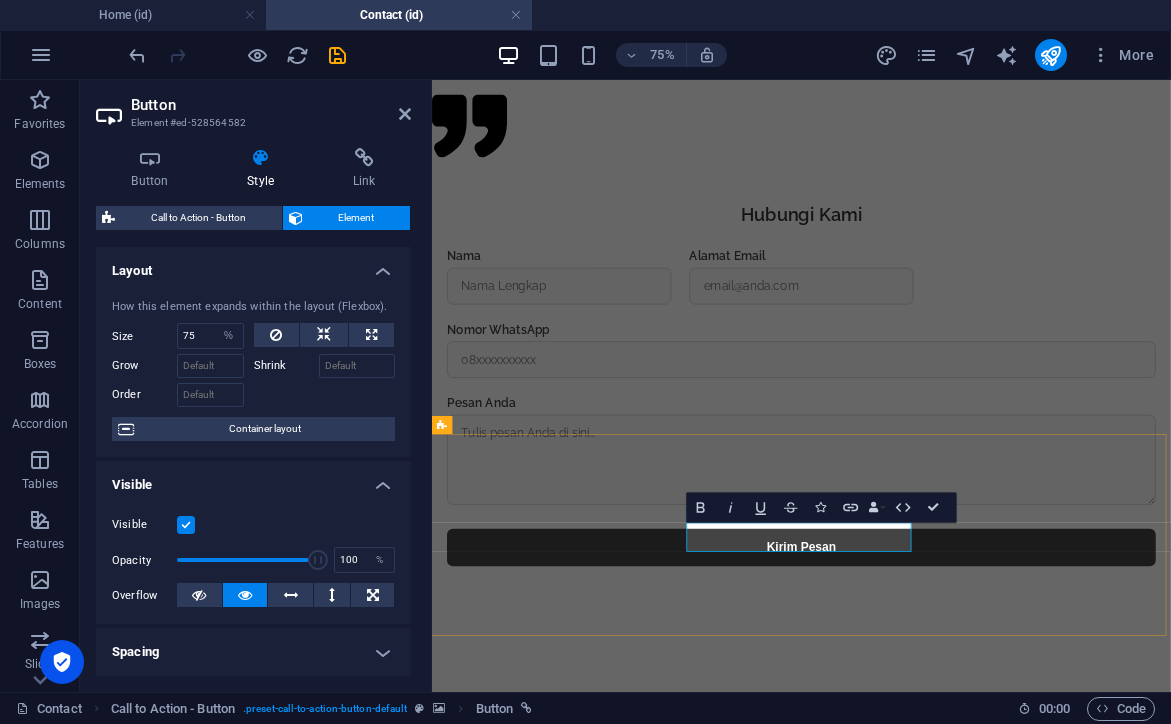 click on "WhatsApp" at bounding box center (924, 1221) 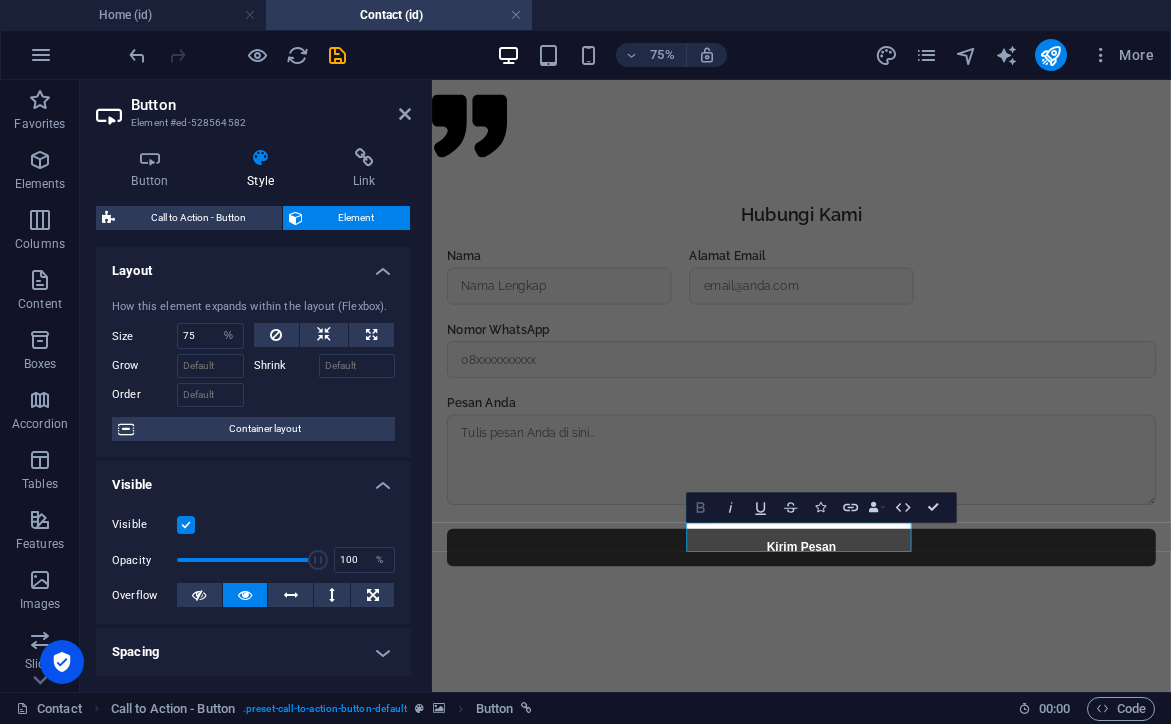 click 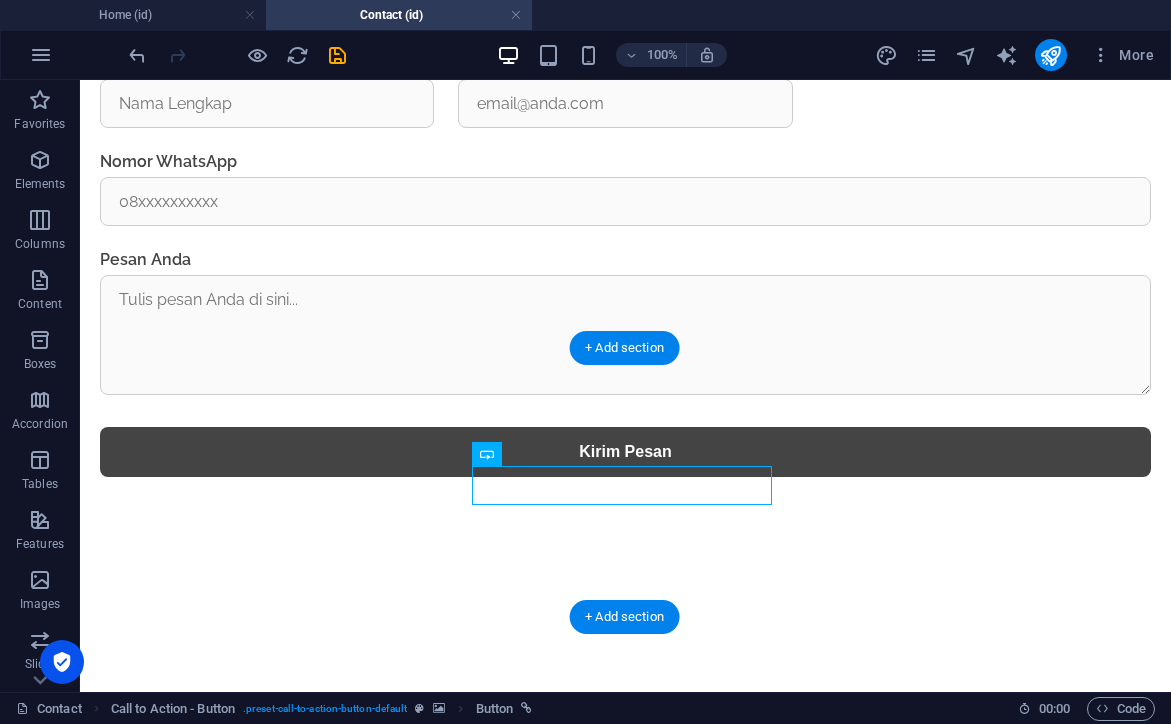 click at bounding box center [625, 573] 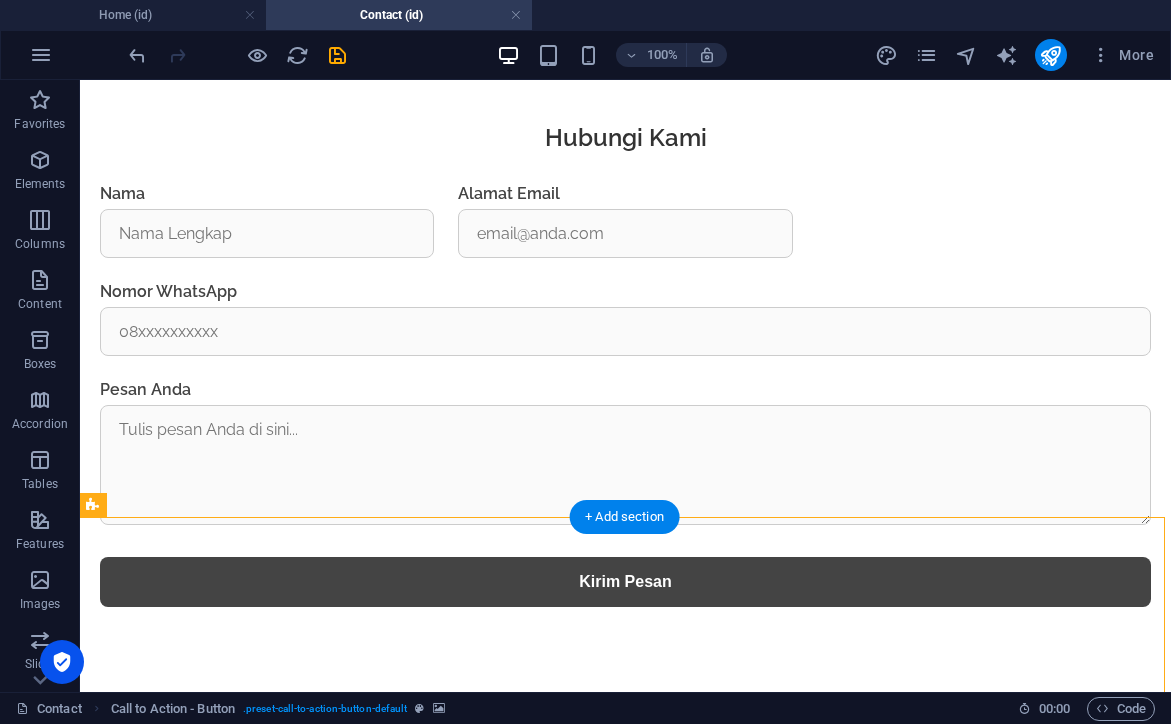 scroll, scrollTop: 1273, scrollLeft: 2, axis: both 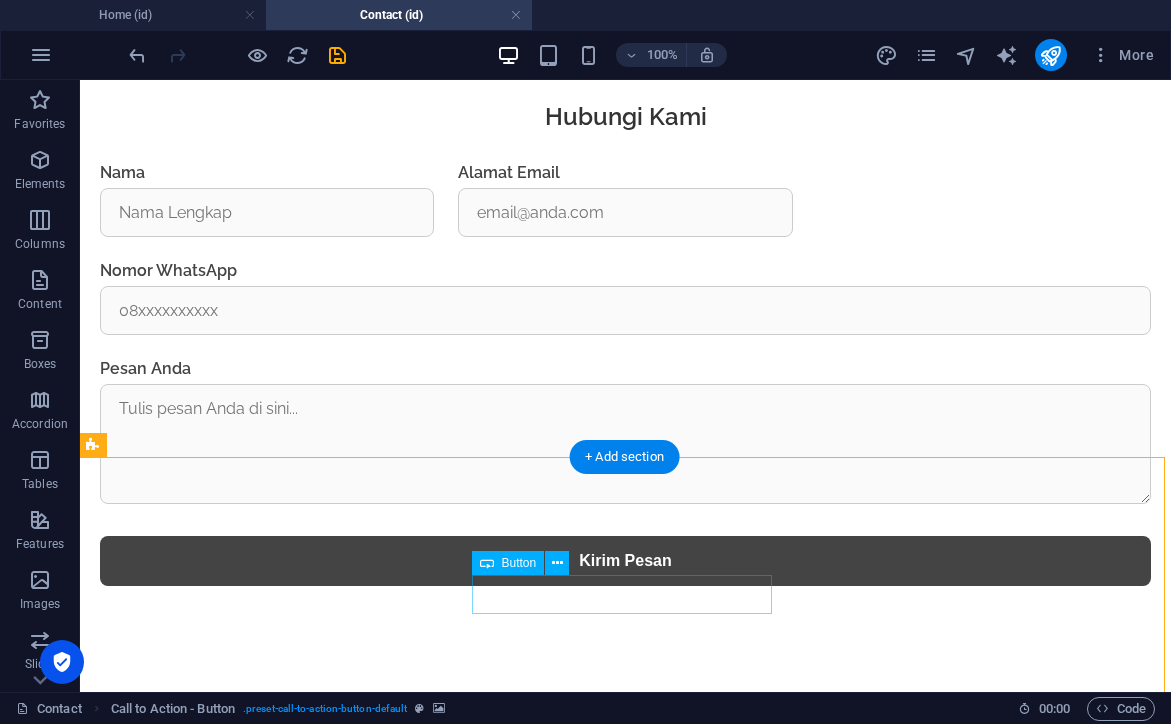 click on "WhatsApp" at bounding box center [625, 1078] 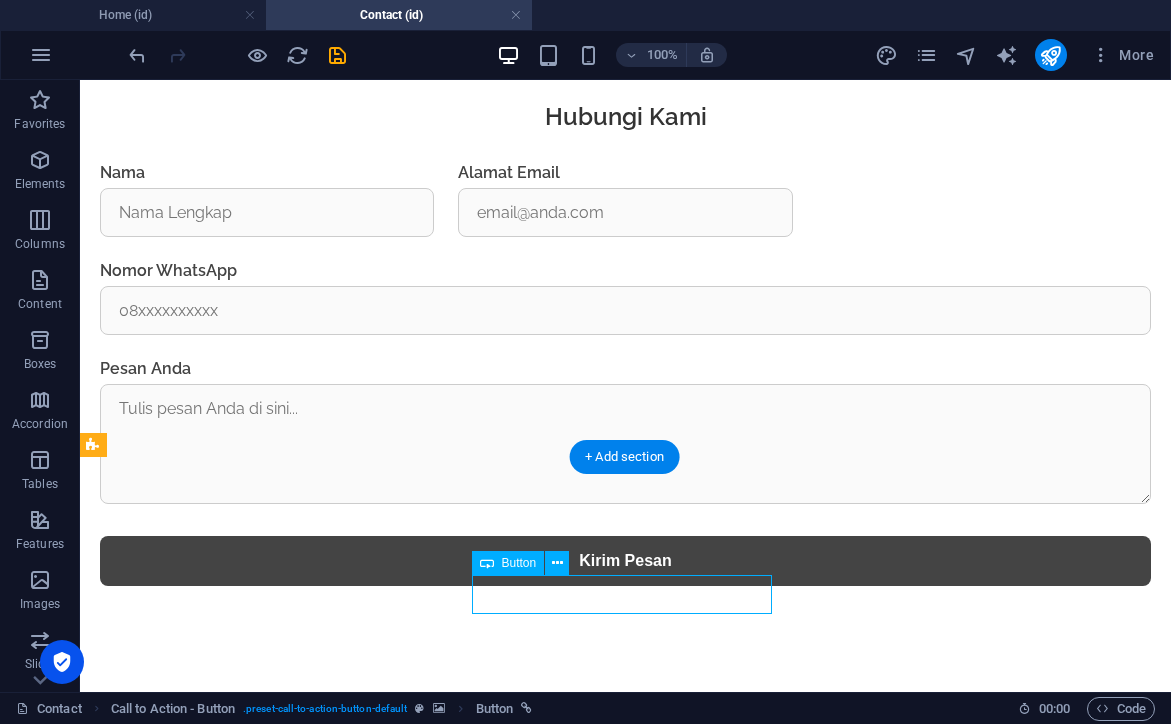 click on "WhatsApp" at bounding box center [625, 1078] 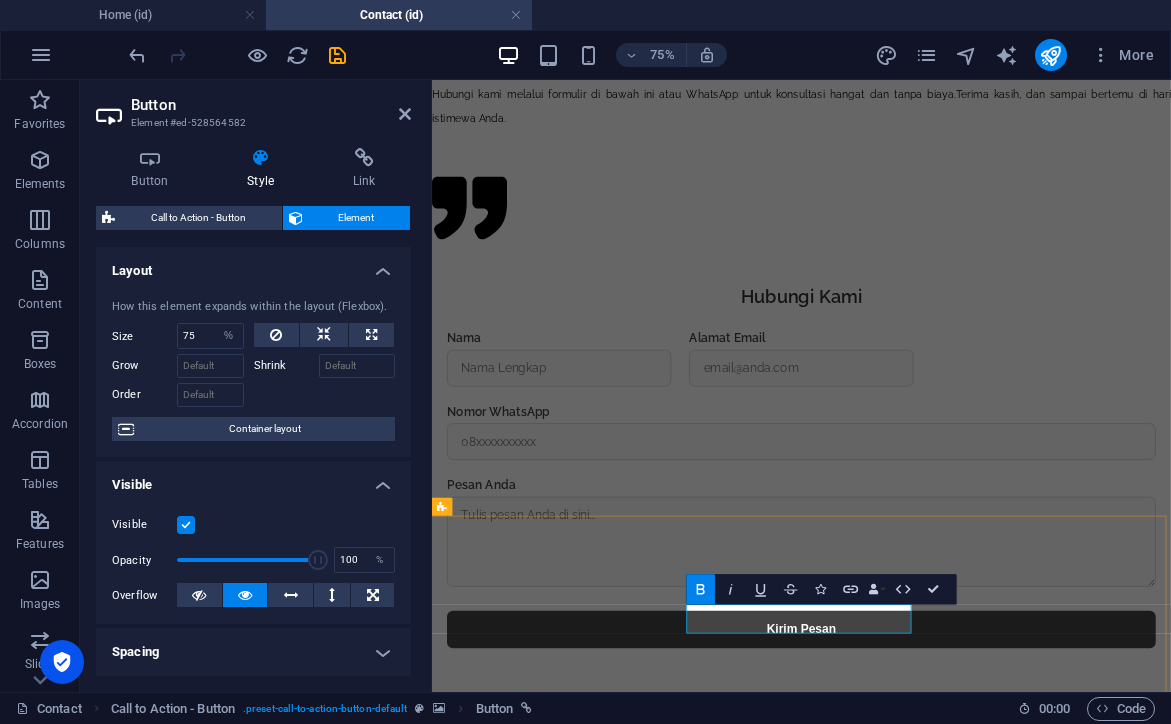 click 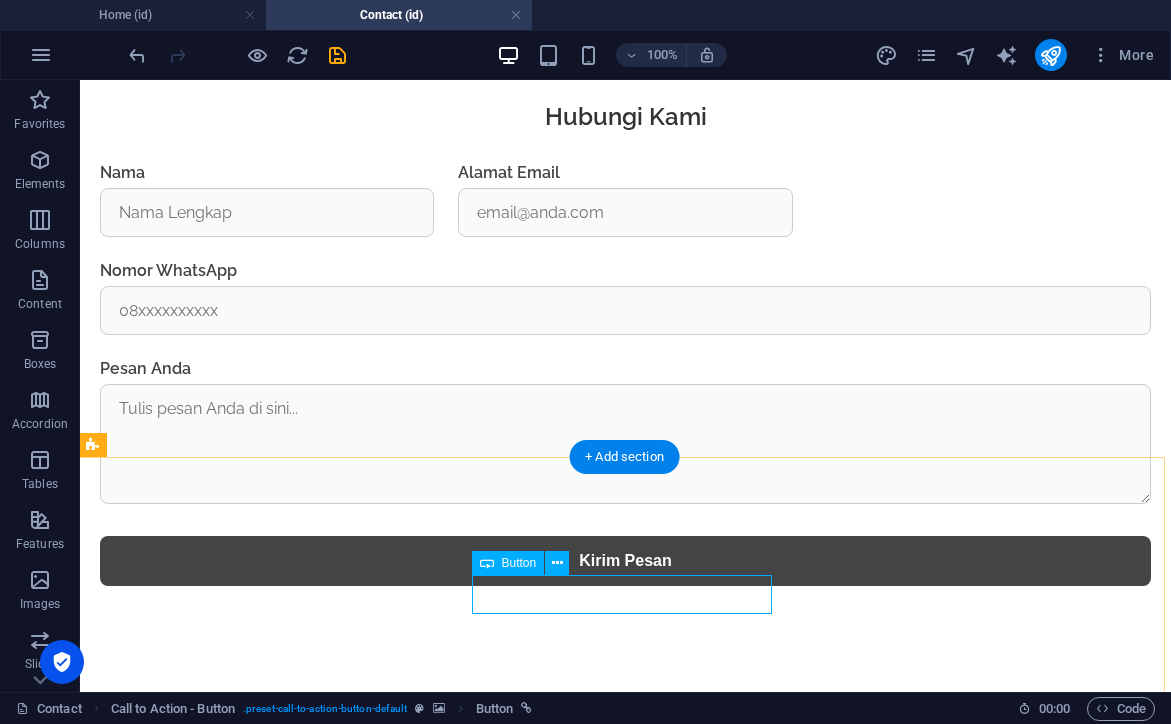 click on "WhatsApp" at bounding box center (625, 1078) 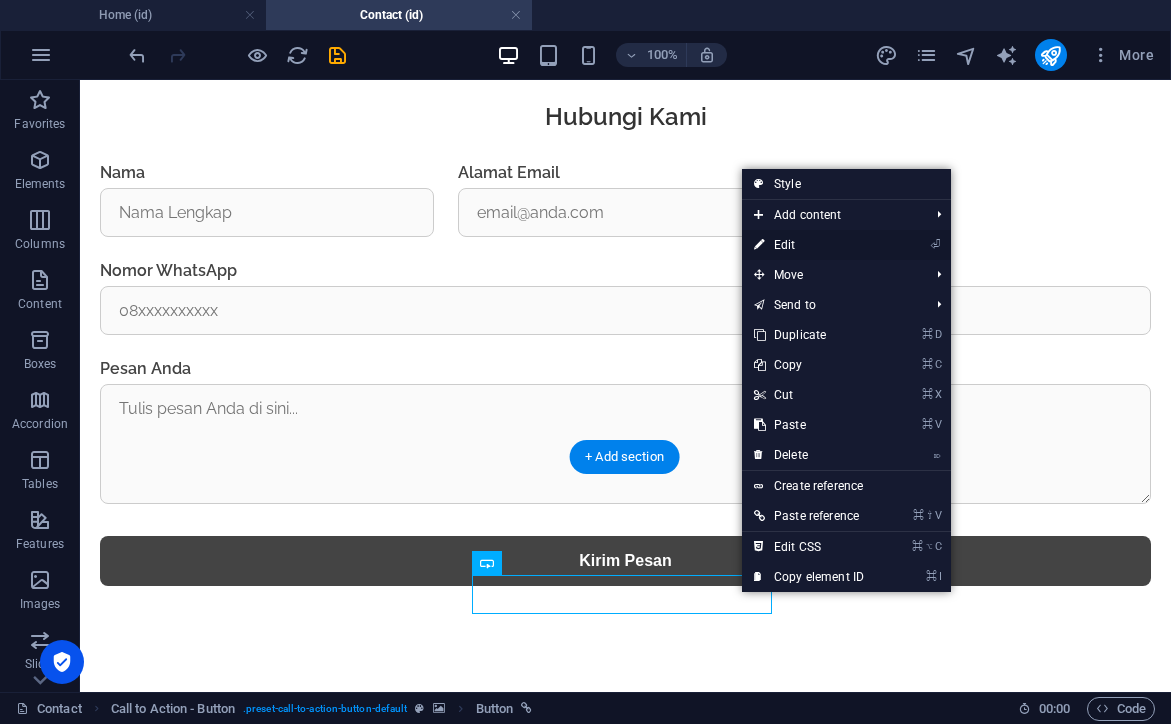 click on "⏎  Edit" at bounding box center [809, 245] 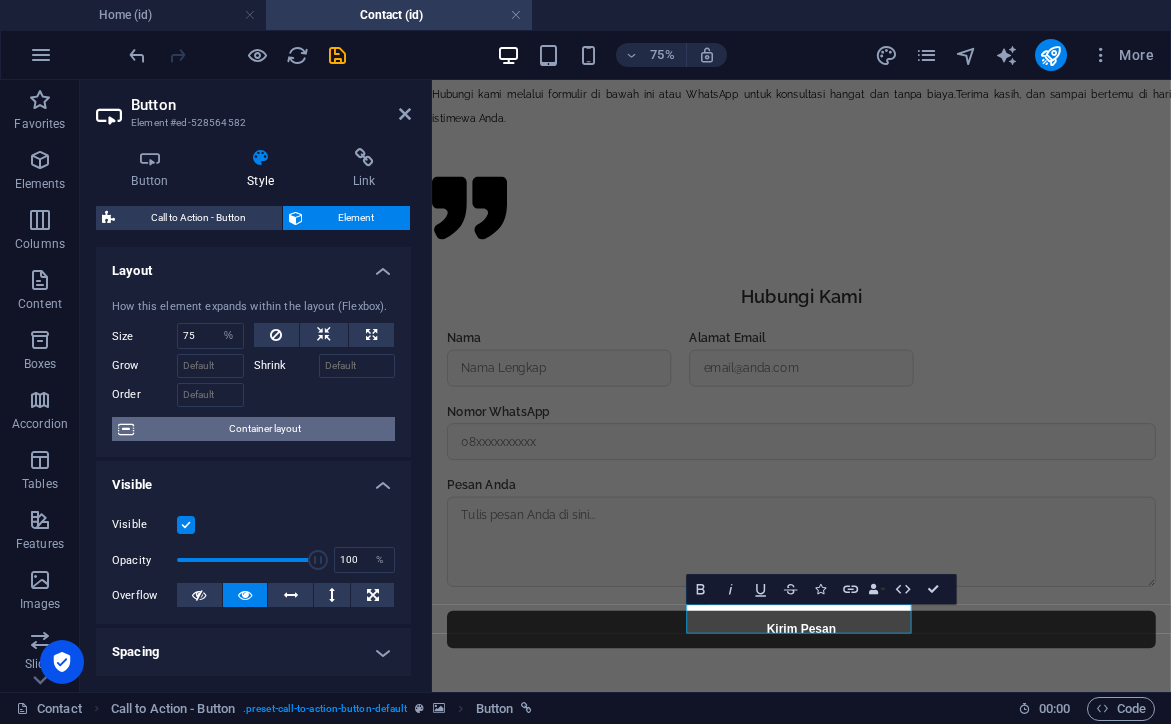 click on "Container layout" at bounding box center (264, 429) 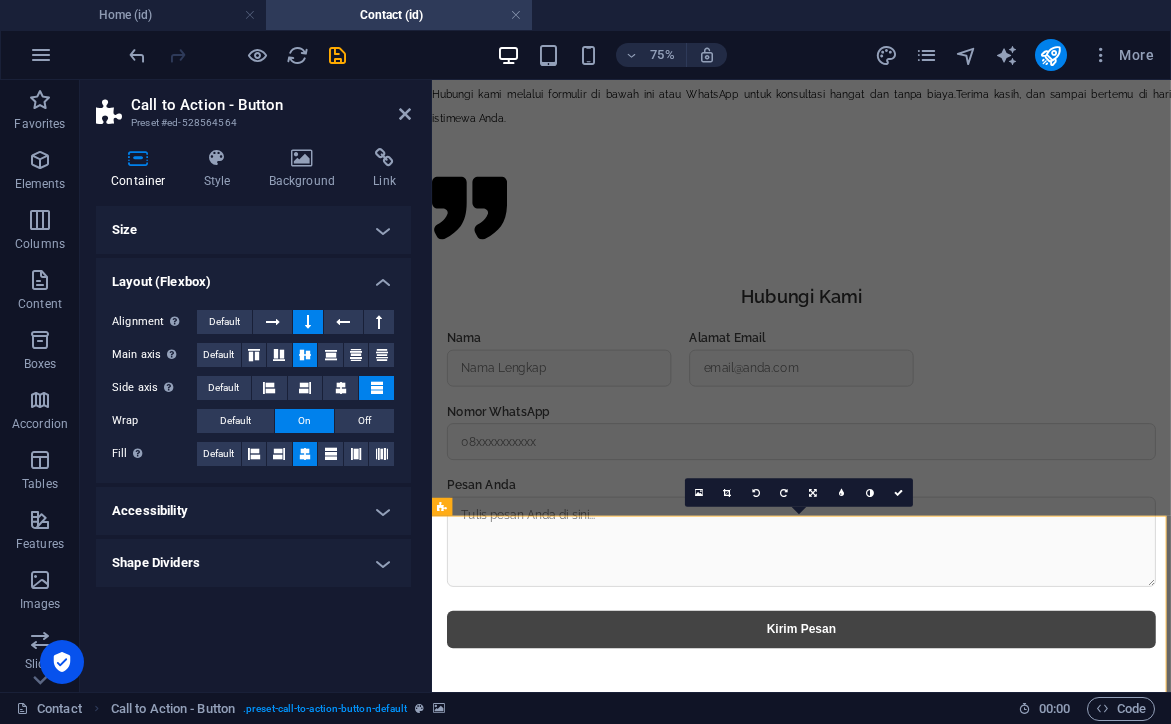click on "Accessibility" at bounding box center [253, 511] 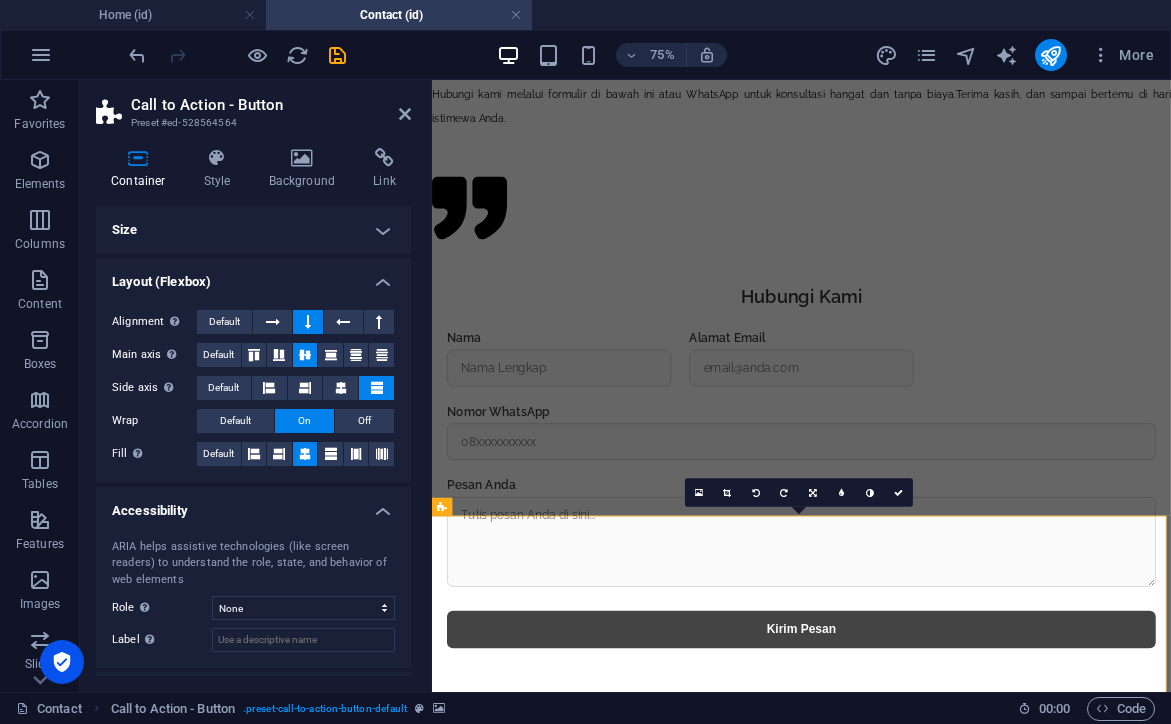 scroll, scrollTop: 0, scrollLeft: 0, axis: both 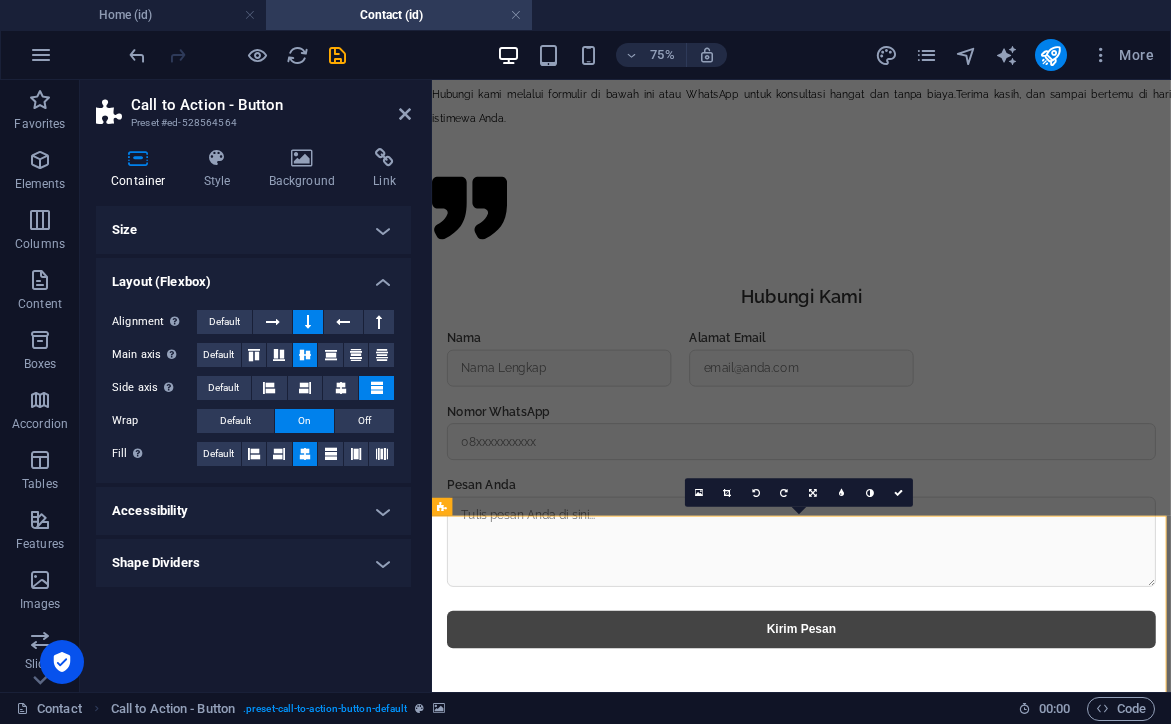 click on "Size" at bounding box center (253, 230) 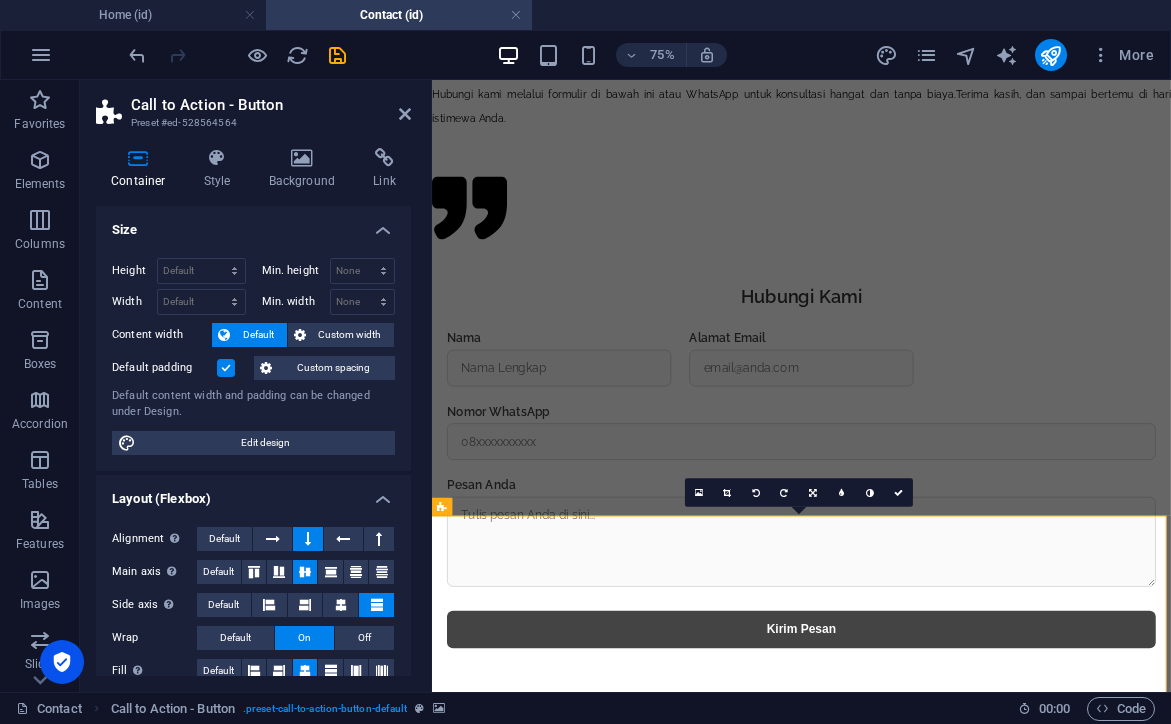click at bounding box center (226, 368) 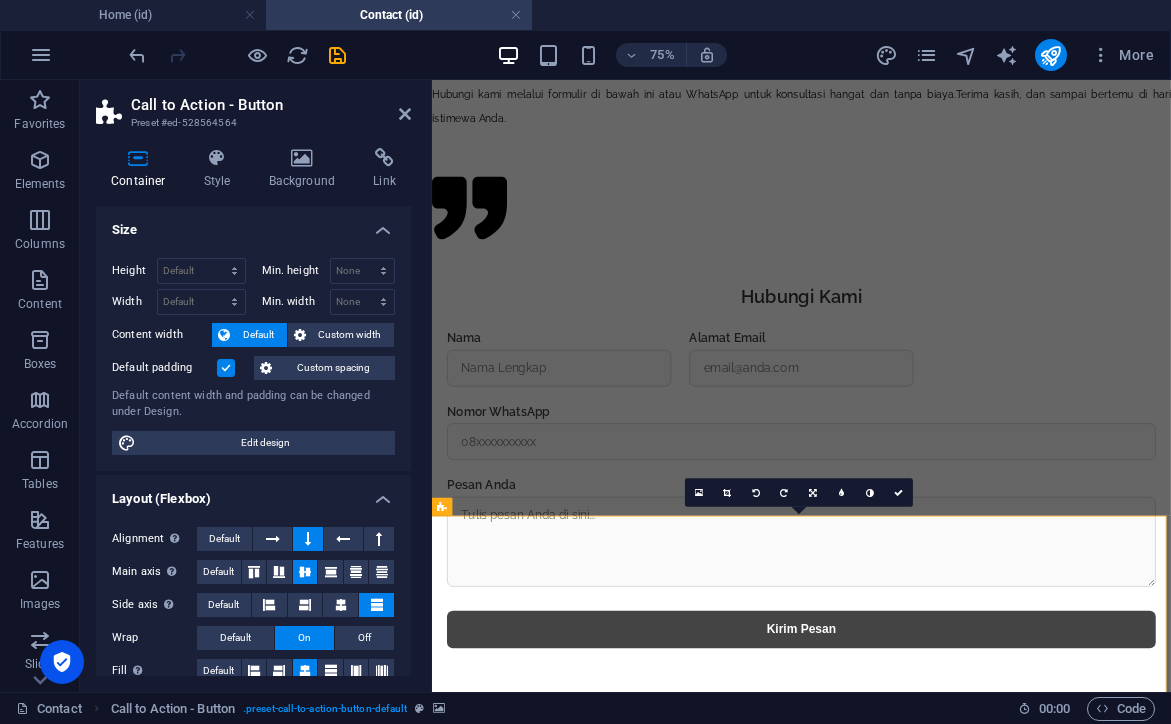 click on "Default padding" at bounding box center (0, 0) 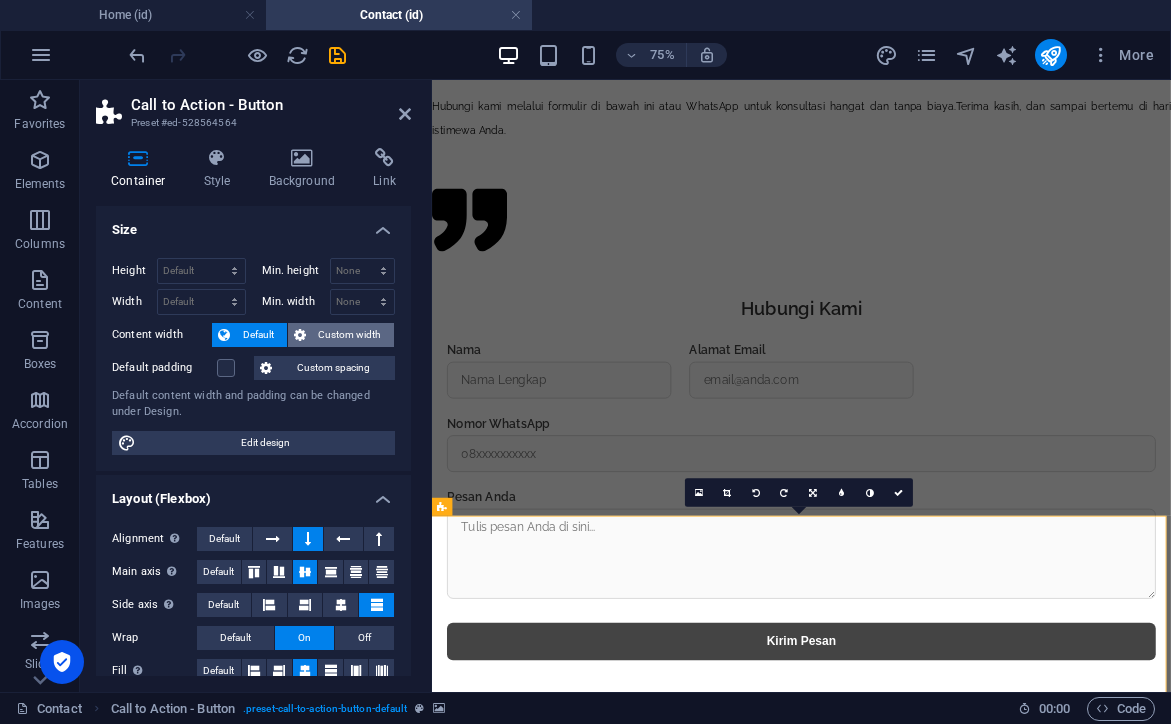 click on "Custom width" at bounding box center (350, 335) 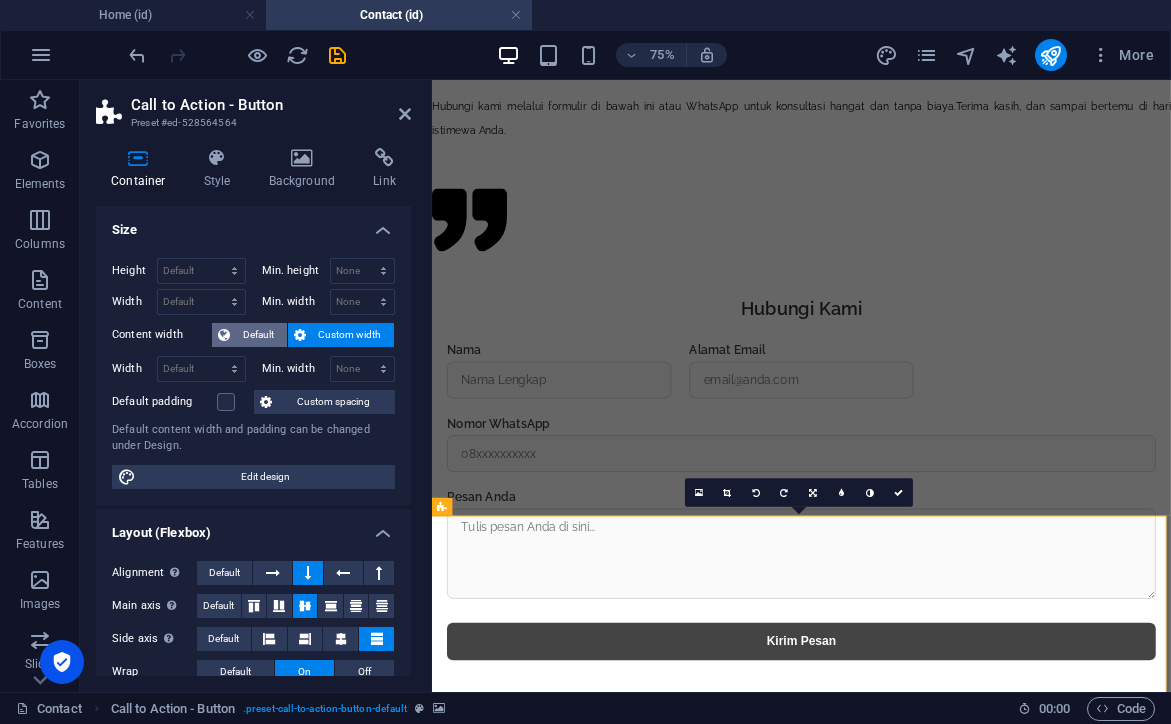 click on "Default" at bounding box center (258, 335) 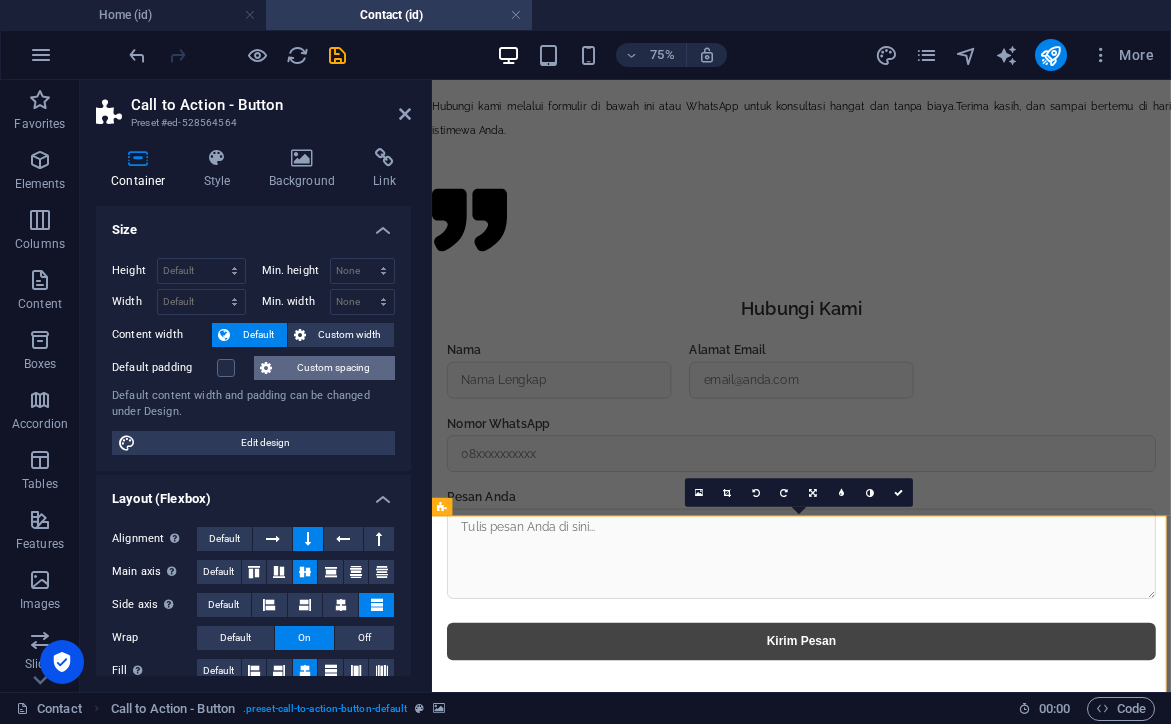 click on "Custom spacing" at bounding box center [333, 368] 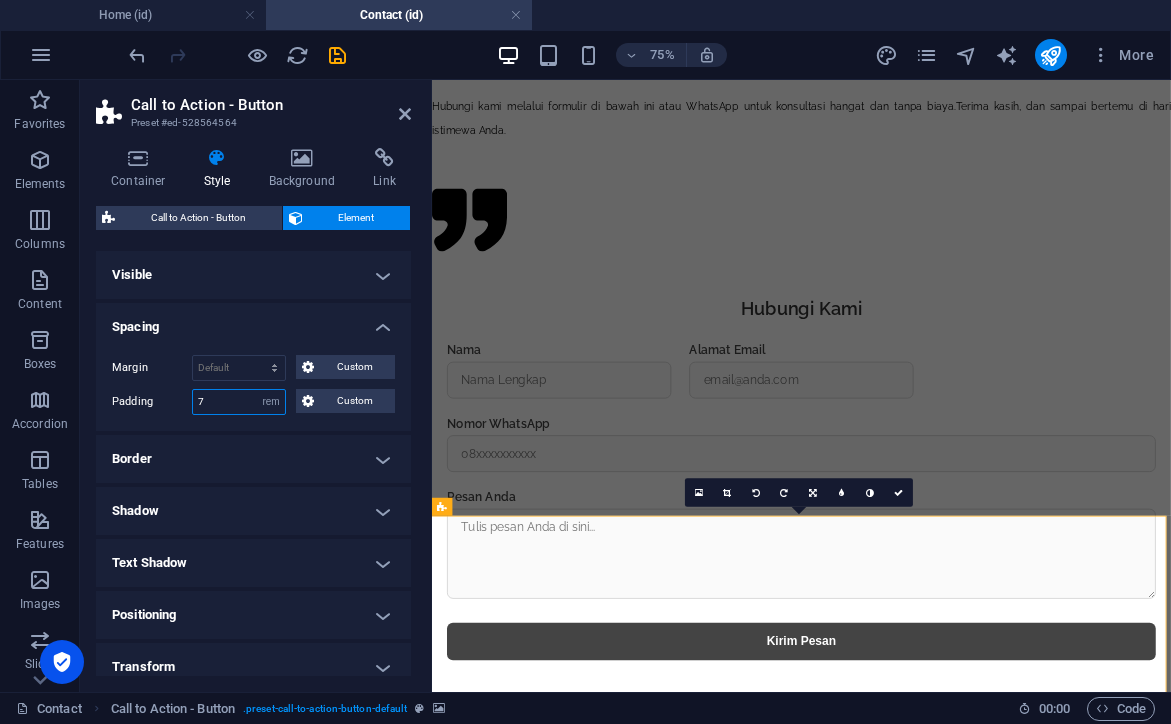 click on "7" at bounding box center (239, 402) 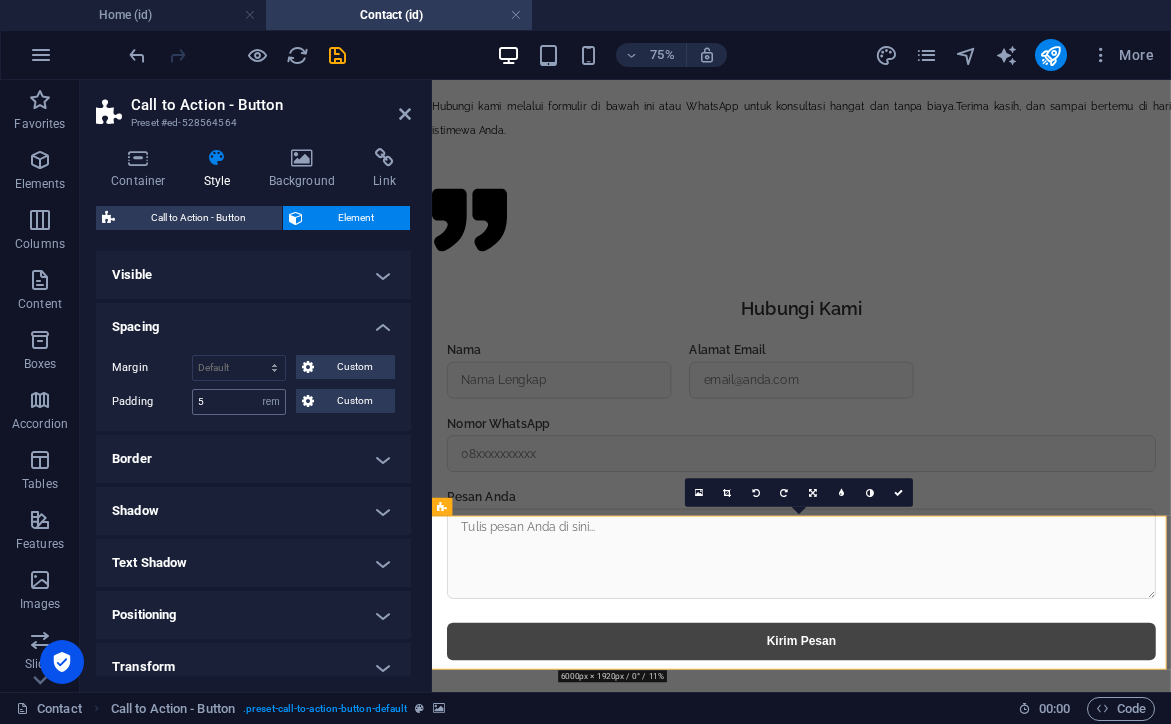 type on "7" 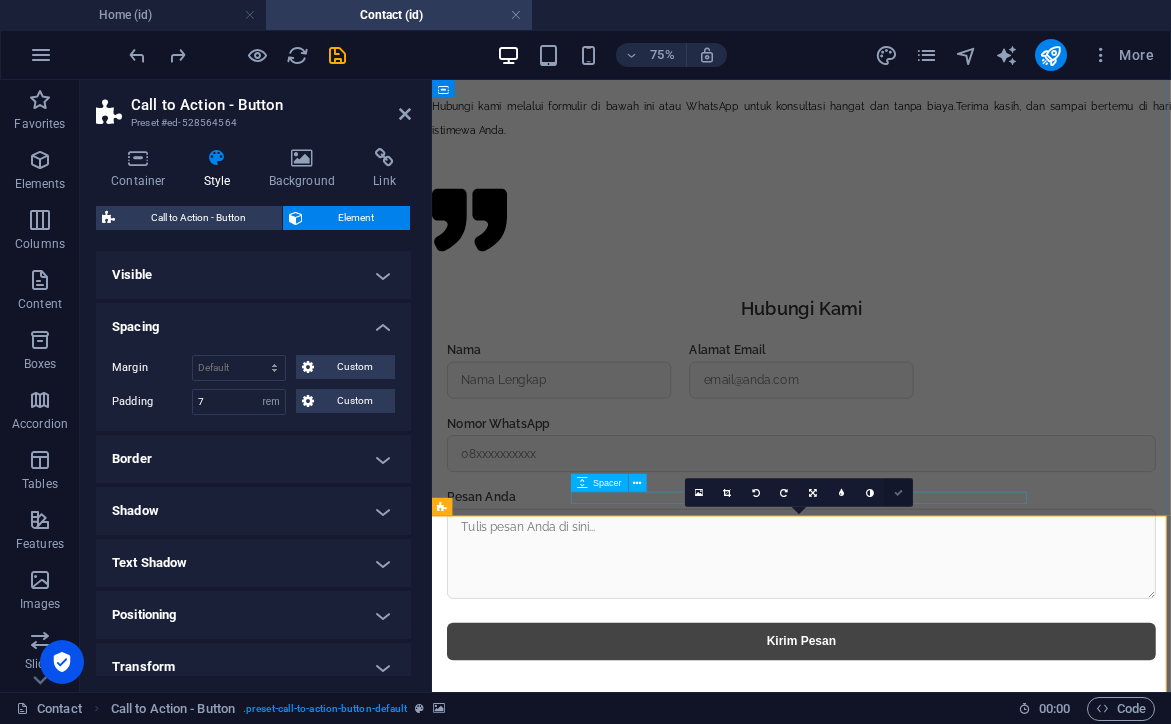 drag, startPoint x: 899, startPoint y: 493, endPoint x: 818, endPoint y: 413, distance: 113.84639 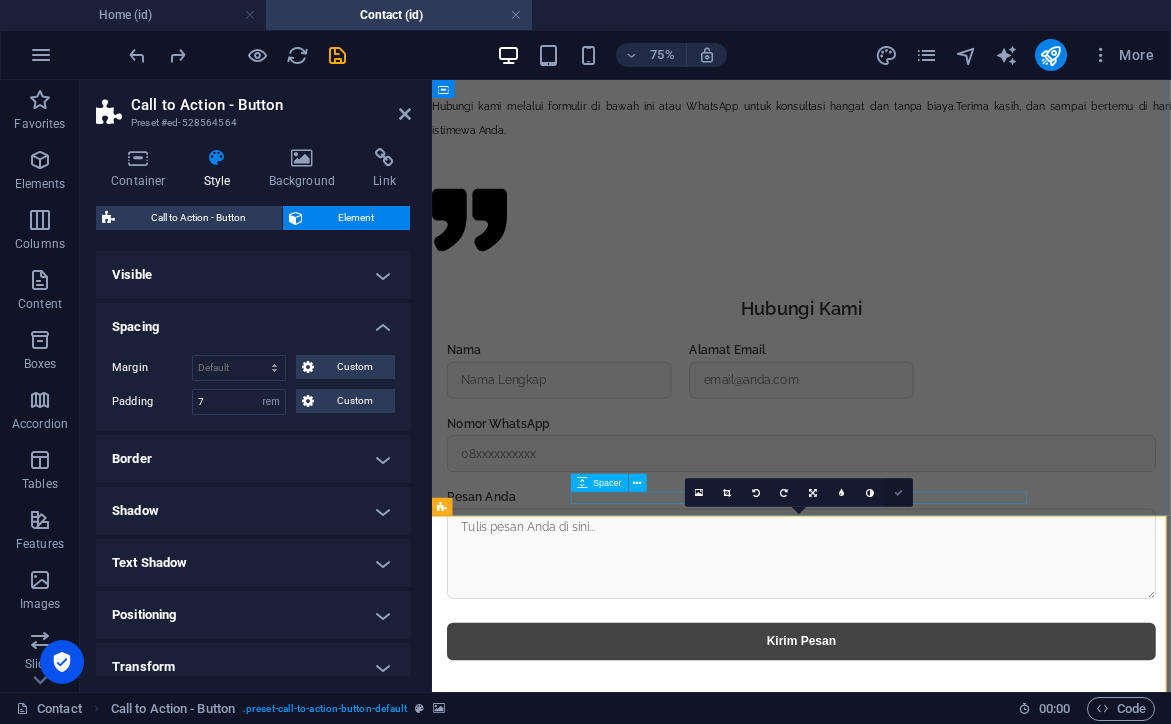 click at bounding box center (898, 492) 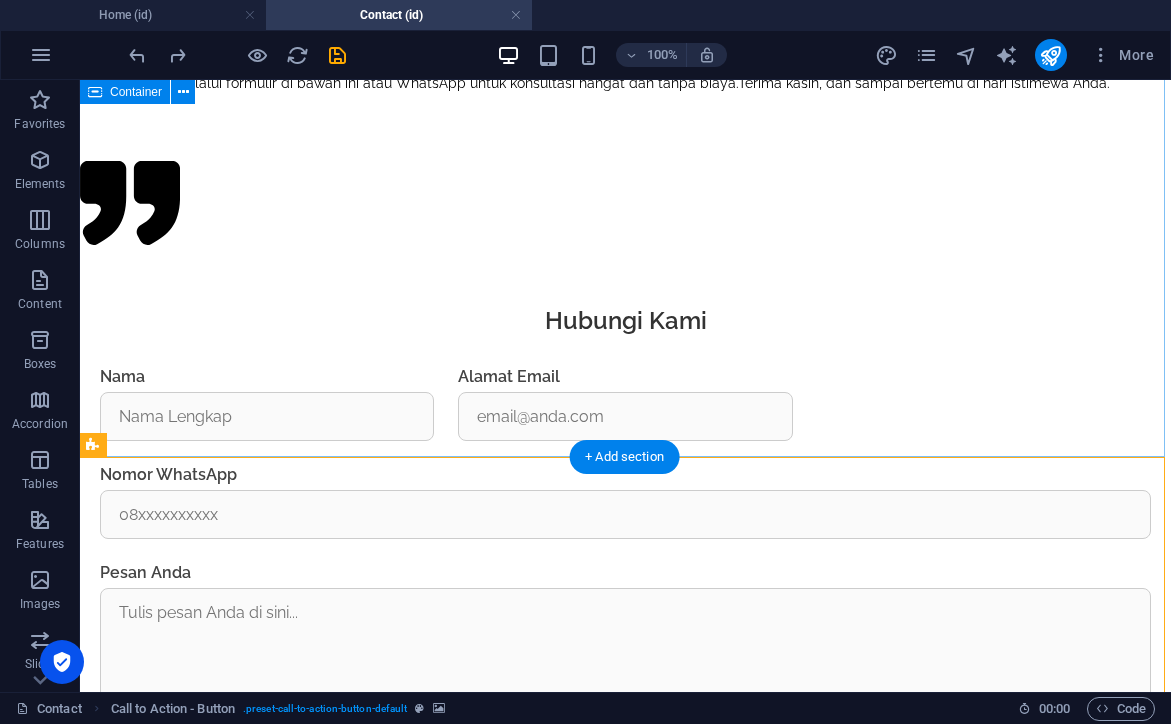 click on "Hubungi Kami
Hubungi Kami
Nama
Alamat Email
Nomor WhatsApp
[GEOGRAPHIC_DATA] Anda
Kirim Pesan" at bounding box center (625, 567) 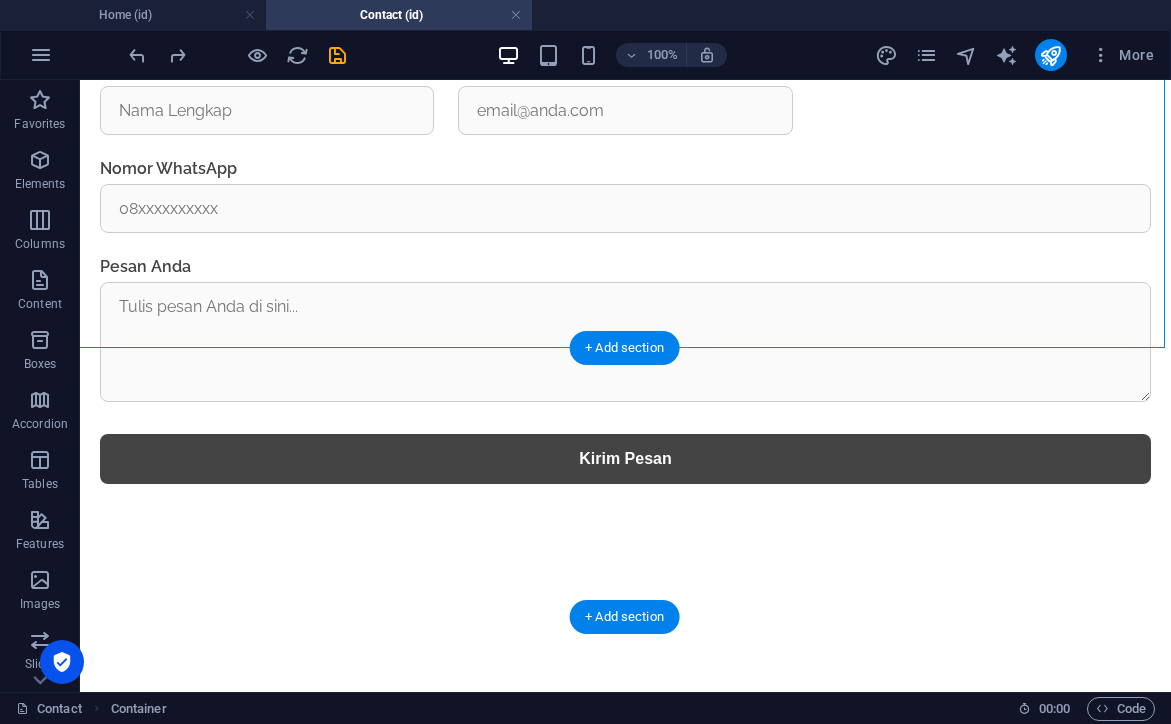 scroll, scrollTop: 1371, scrollLeft: 4, axis: both 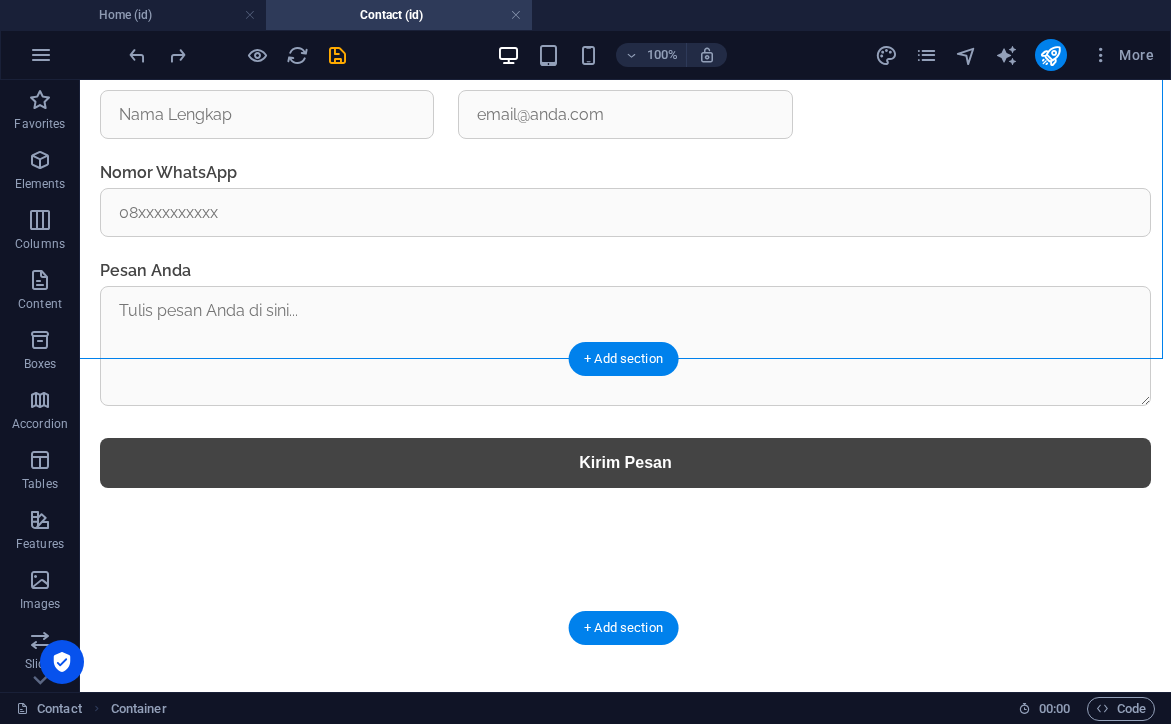 click at bounding box center [625, 584] 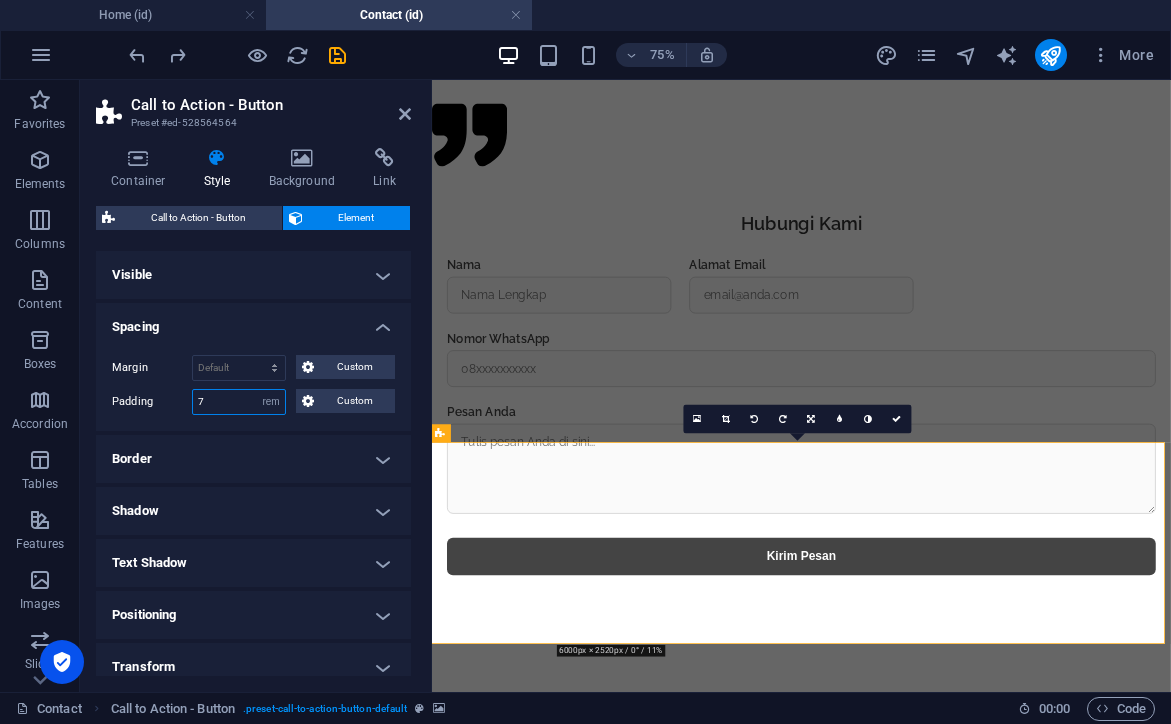 click on "7" at bounding box center [239, 402] 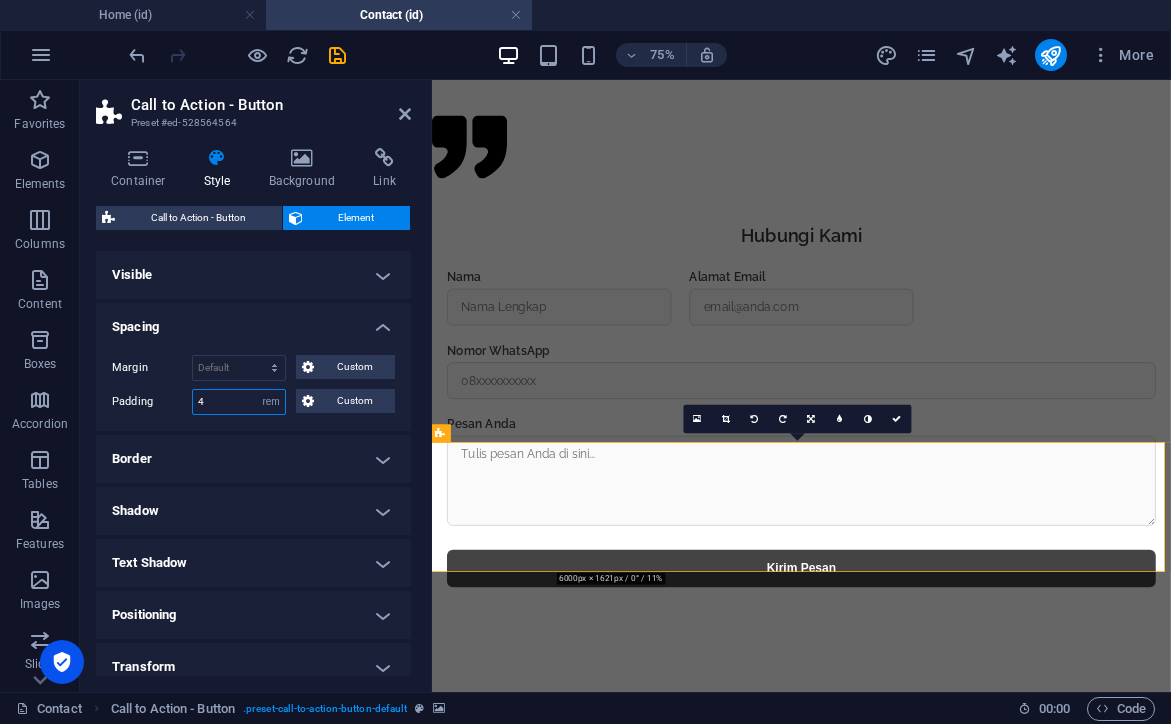 click on "4" at bounding box center (239, 402) 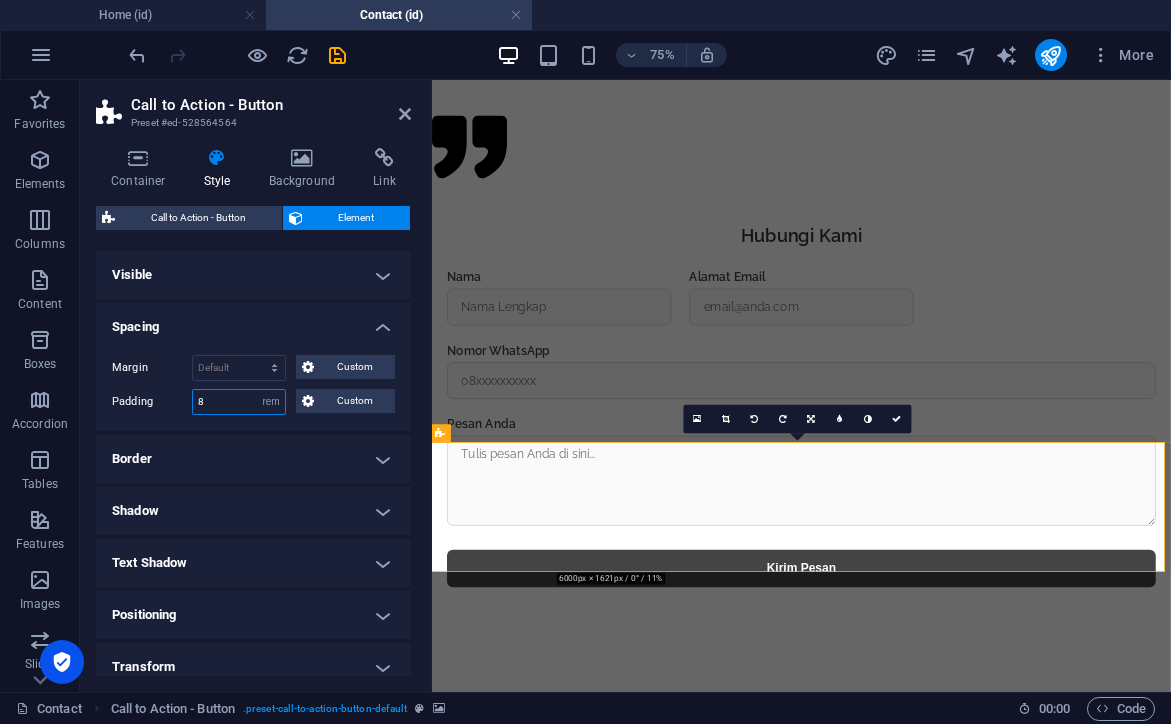 type on "8" 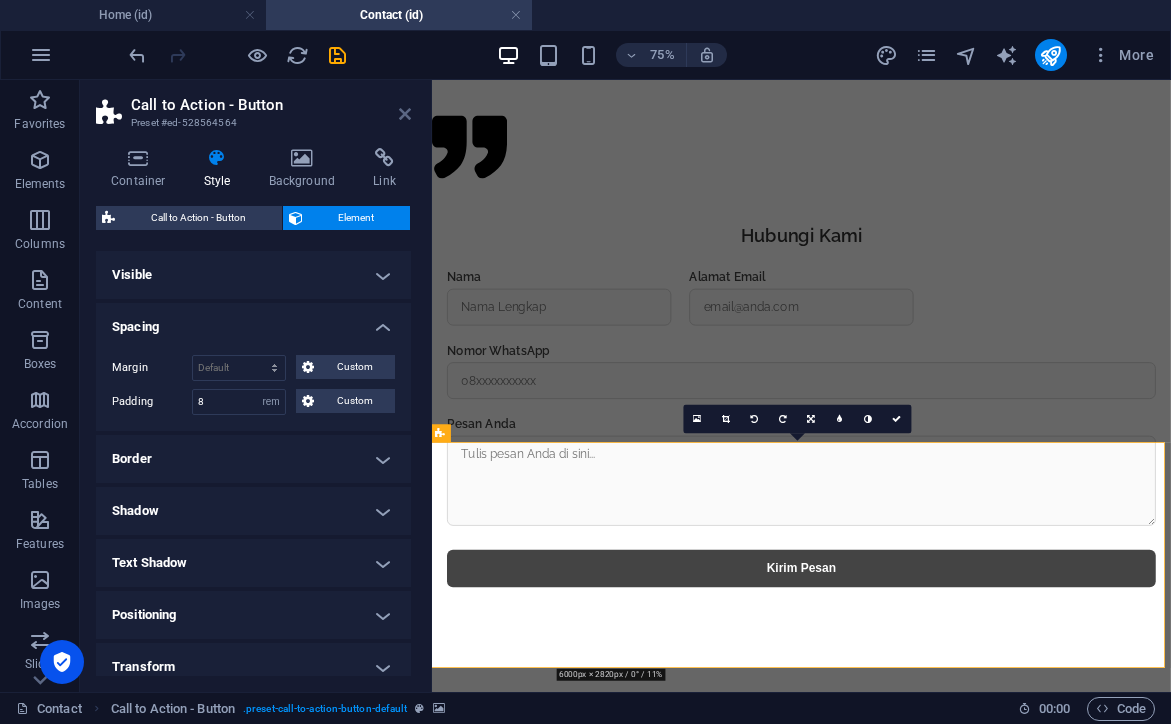 click at bounding box center [405, 114] 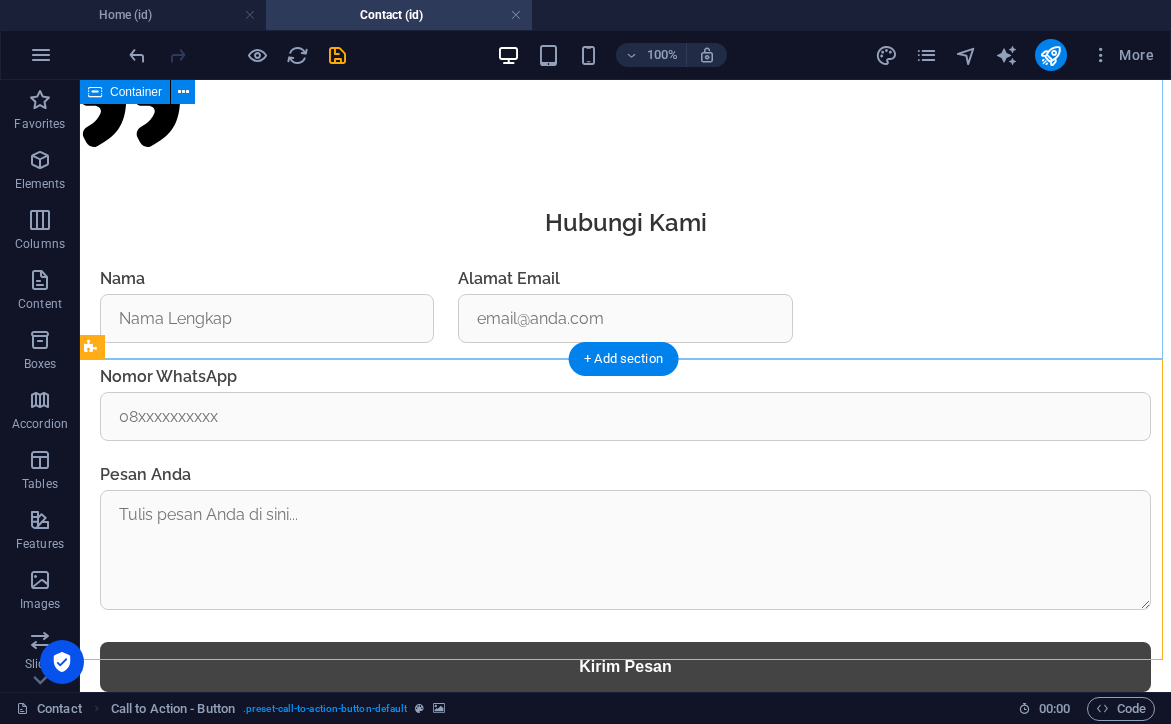 click on "Hubungi Kami
Hubungi Kami
Nama
Alamat Email
Nomor WhatsApp
[GEOGRAPHIC_DATA] Anda
Kirim Pesan" at bounding box center [625, 469] 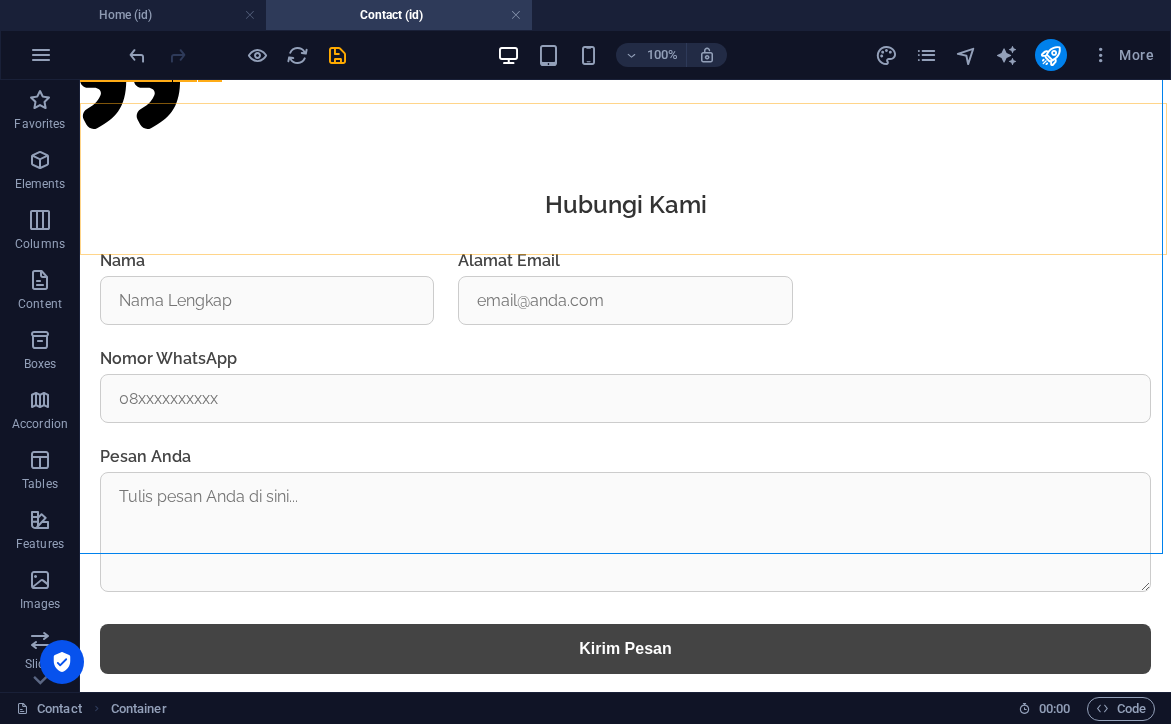 scroll, scrollTop: 1172, scrollLeft: 4, axis: both 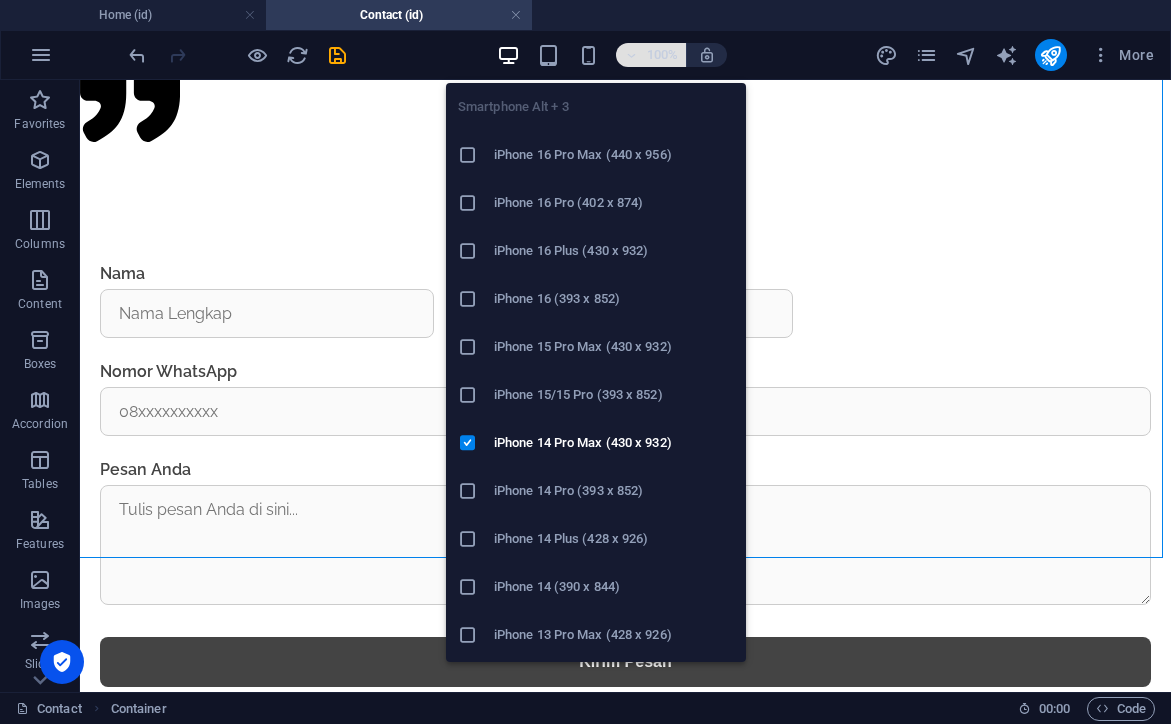 drag, startPoint x: 589, startPoint y: 59, endPoint x: 625, endPoint y: 66, distance: 36.67424 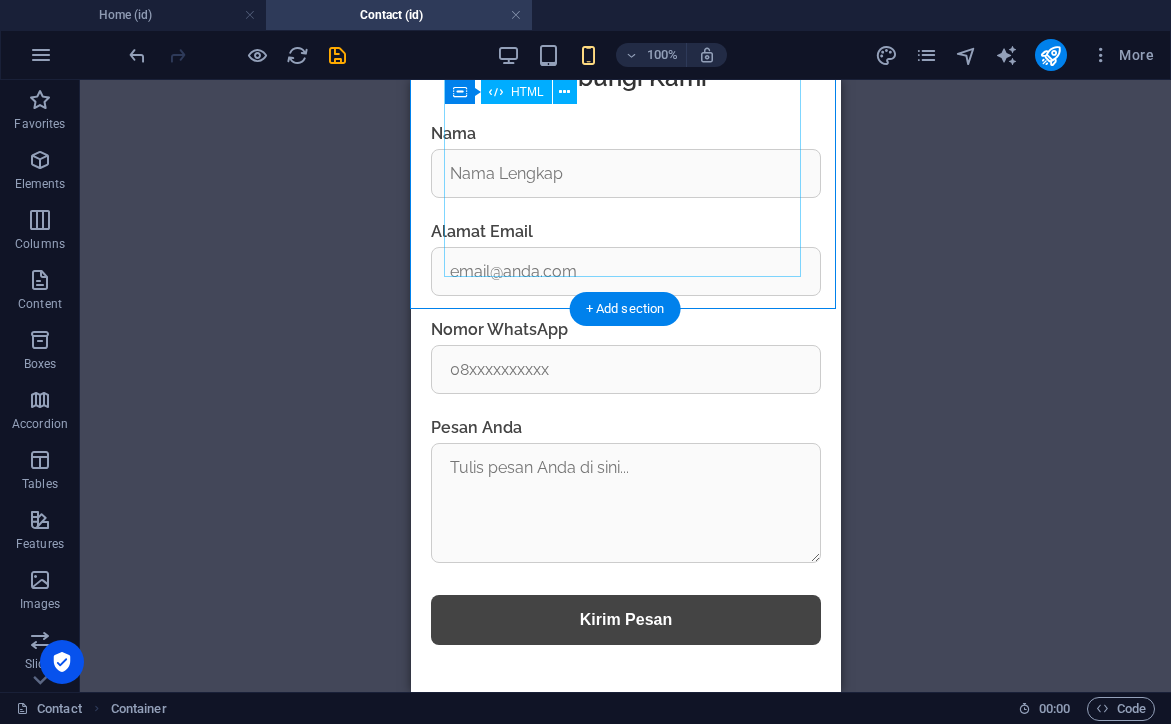 scroll, scrollTop: 1426, scrollLeft: 1, axis: both 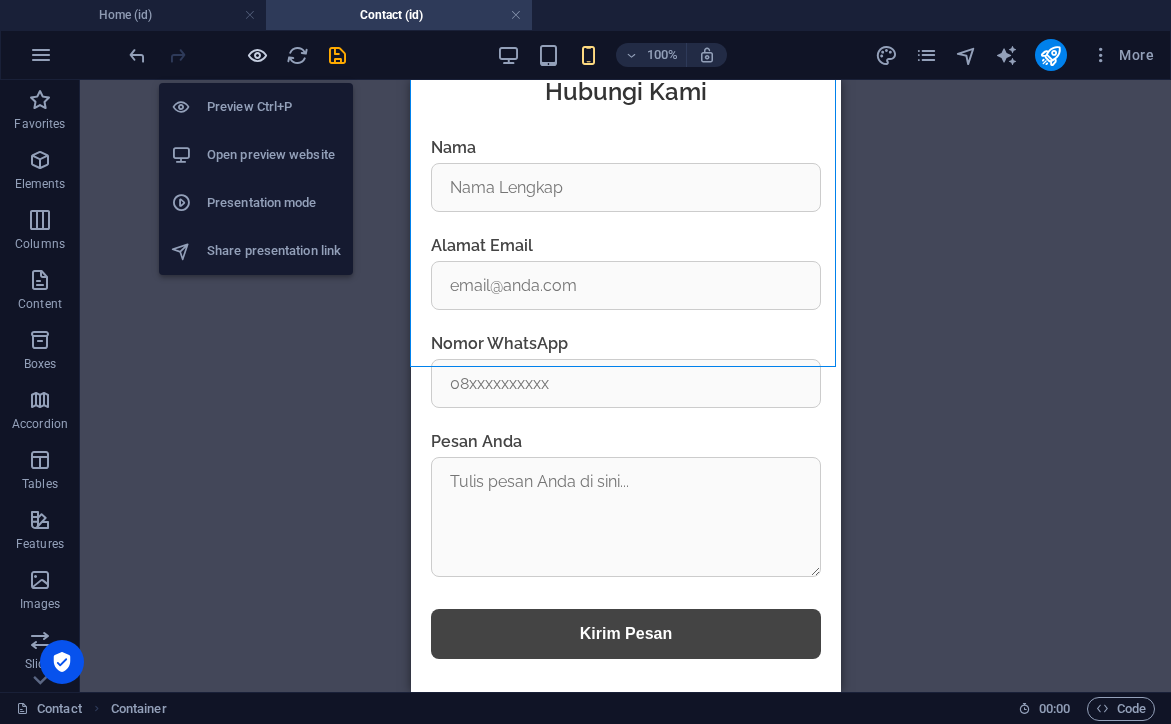 click at bounding box center (257, 55) 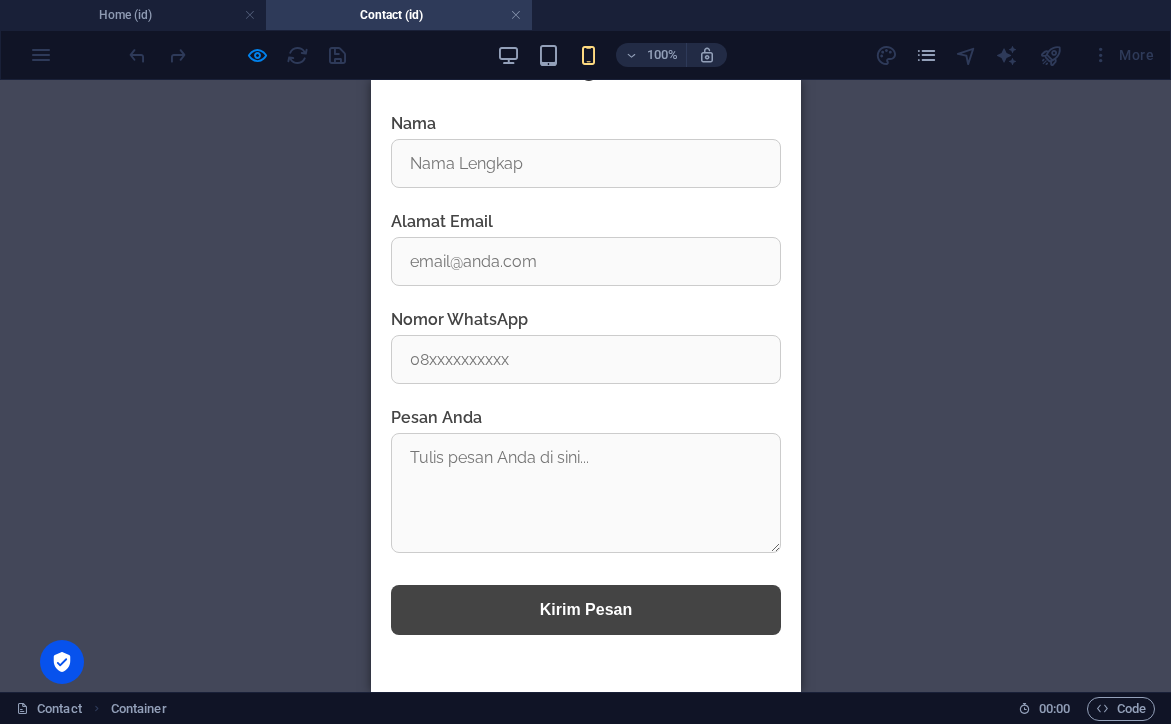 scroll, scrollTop: 1443, scrollLeft: 1, axis: both 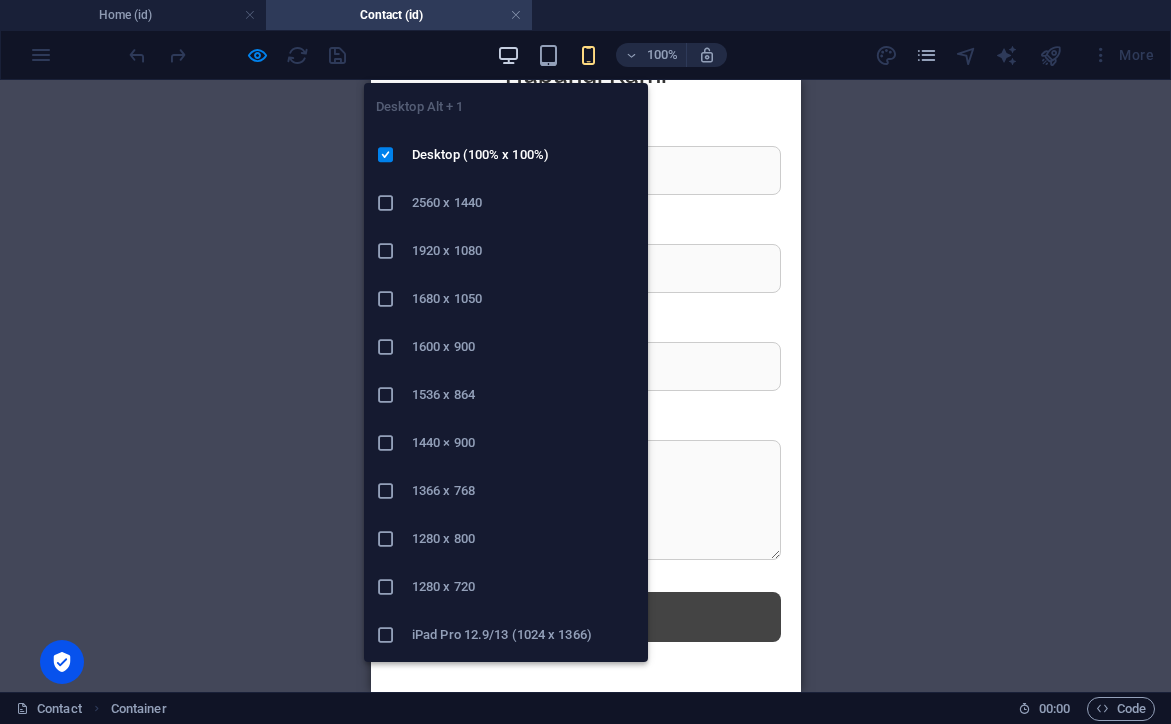 click at bounding box center [508, 55] 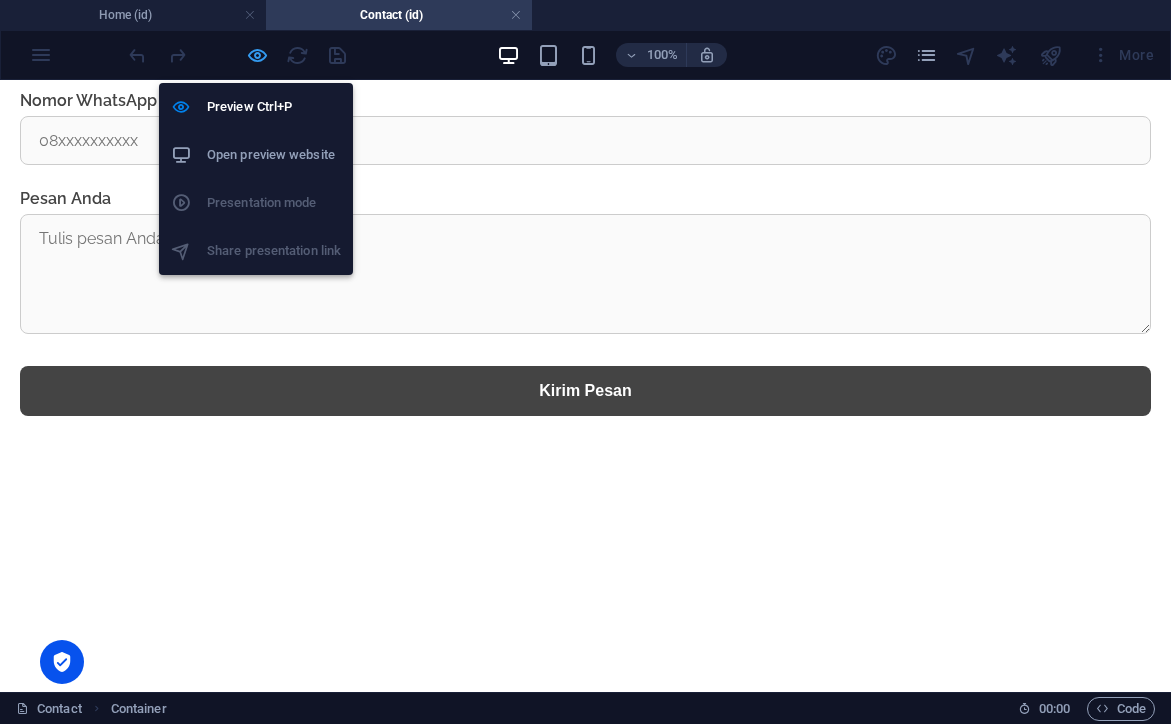 click at bounding box center (257, 55) 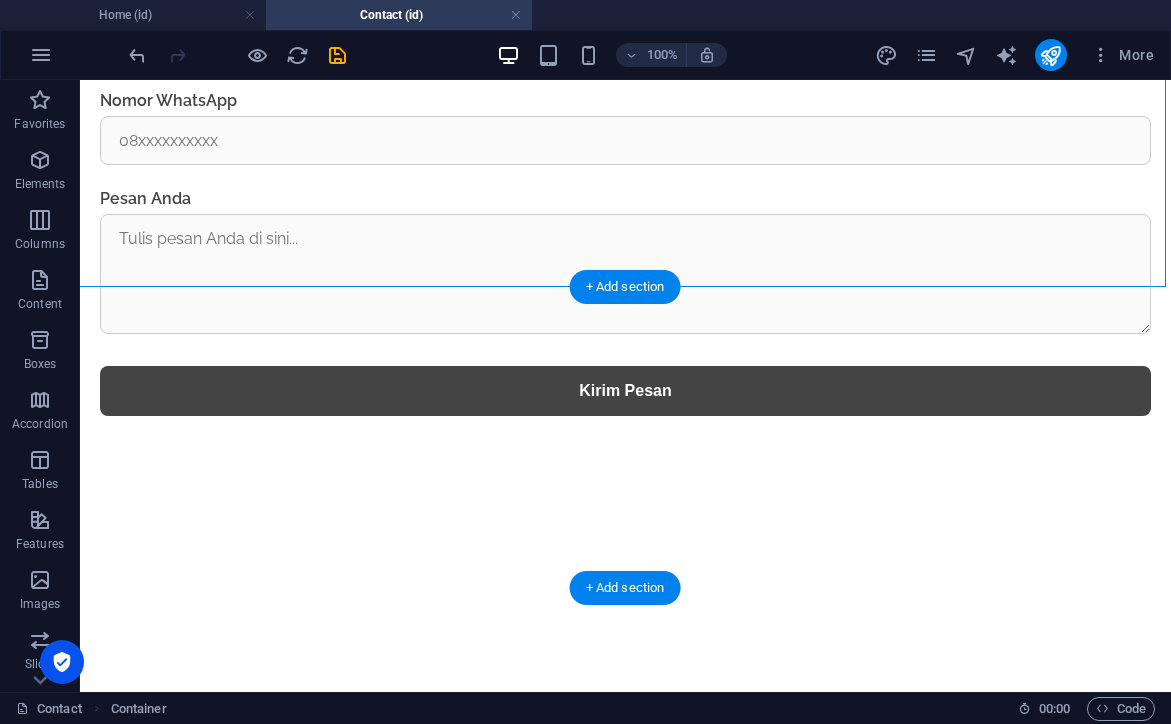 click at bounding box center (625, 512) 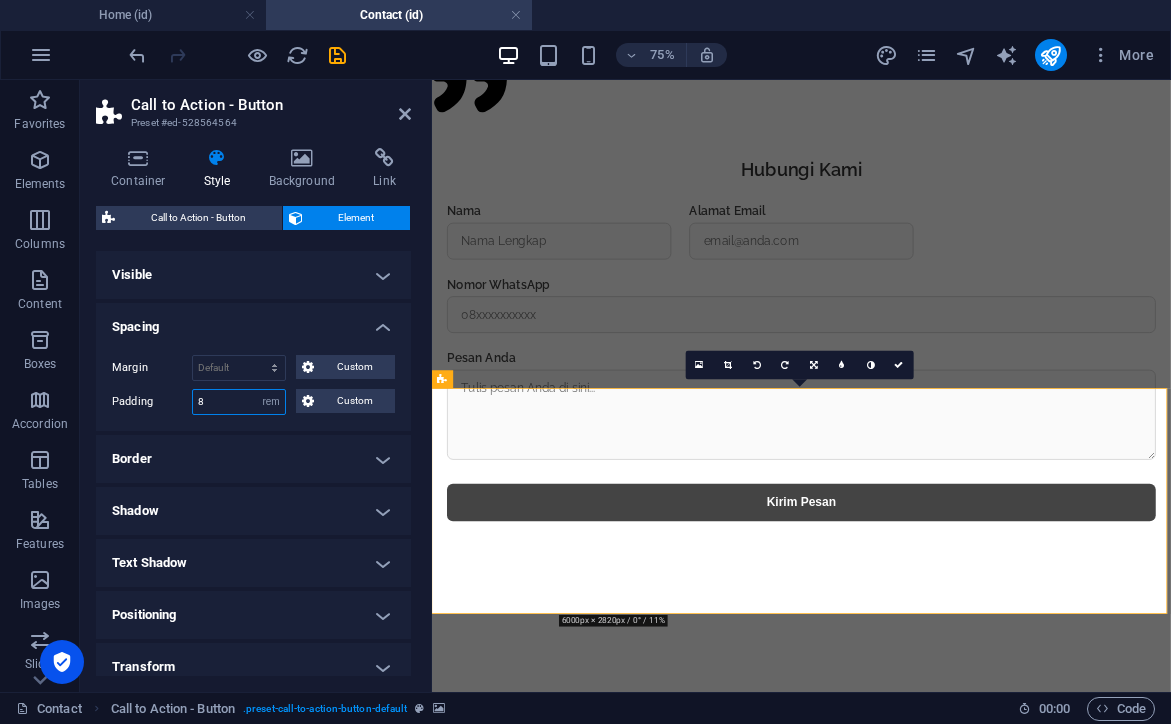 click on "8" at bounding box center (239, 402) 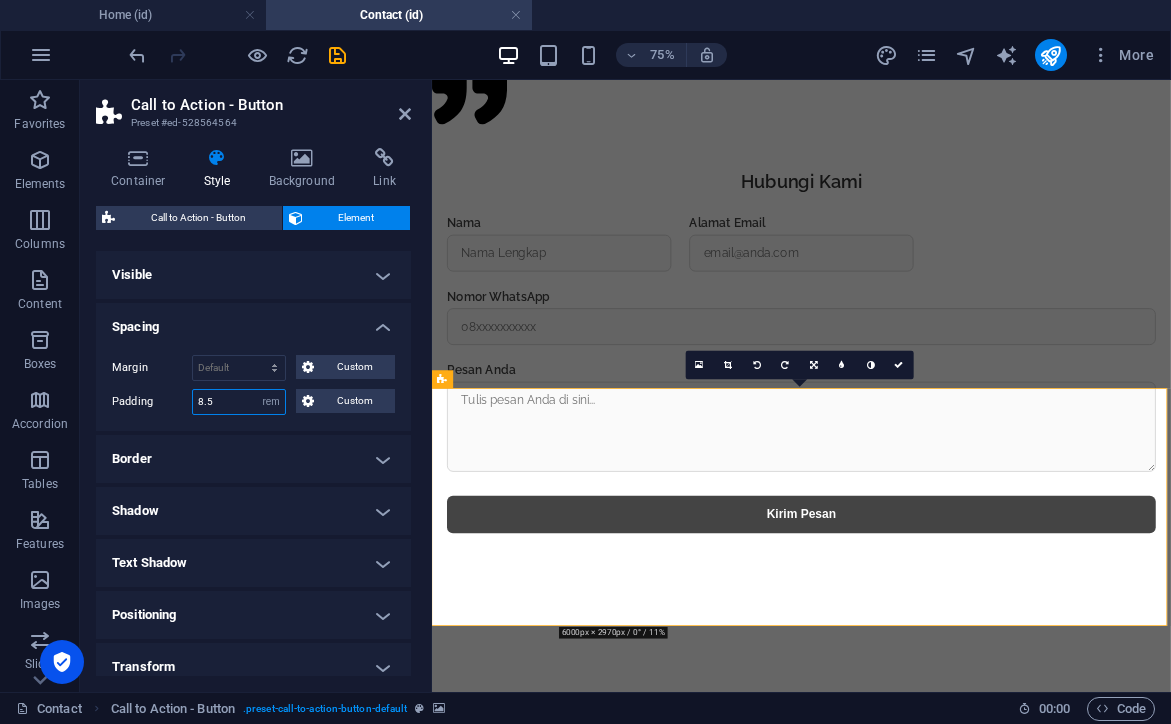click on "8.5" at bounding box center (239, 402) 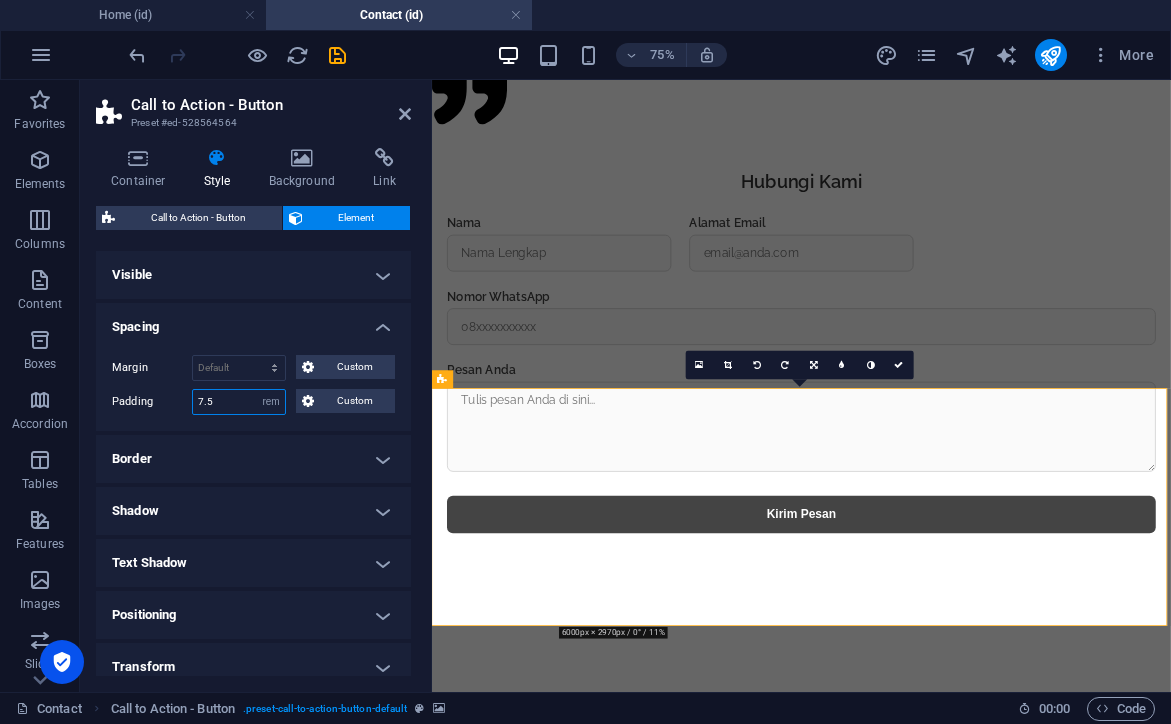 type on "7.5" 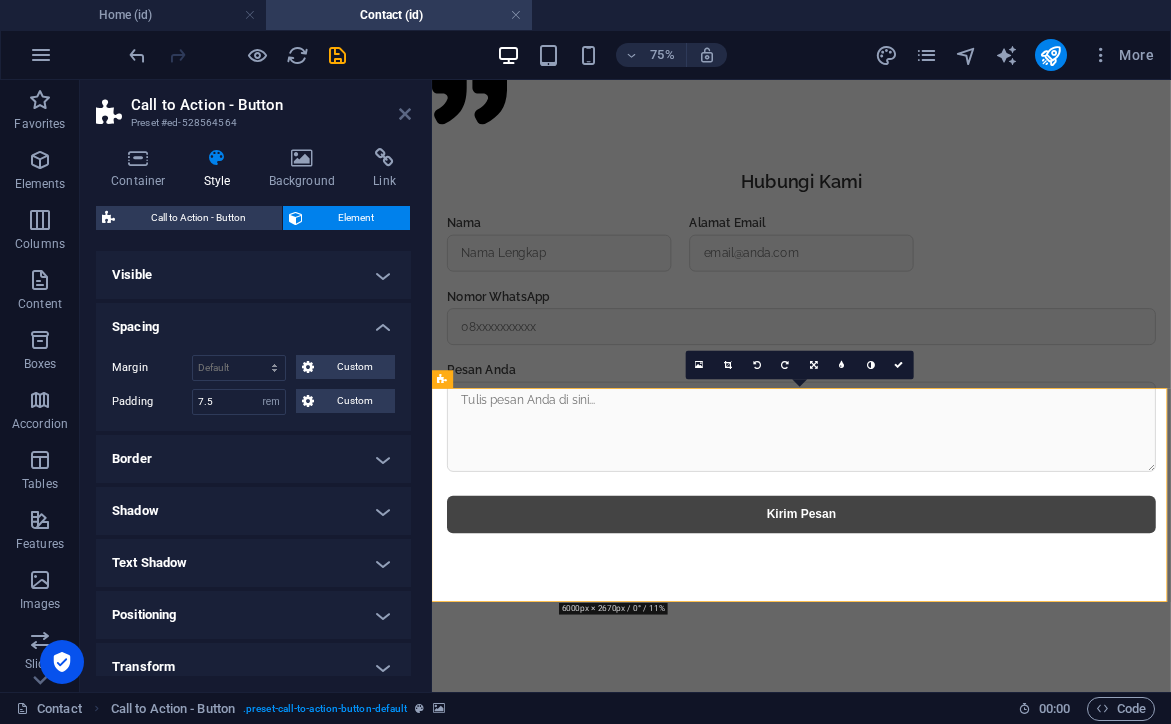 click at bounding box center [405, 114] 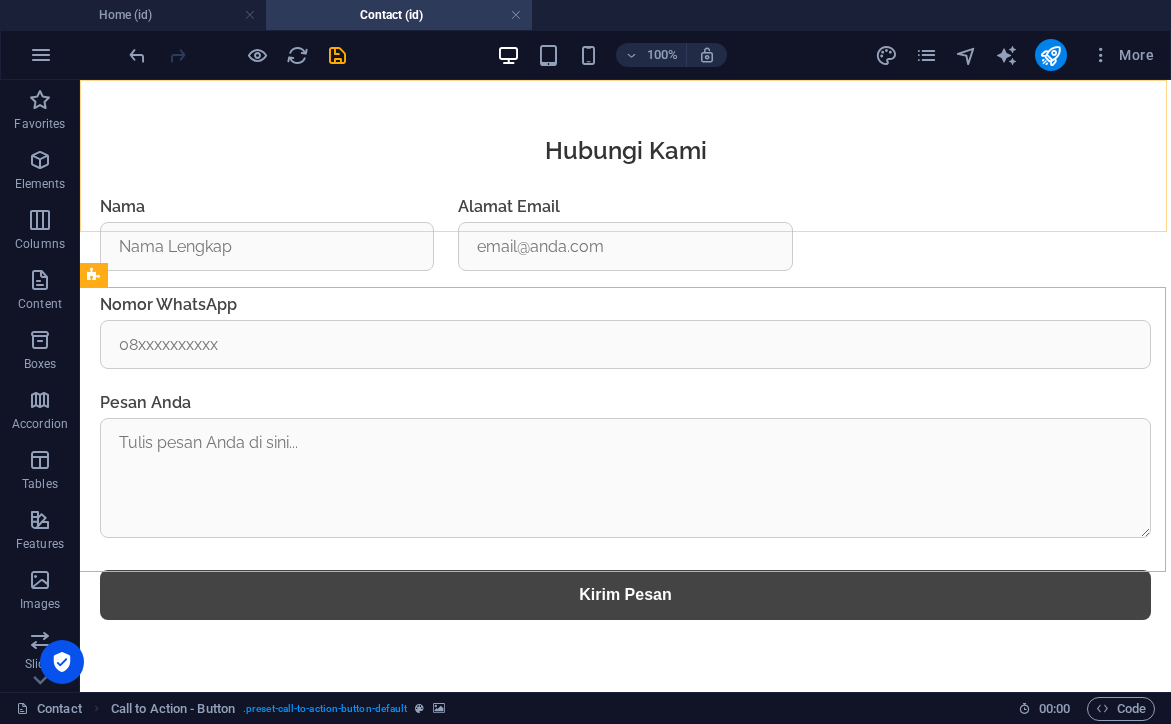 click on "Home About Us Our Works Contact" at bounding box center [625, -1247] 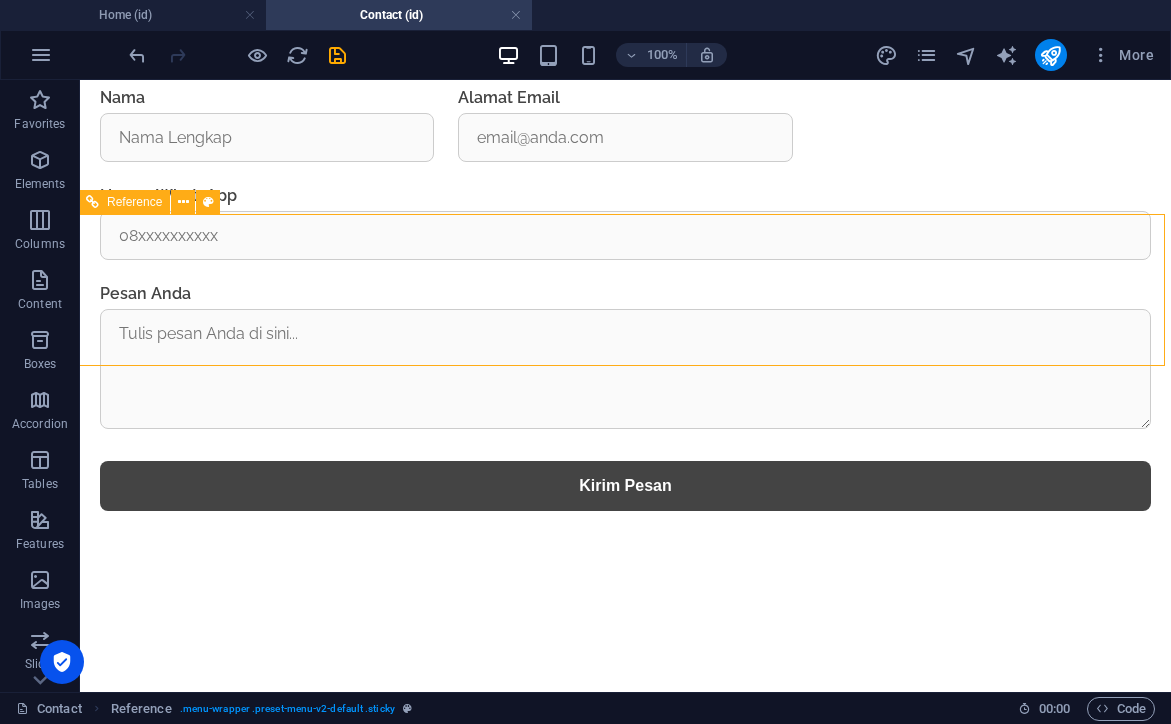 scroll, scrollTop: 1439, scrollLeft: 3, axis: both 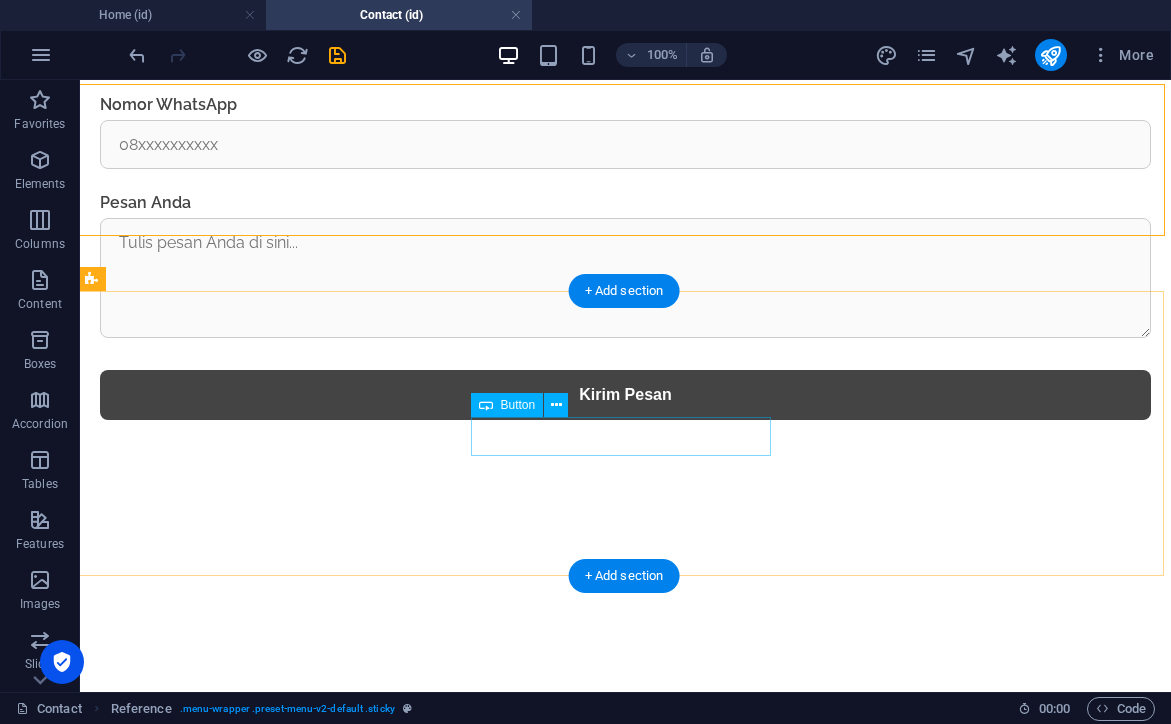 click on "WhatsApp" at bounding box center [625, 936] 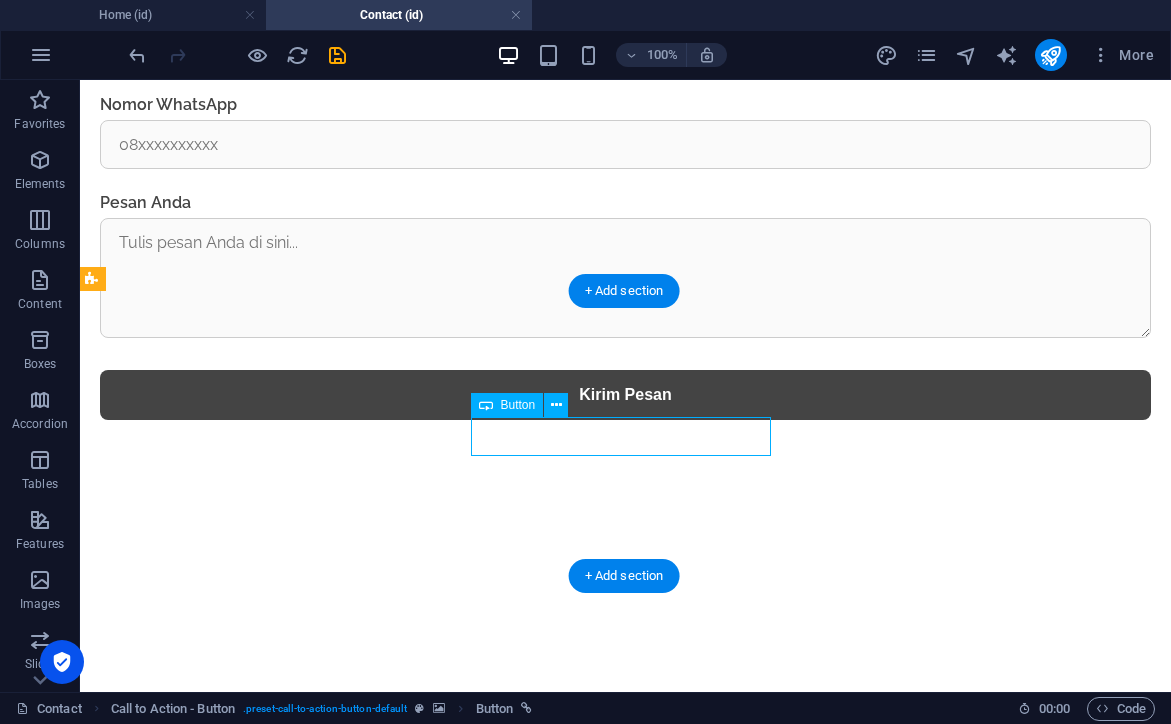 click on "WhatsApp" at bounding box center (625, 936) 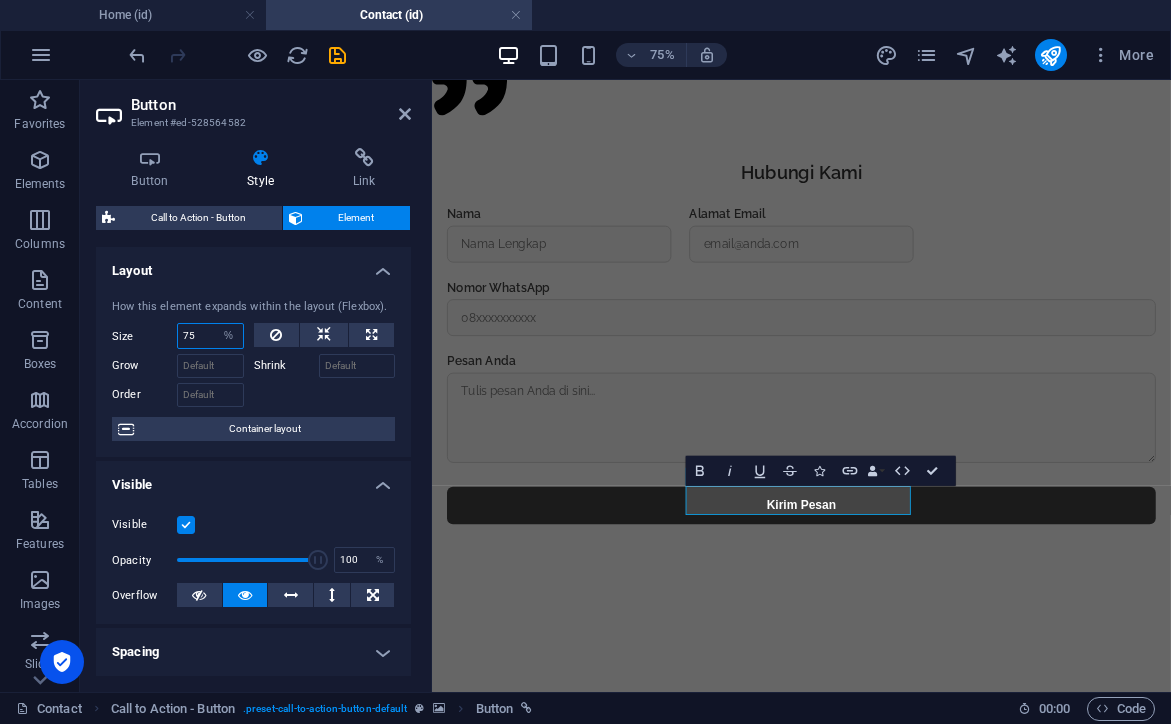click on "75" at bounding box center (210, 336) 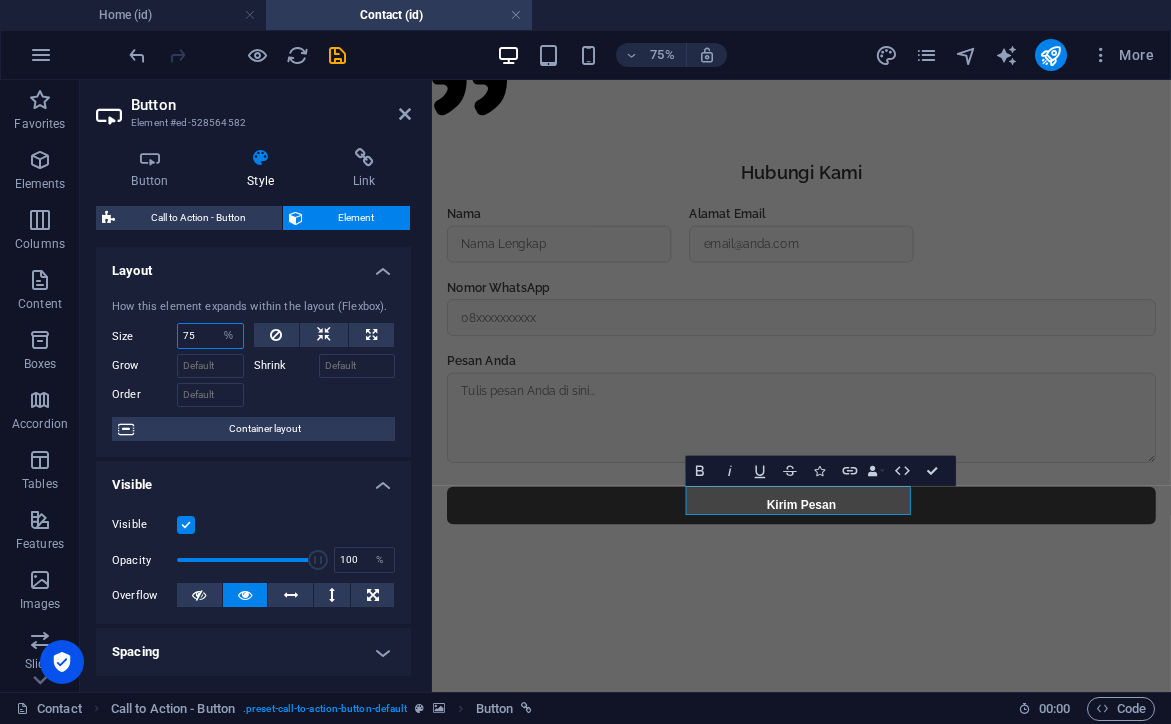 click on "75" at bounding box center (210, 336) 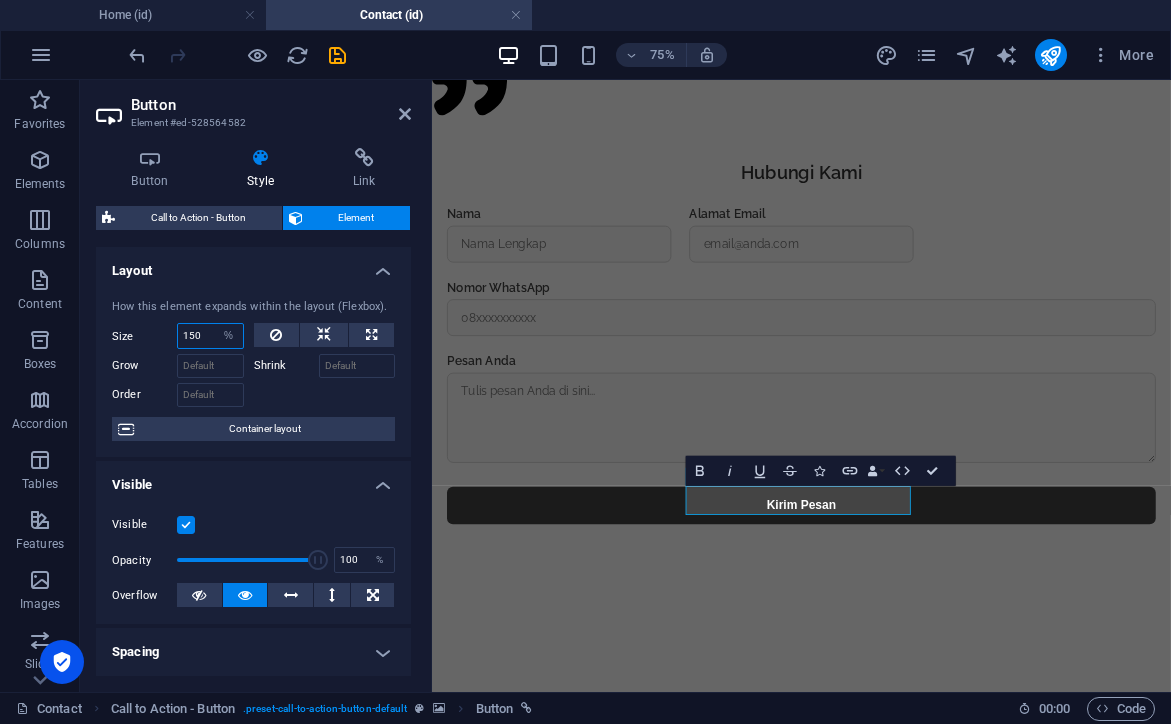 type on "150" 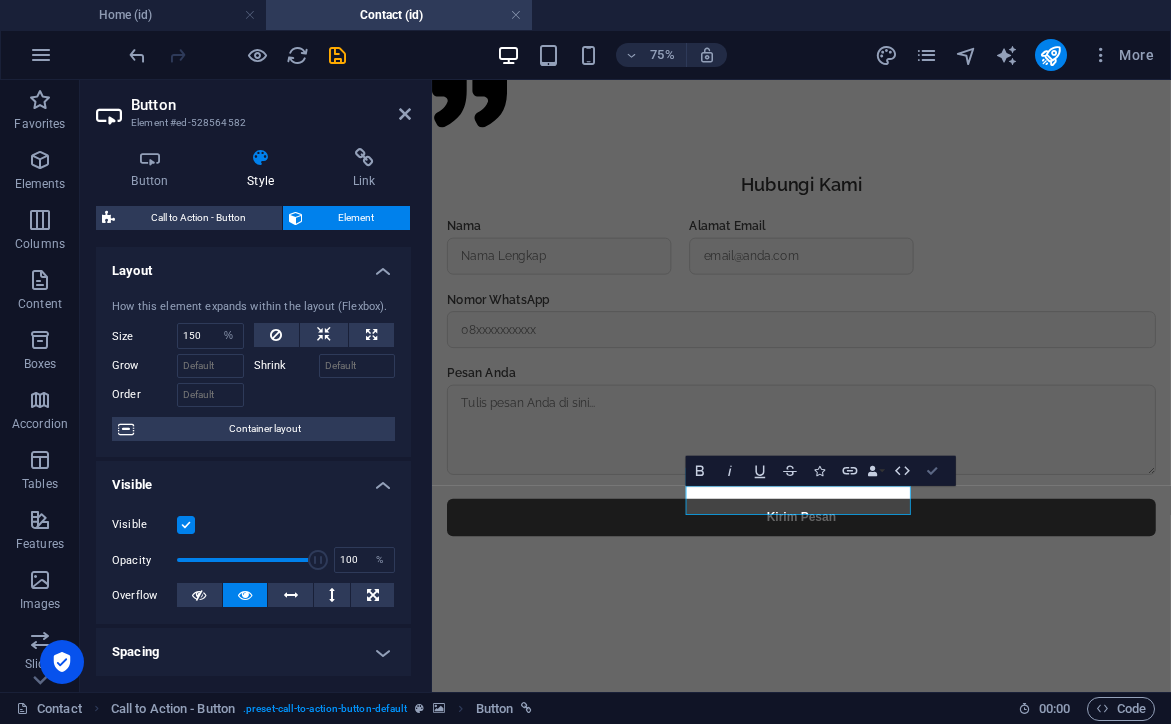 drag, startPoint x: 933, startPoint y: 469, endPoint x: 853, endPoint y: 390, distance: 112.432205 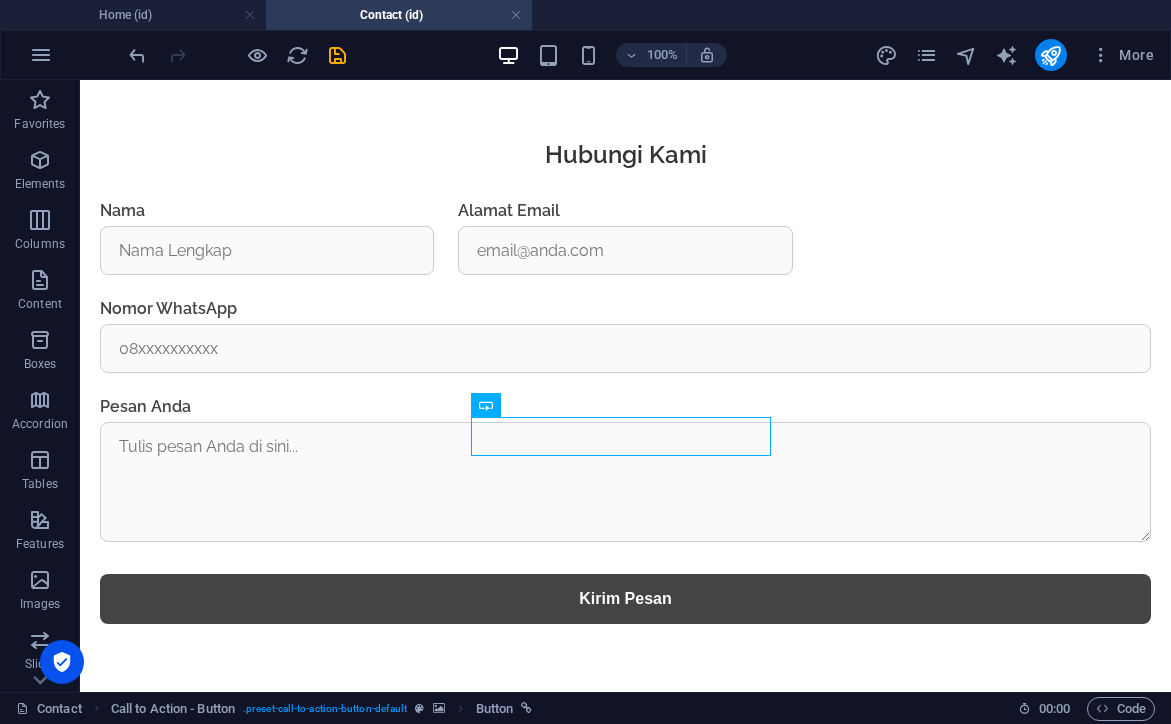 click at bounding box center (625, 720) 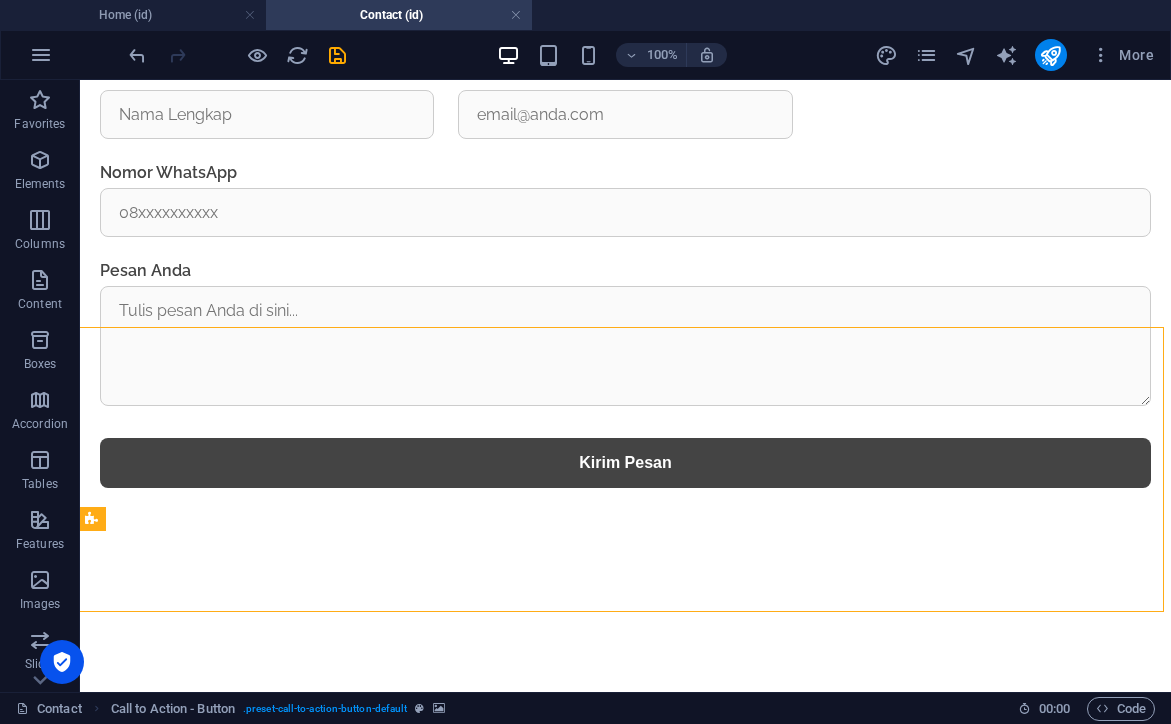 scroll, scrollTop: 1348, scrollLeft: 3, axis: both 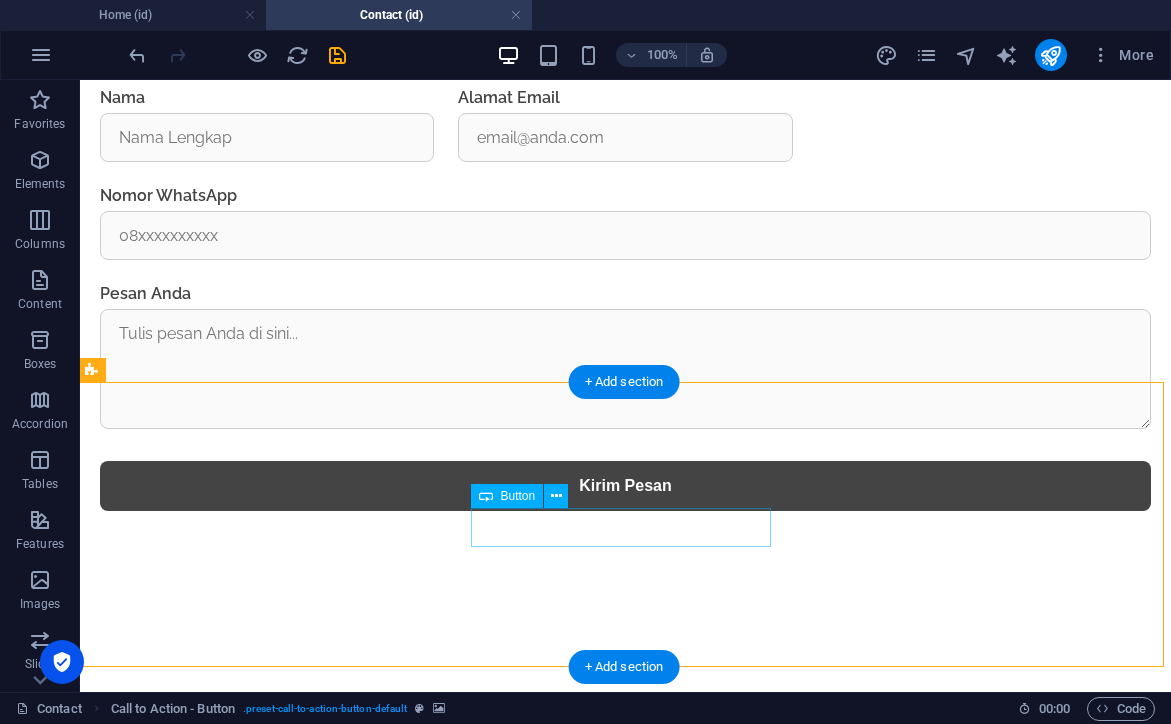 click on "WhatsApp" at bounding box center (625, 1027) 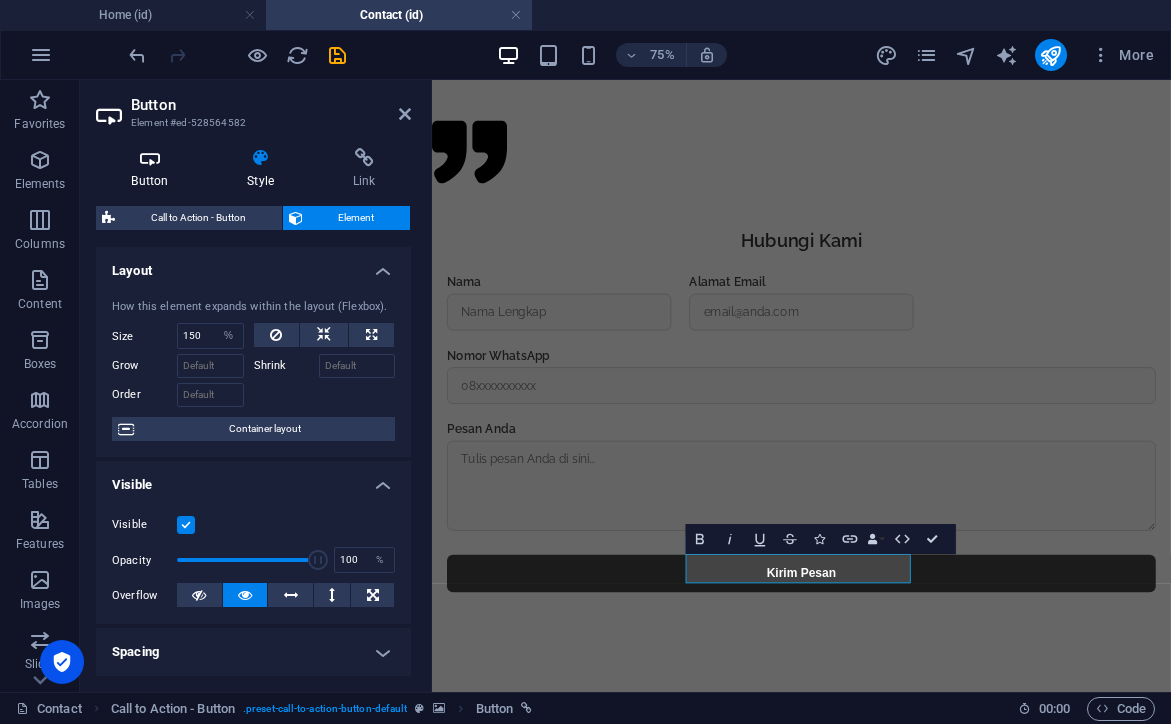 click on "Button" at bounding box center [154, 169] 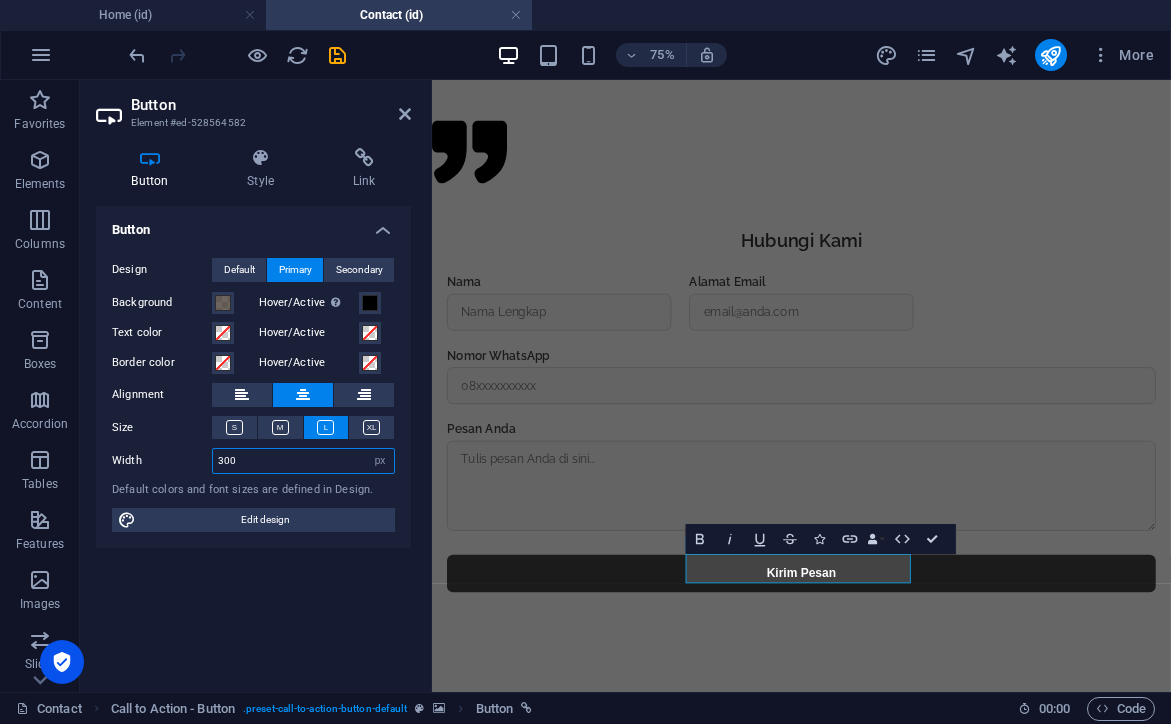 click on "300" at bounding box center (303, 461) 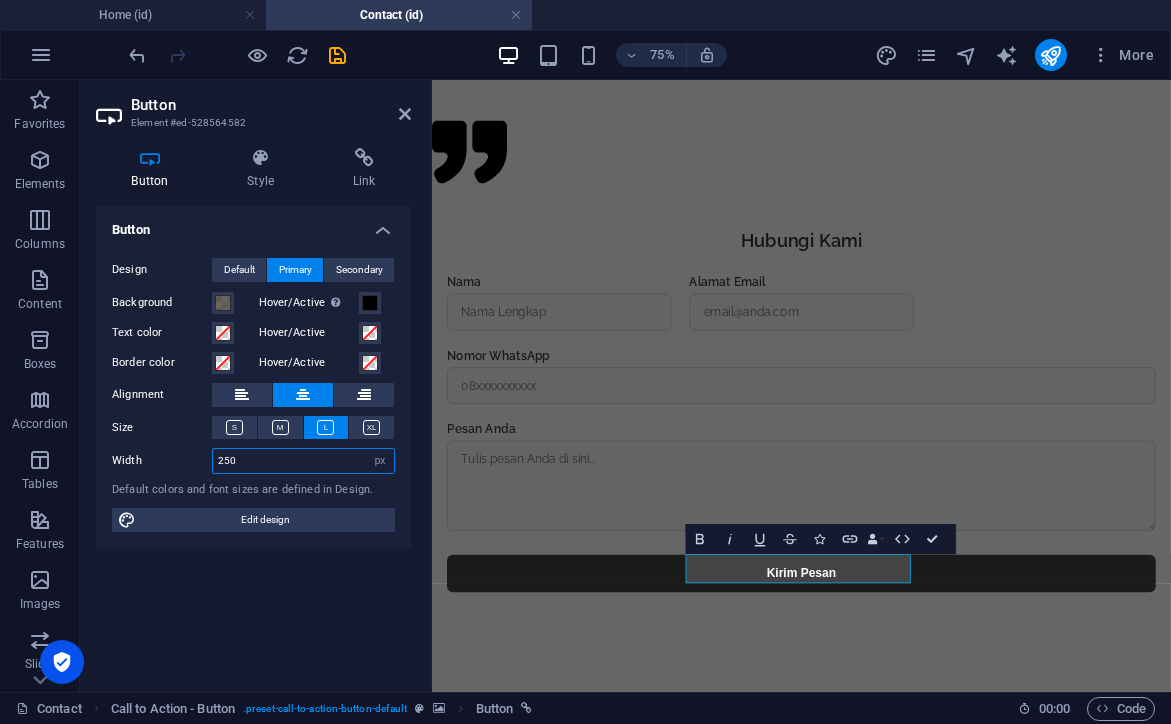 type on "250" 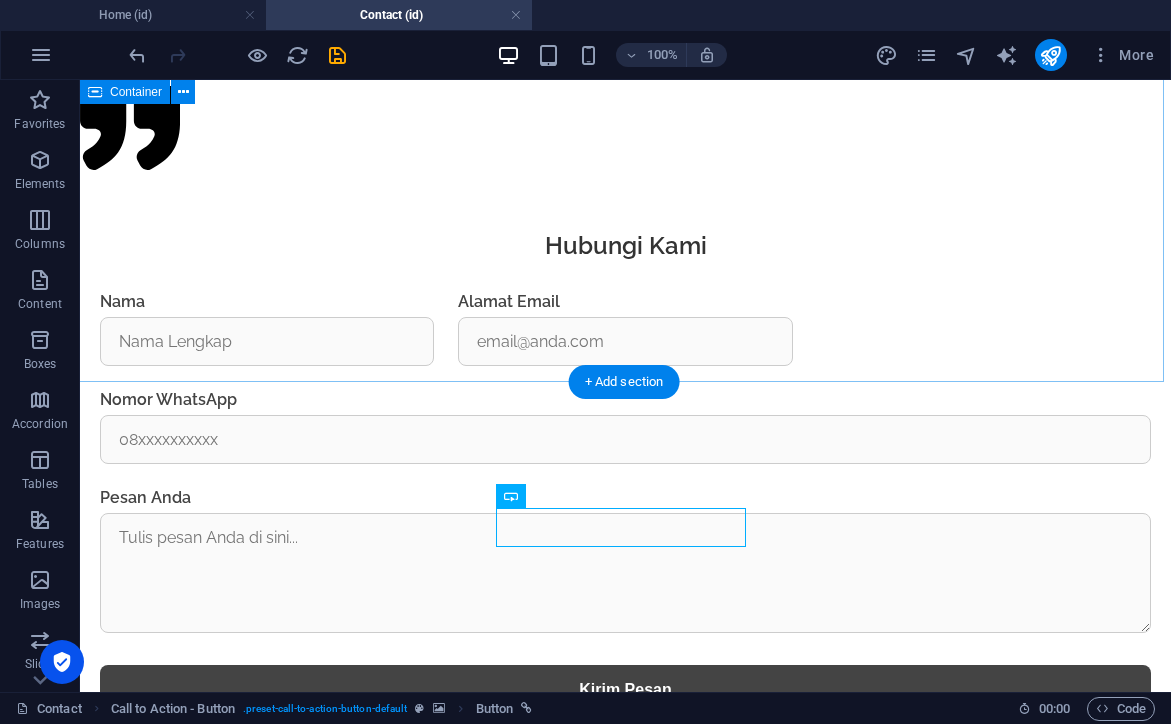 click on "Hubungi Kami
Hubungi Kami
Nama
Alamat Email
Nomor WhatsApp
[GEOGRAPHIC_DATA] Anda
Kirim Pesan" at bounding box center [625, 492] 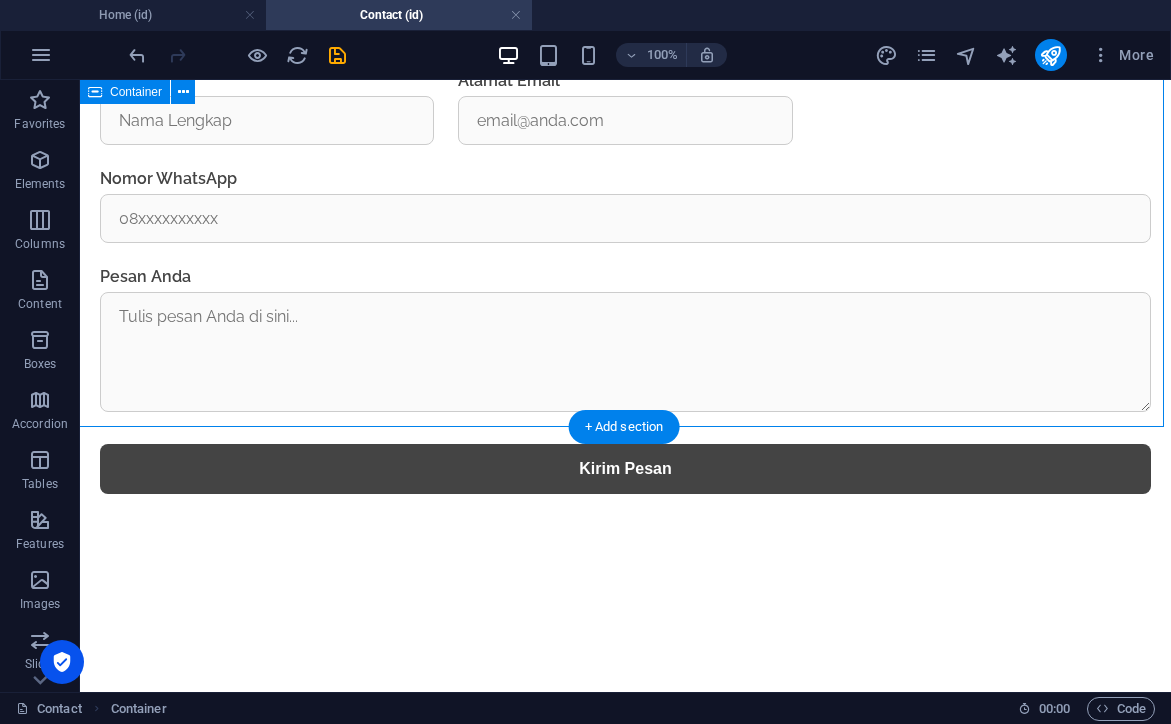 scroll, scrollTop: 1393, scrollLeft: 3, axis: both 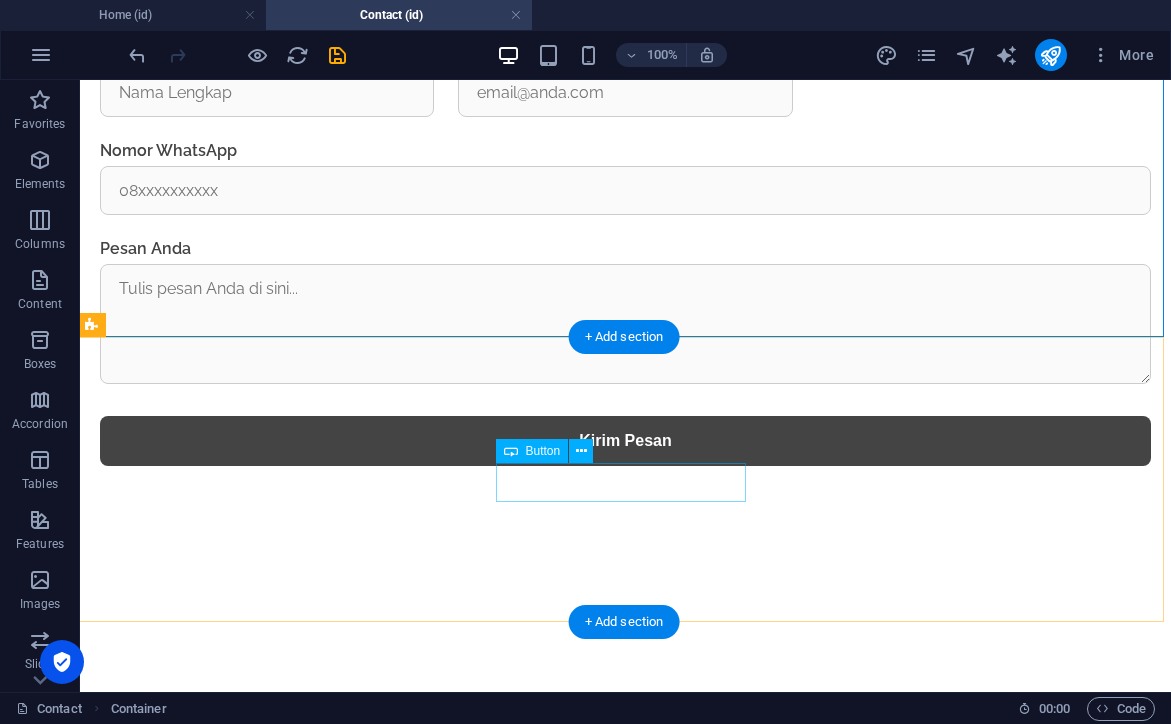 click on "WhatsApp" at bounding box center (625, 982) 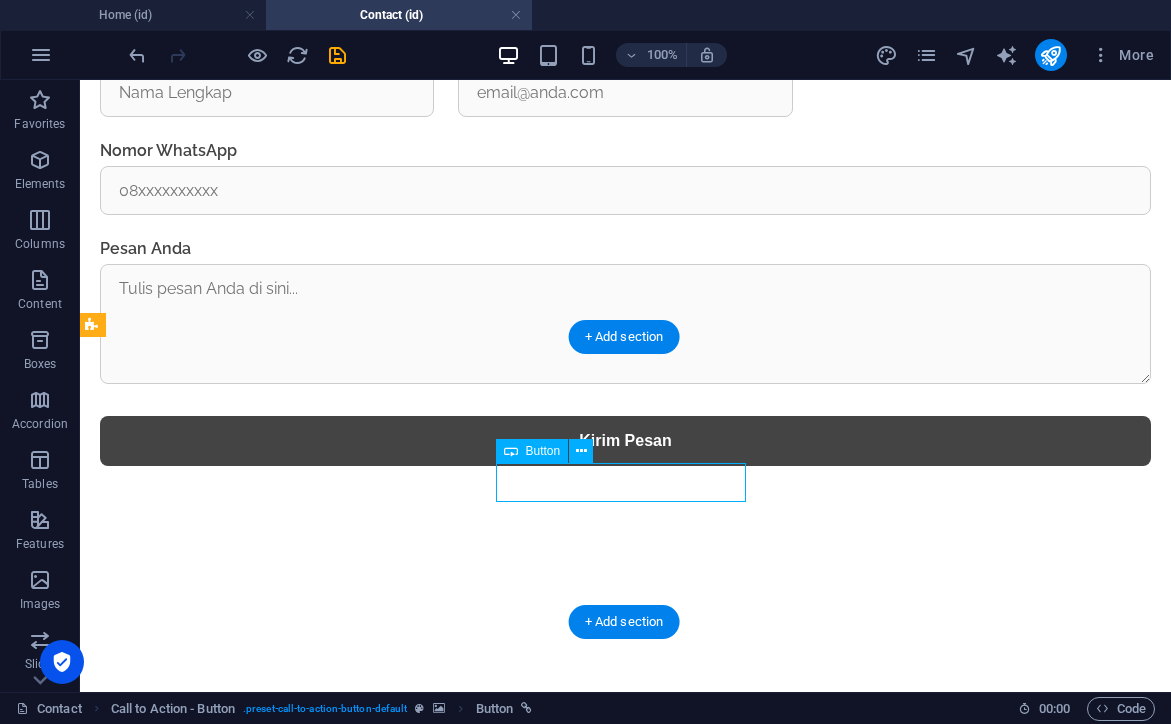 click on "WhatsApp" at bounding box center (625, 982) 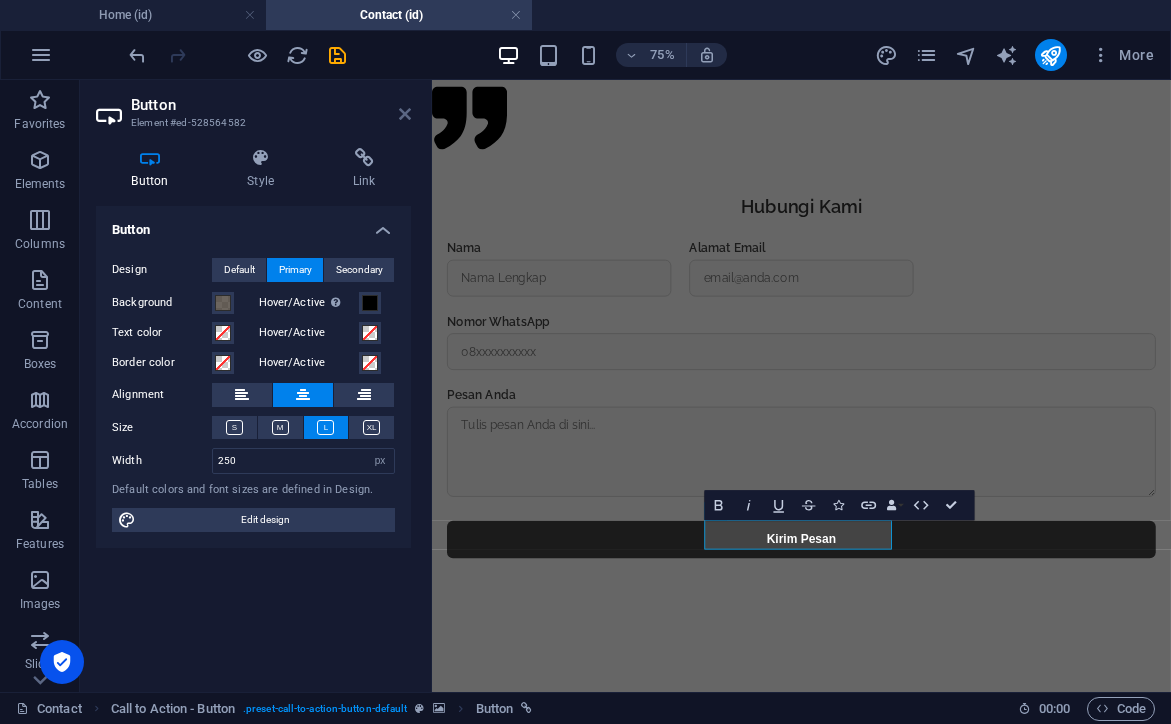 click at bounding box center (405, 114) 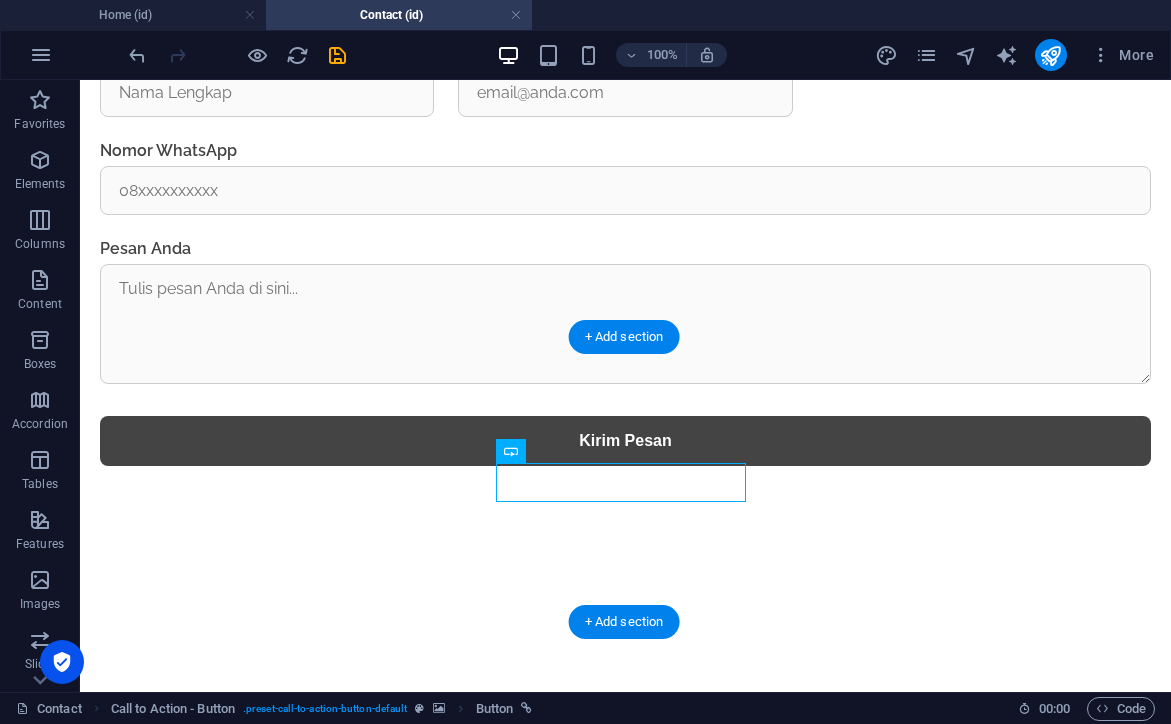 click at bounding box center [625, 562] 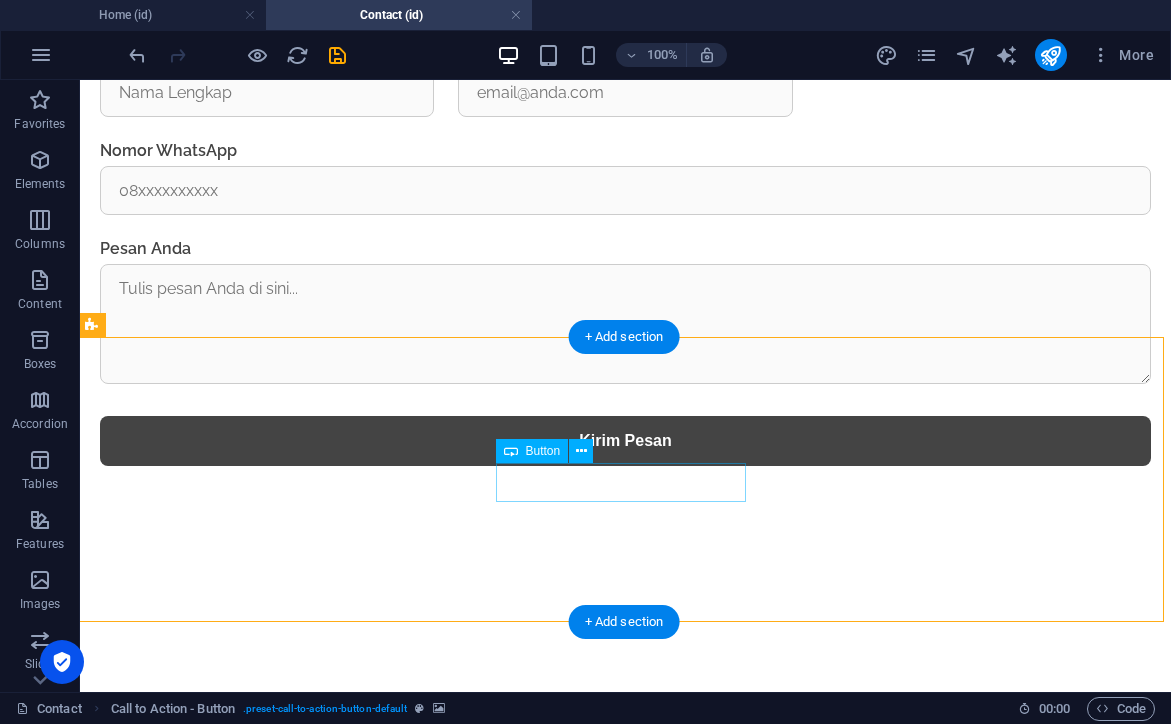 click on "WhatsApp" at bounding box center (625, 982) 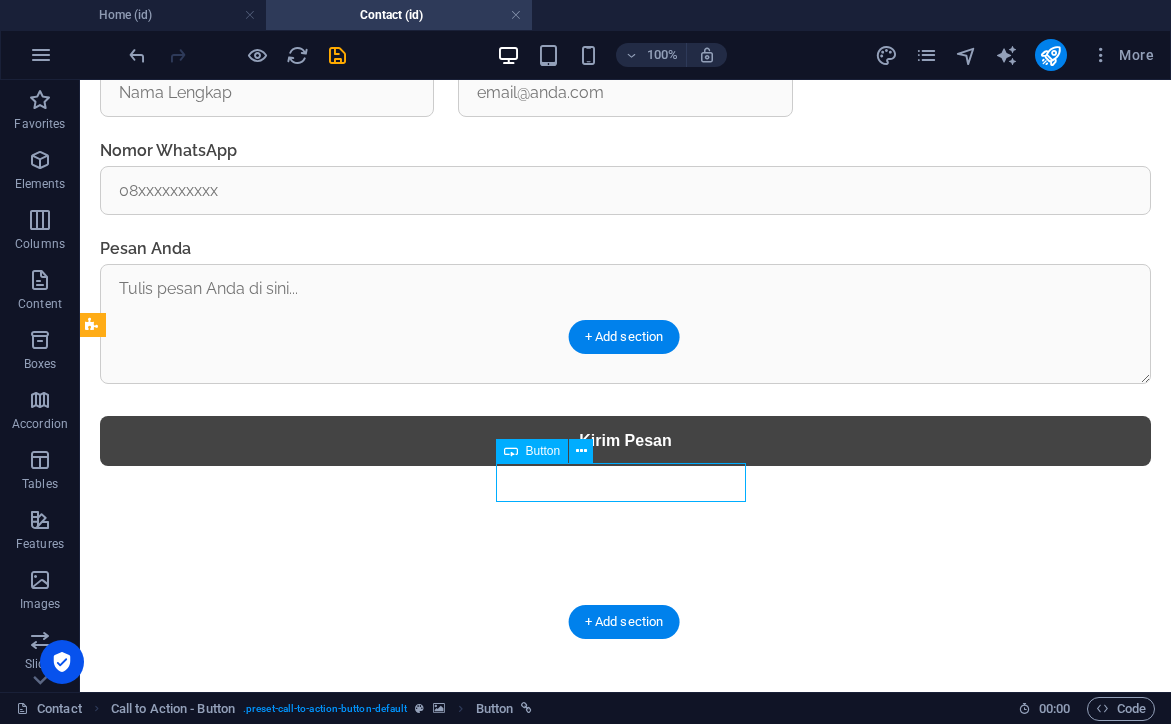 click on "WhatsApp" at bounding box center [625, 982] 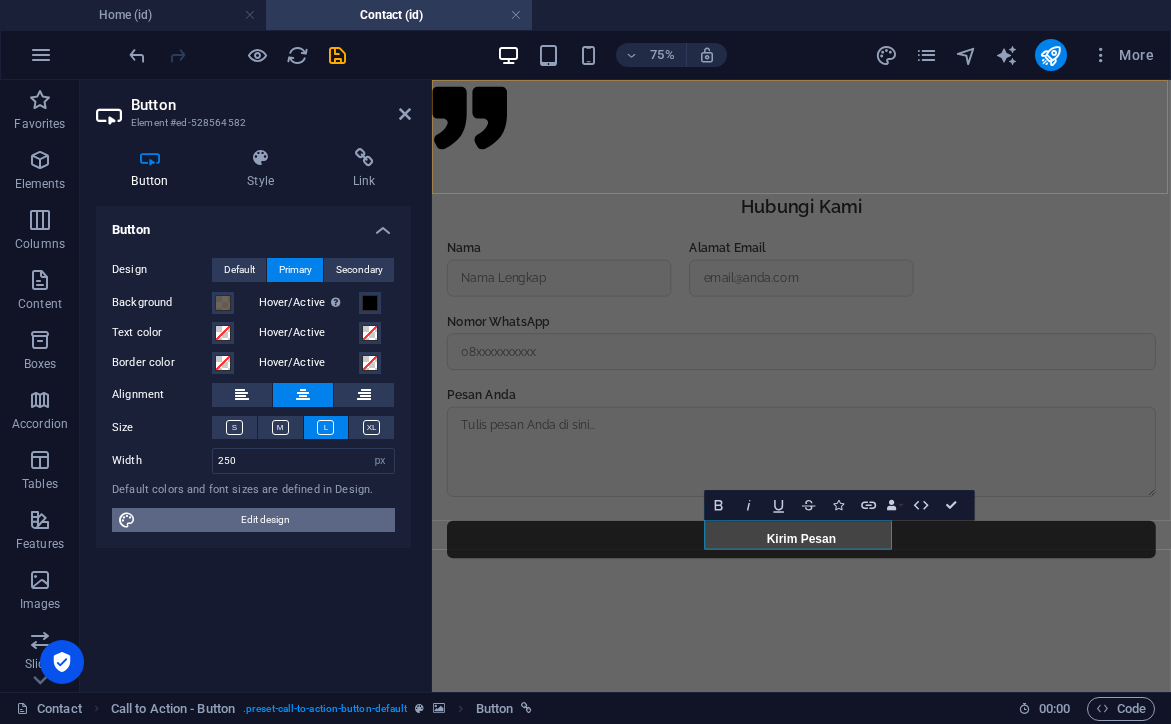 click on "Edit design" at bounding box center (265, 520) 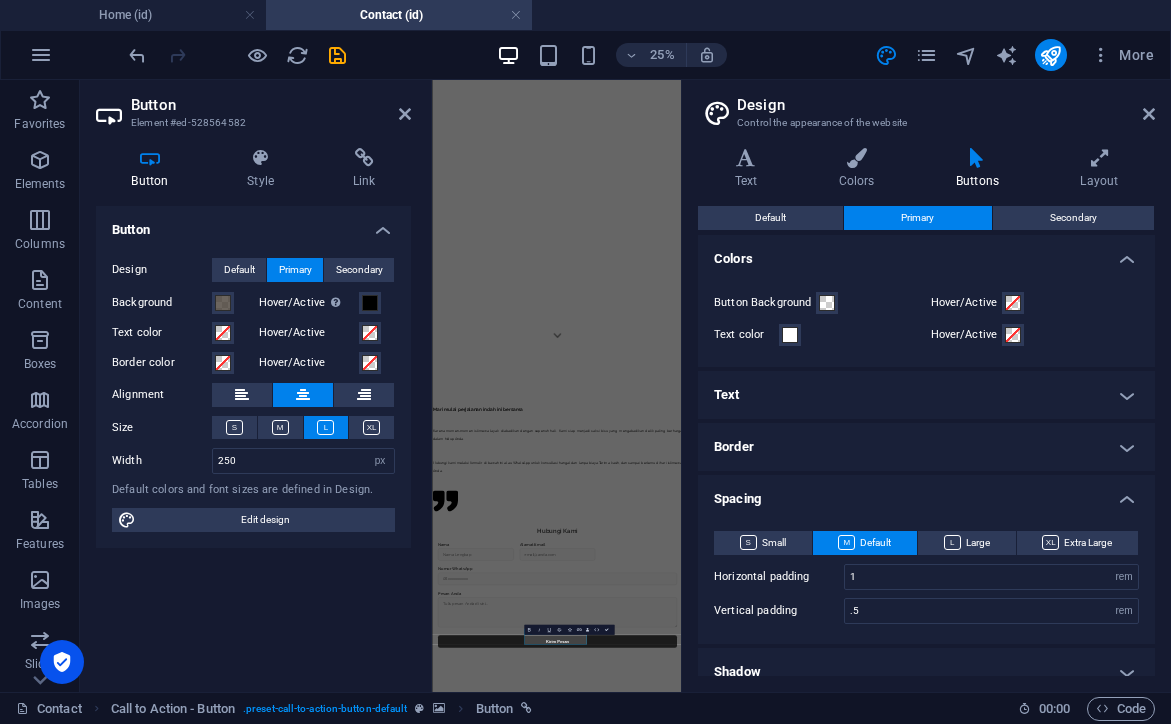 scroll, scrollTop: 63, scrollLeft: 0, axis: vertical 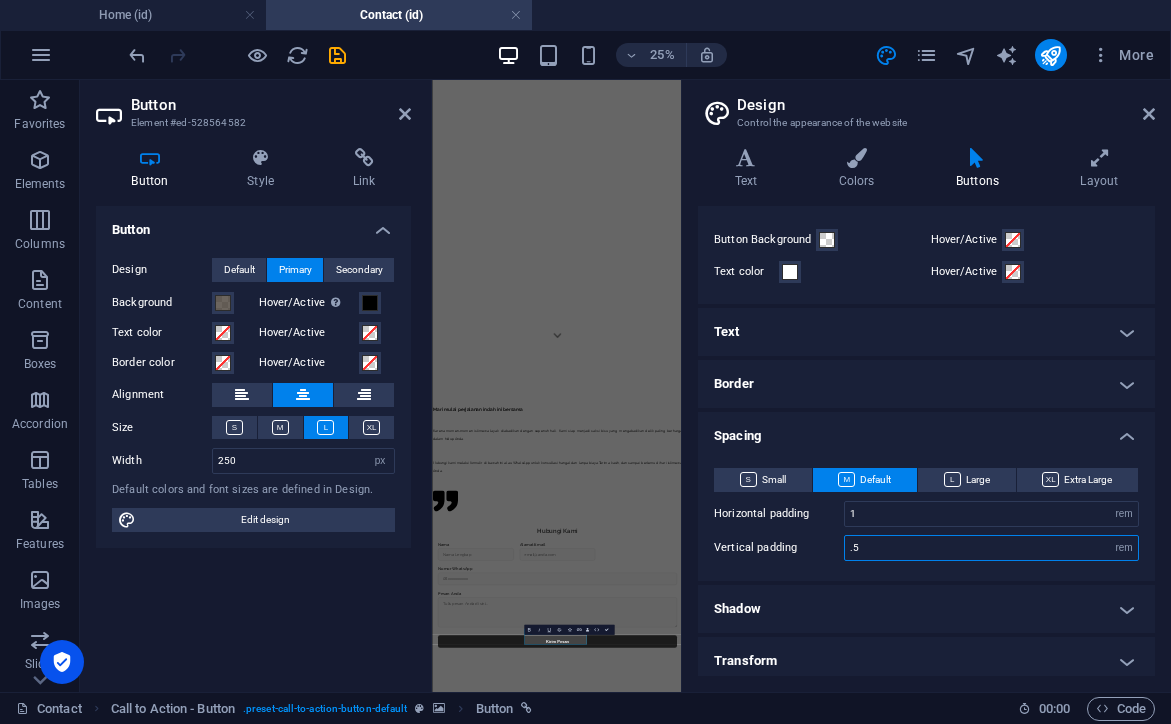 click on ".5" at bounding box center [991, 548] 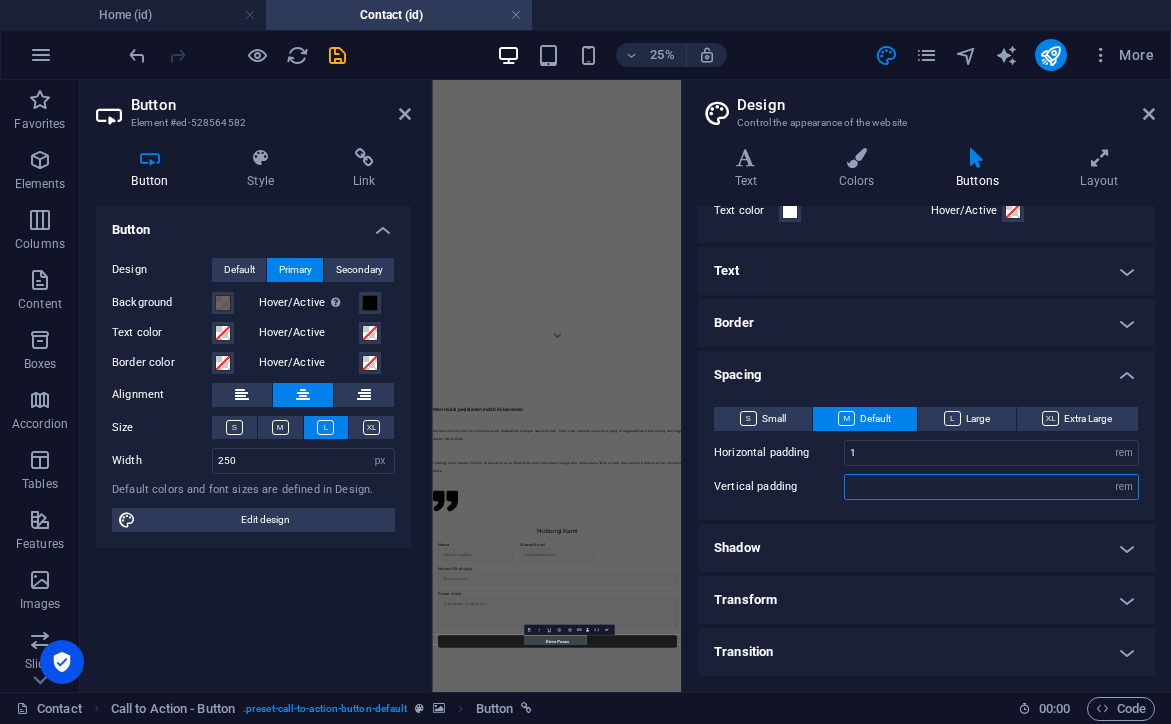scroll, scrollTop: 123, scrollLeft: 0, axis: vertical 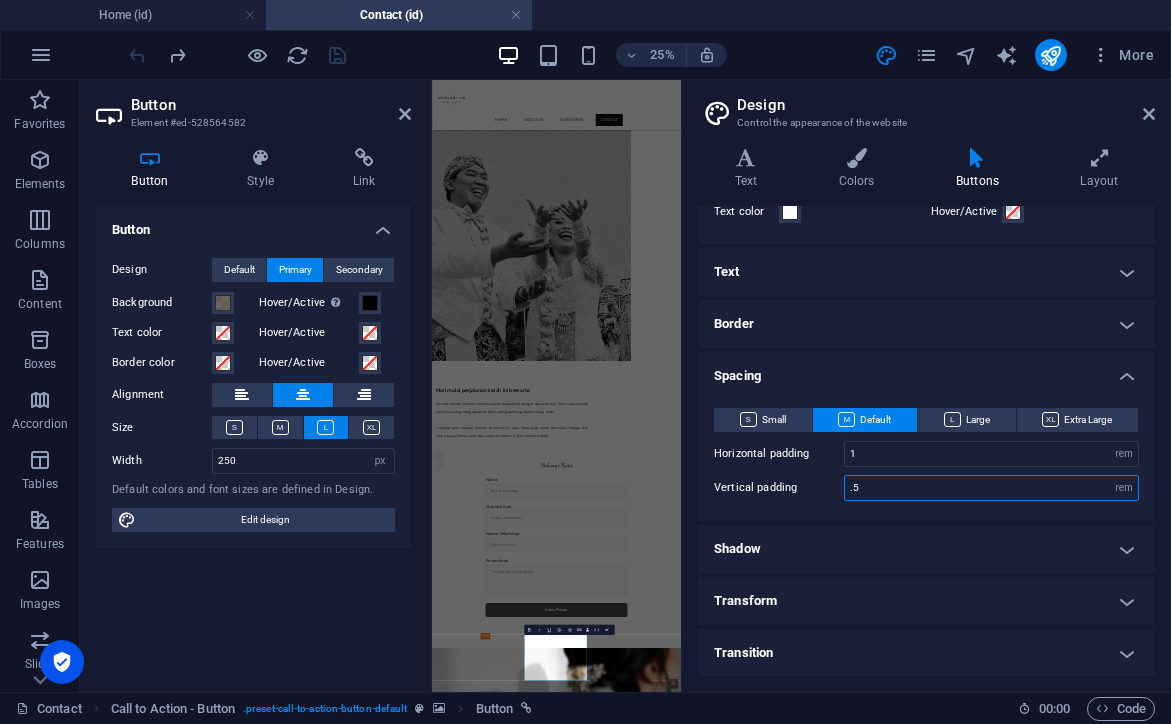 drag, startPoint x: 875, startPoint y: 487, endPoint x: 795, endPoint y: 487, distance: 80 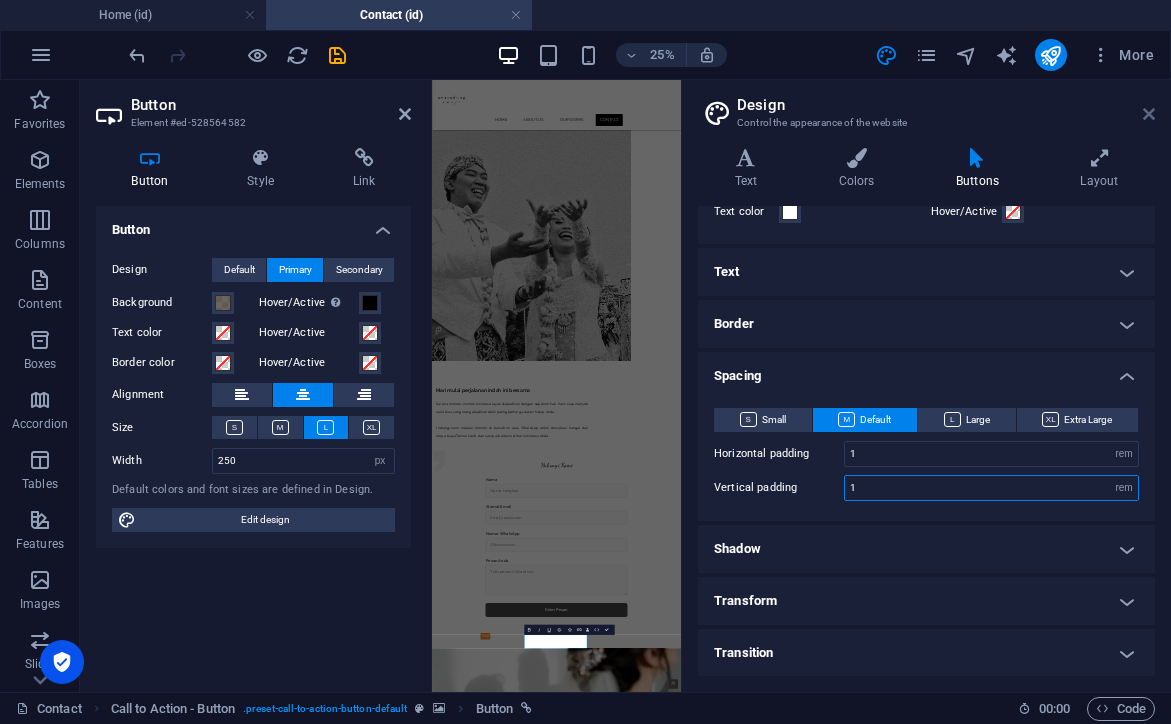 type on "1" 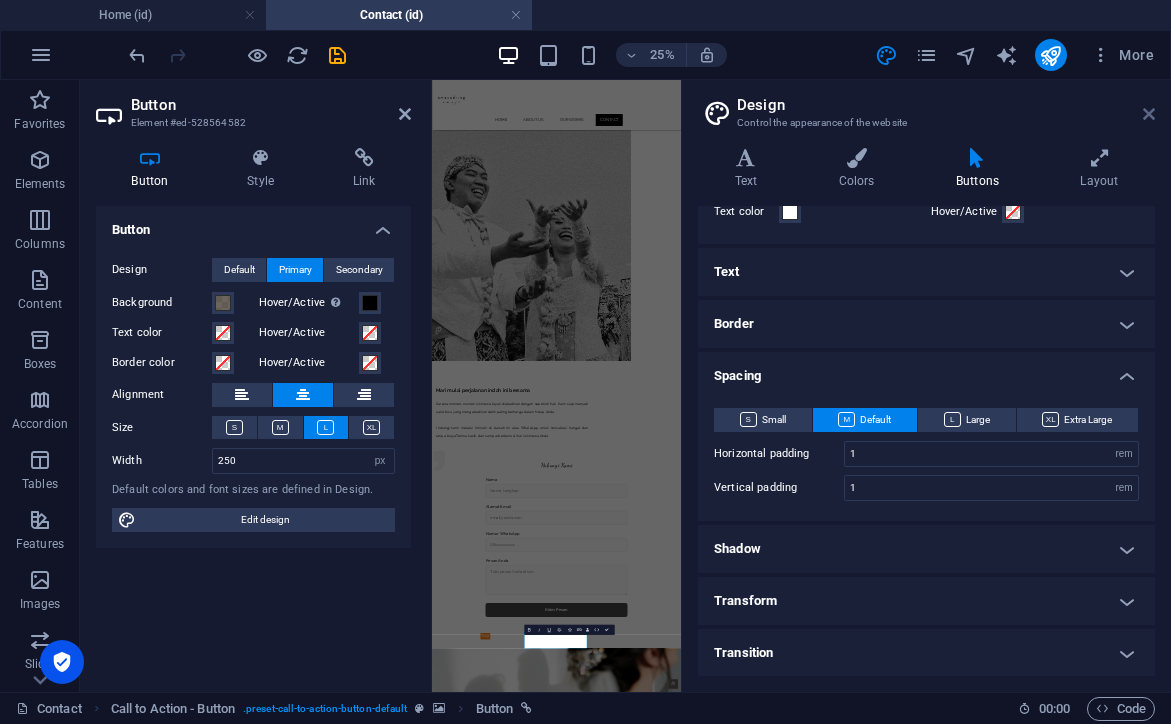 click at bounding box center [1149, 114] 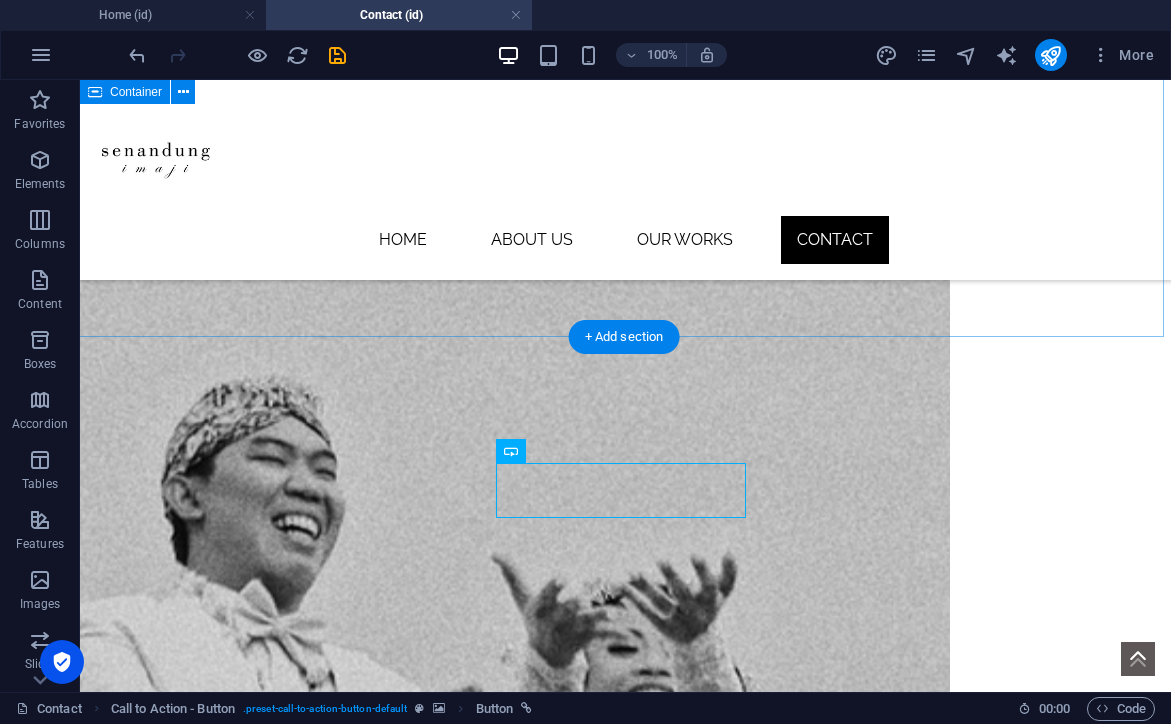click on "Hubungi Kami
Hubungi Kami
Nama
Alamat Email
Nomor WhatsApp
[GEOGRAPHIC_DATA] Anda
Kirim Pesan" at bounding box center [622, 1955] 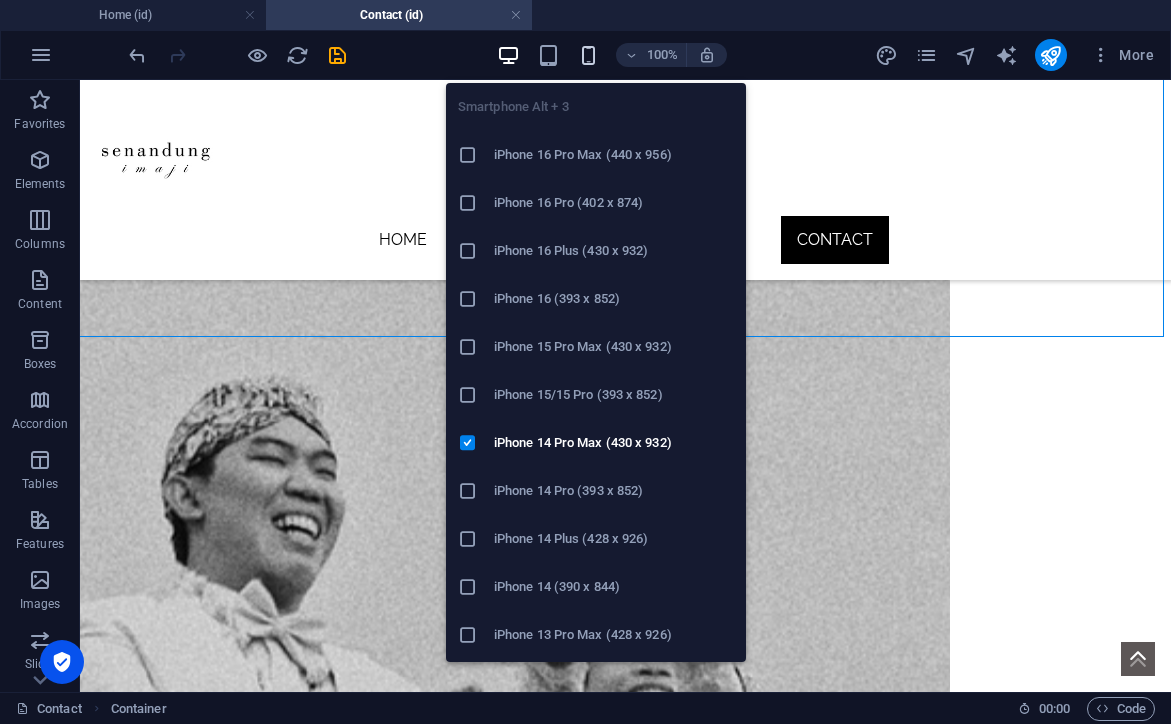 click at bounding box center (588, 55) 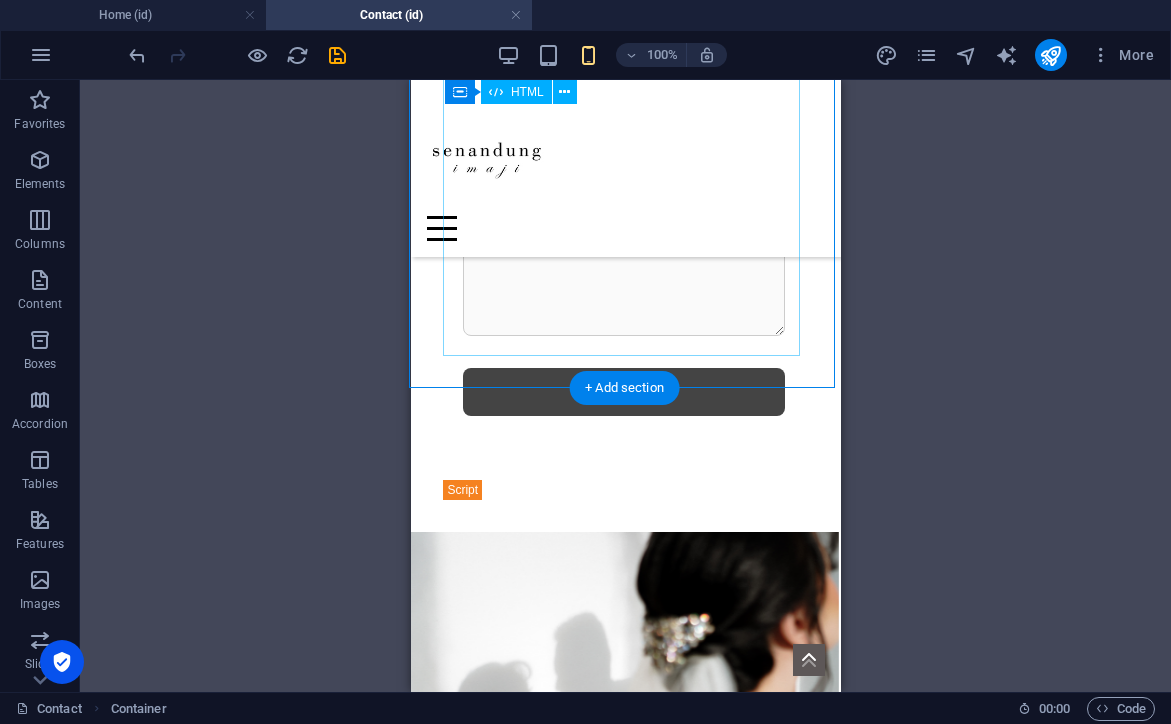 scroll, scrollTop: 1400, scrollLeft: 2, axis: both 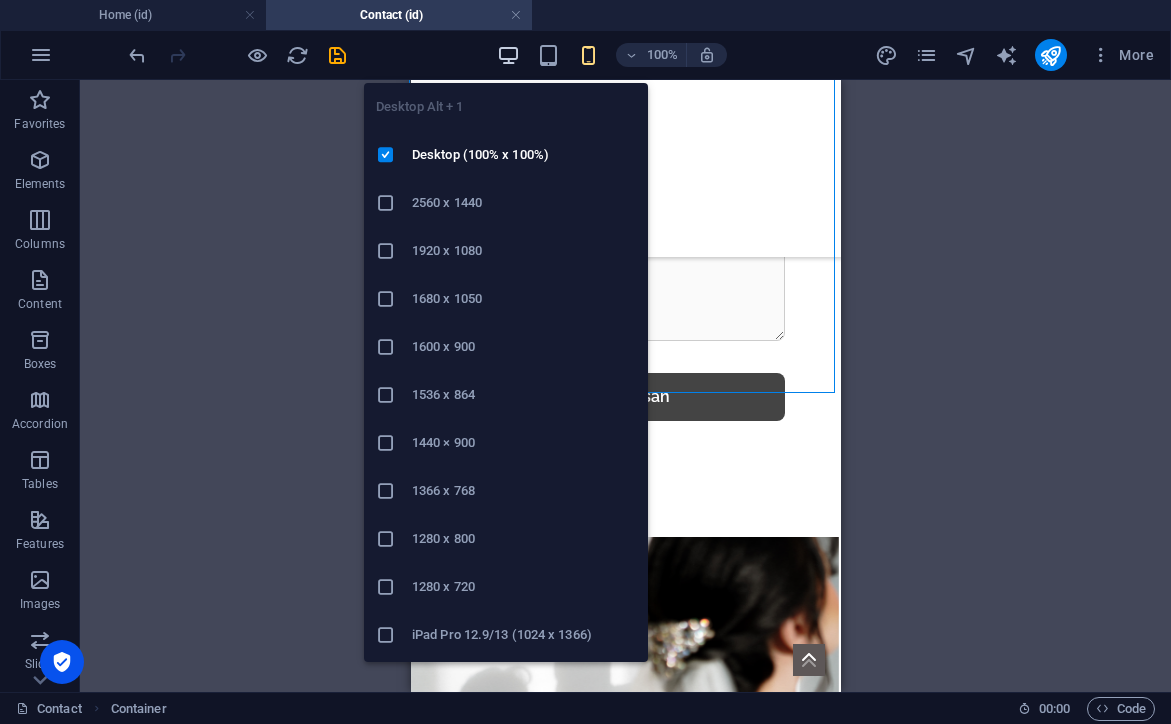 click at bounding box center (508, 55) 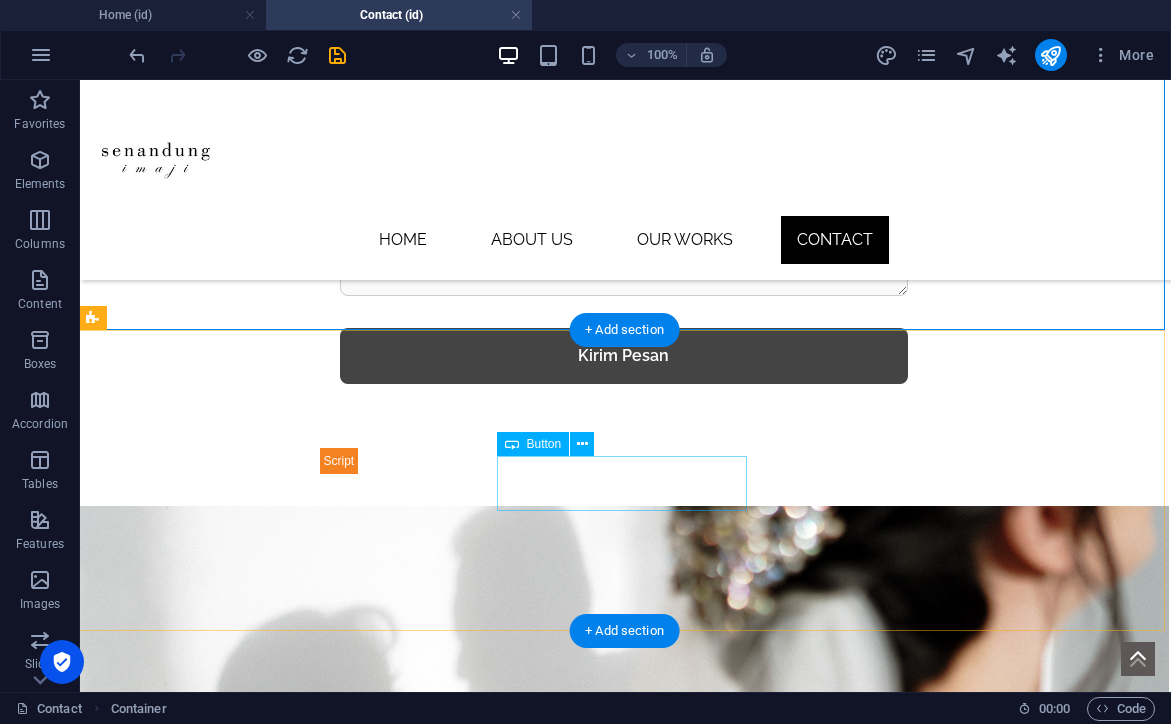 click on "WhatsApp" at bounding box center (624, 957) 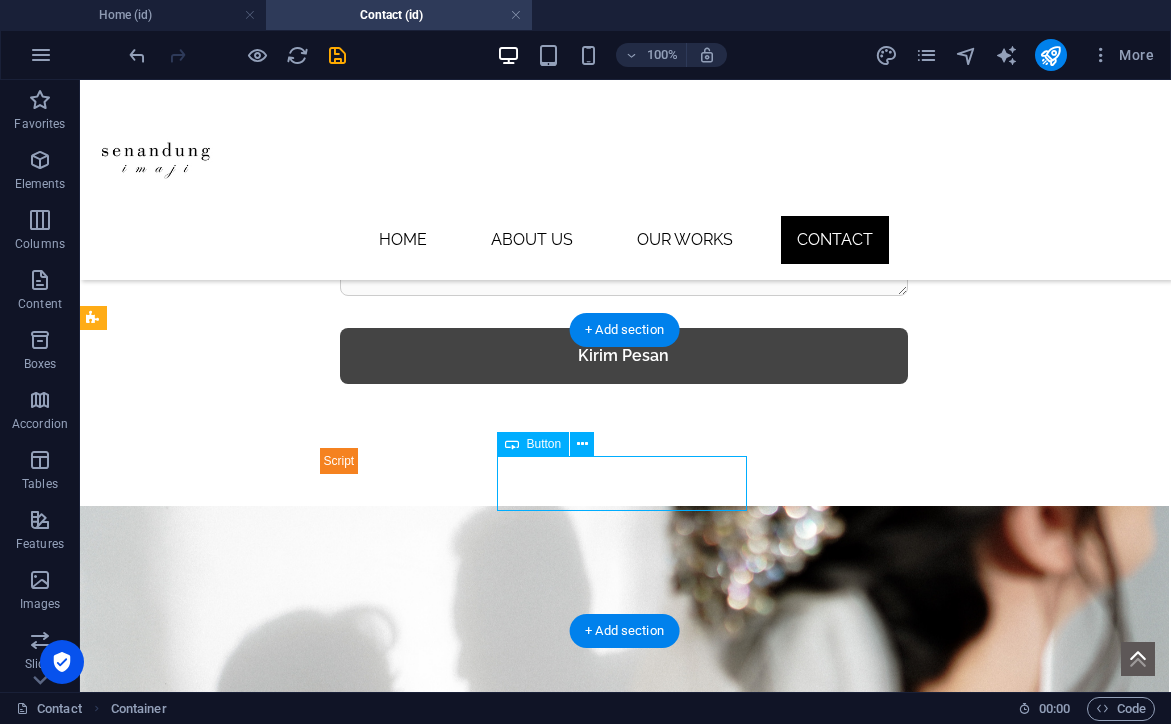 click on "WhatsApp" at bounding box center (624, 957) 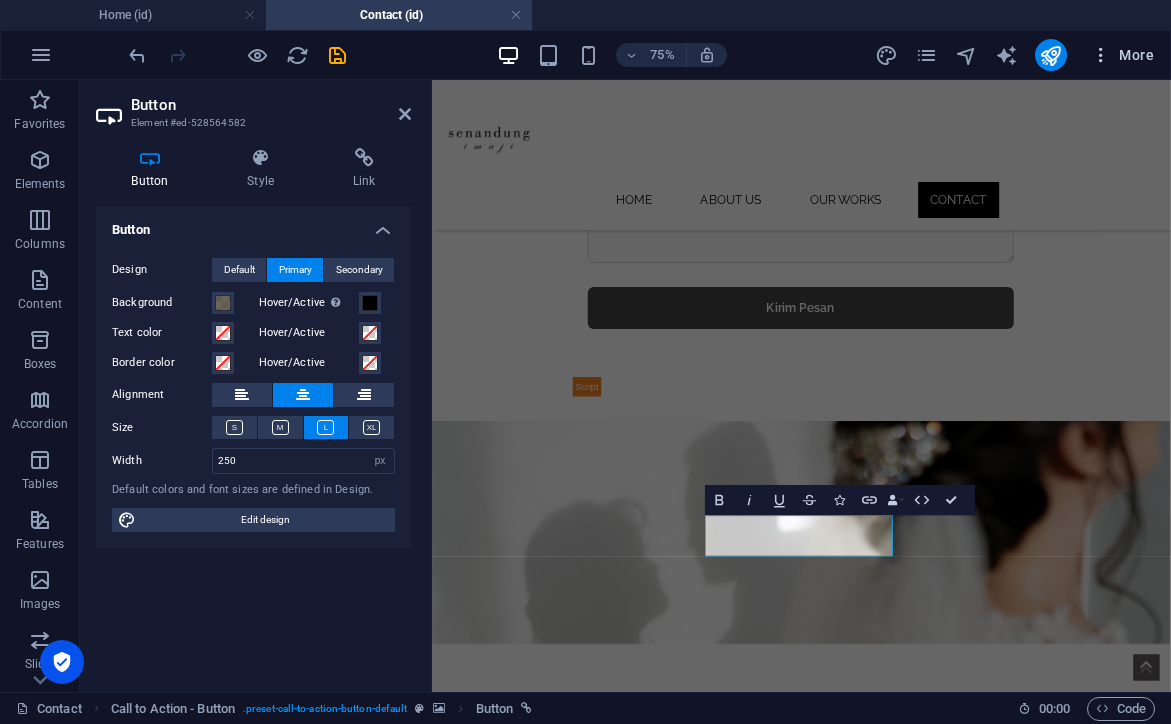 click on "More" at bounding box center [1122, 55] 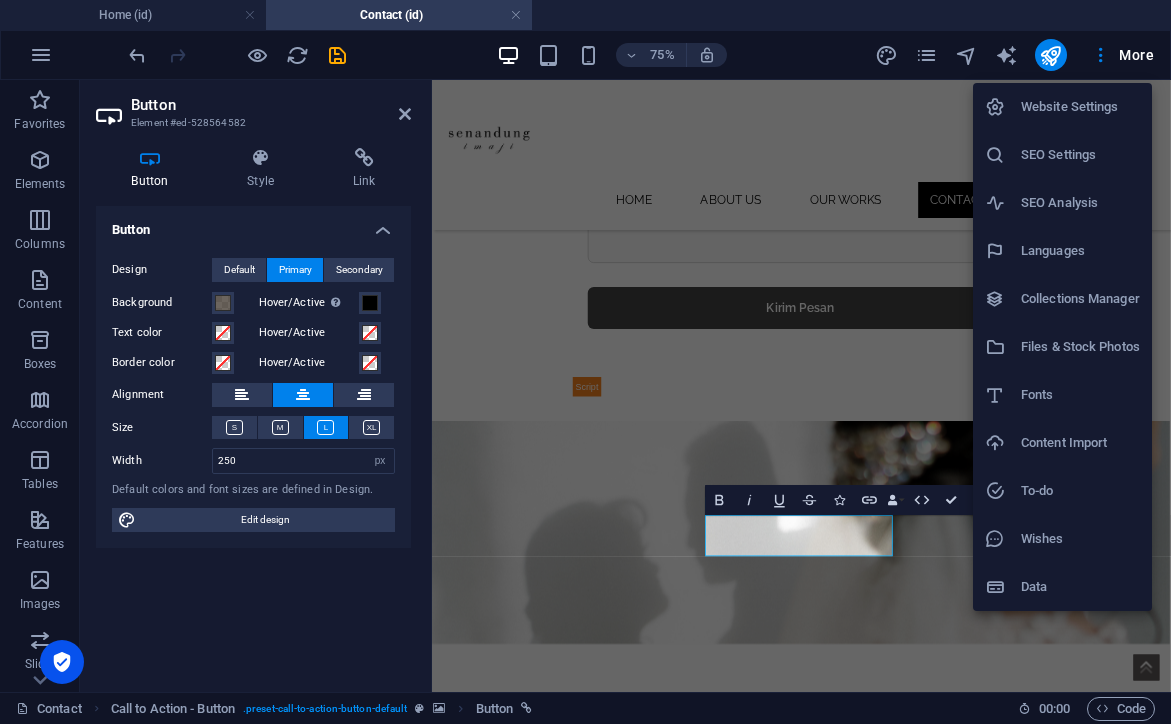 click at bounding box center (585, 362) 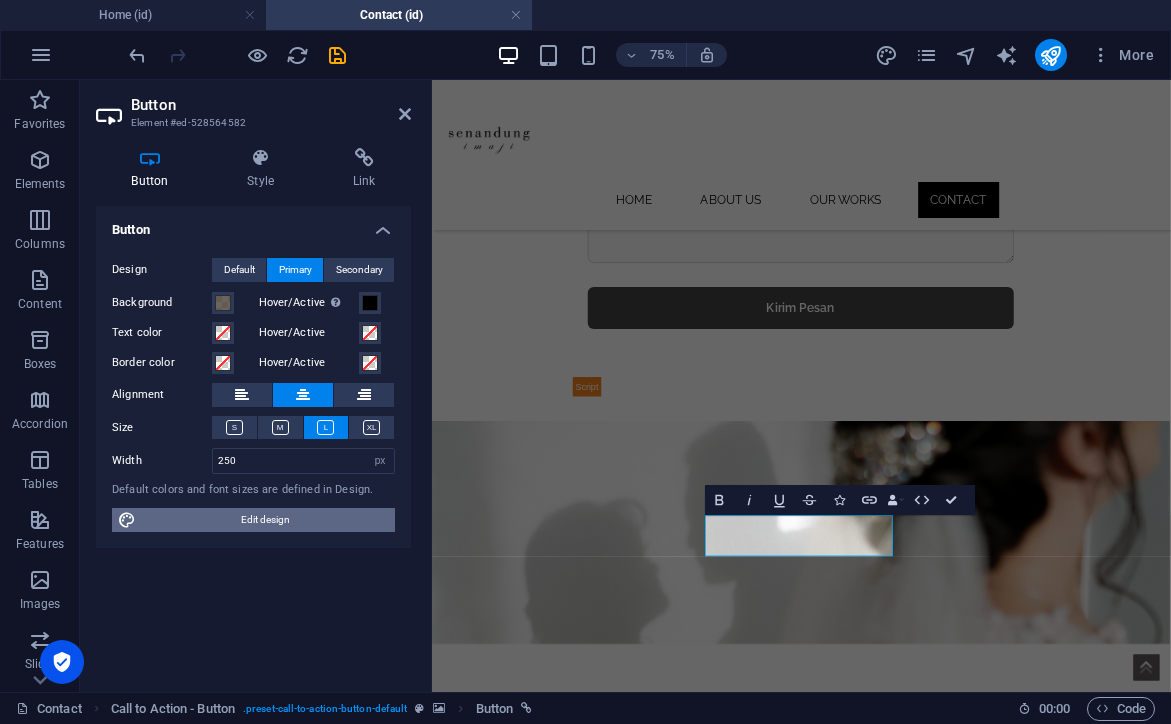 click on "Edit design" at bounding box center [265, 520] 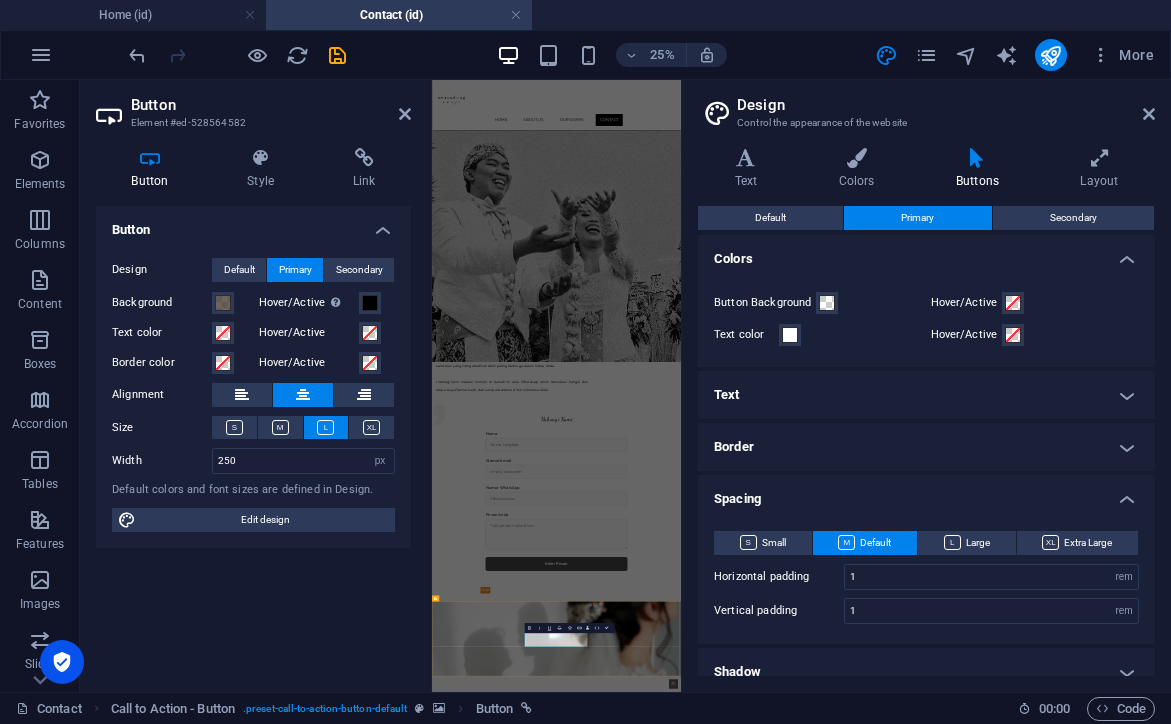 click on "WhatsApp" at bounding box center [928, 2617] 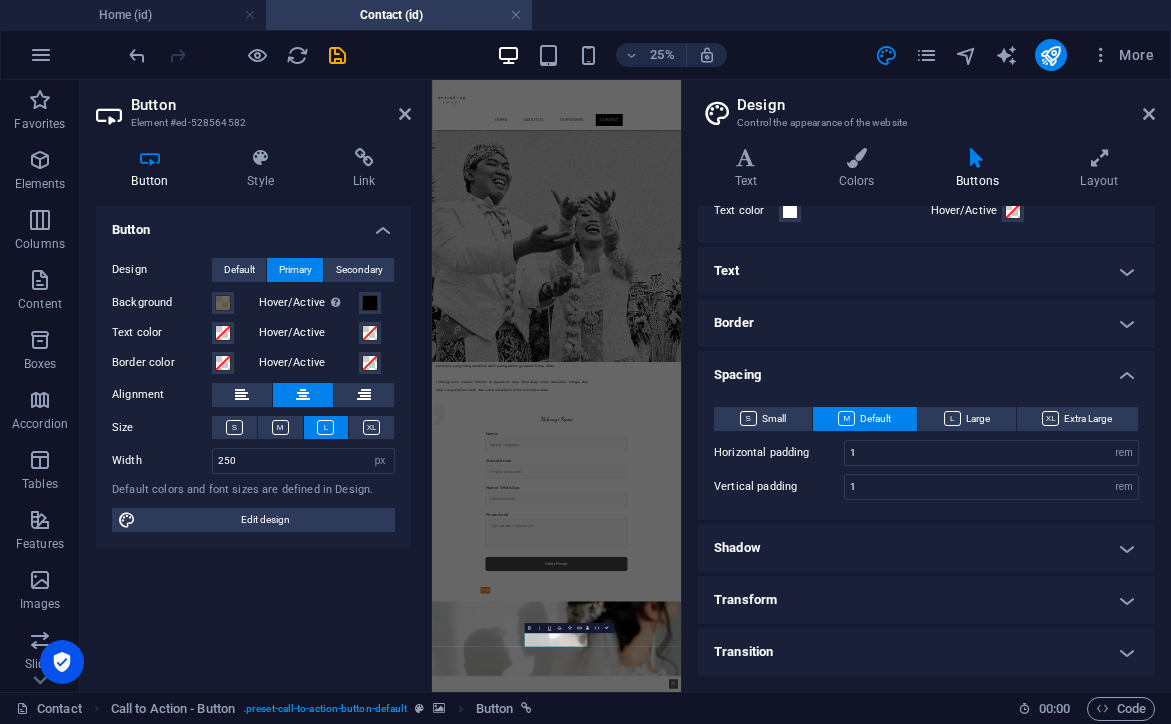 scroll, scrollTop: 123, scrollLeft: 0, axis: vertical 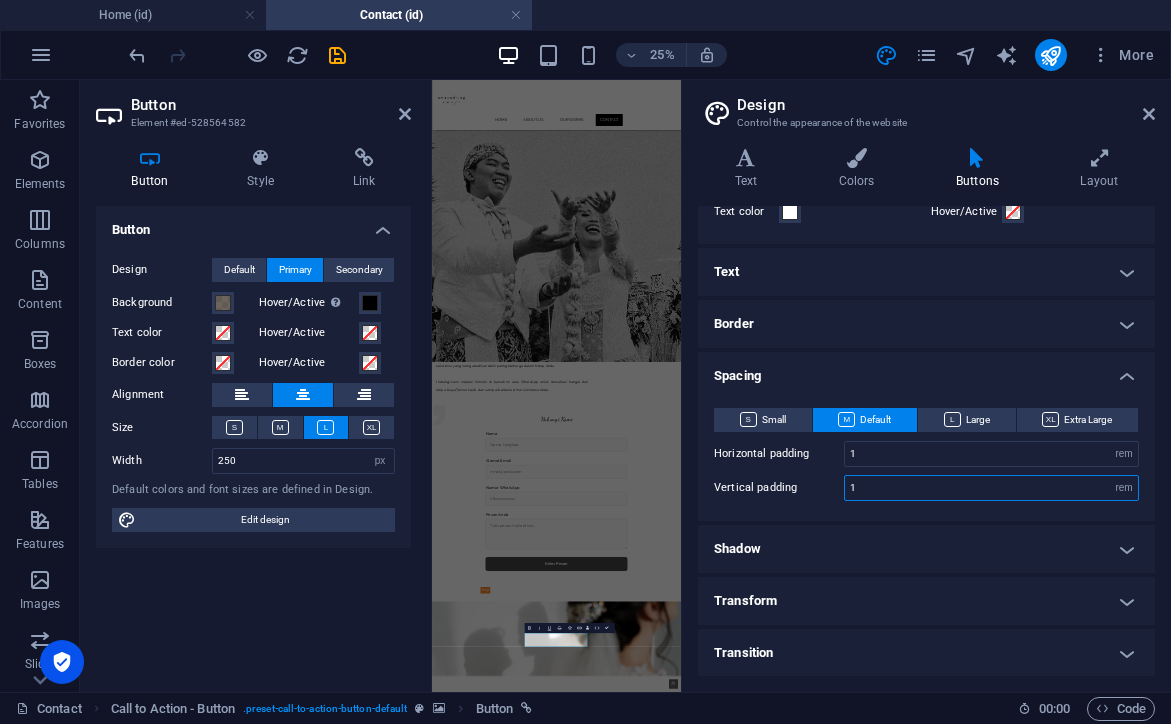 drag, startPoint x: 872, startPoint y: 494, endPoint x: 801, endPoint y: 502, distance: 71.44928 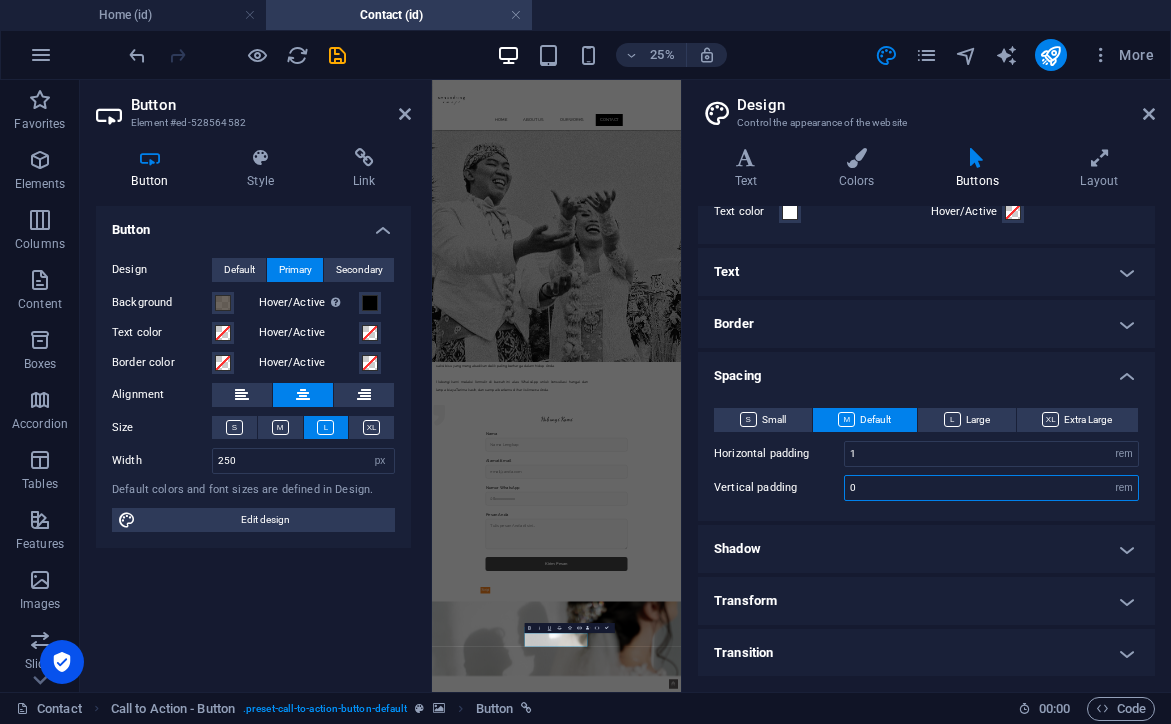 type on "0.7" 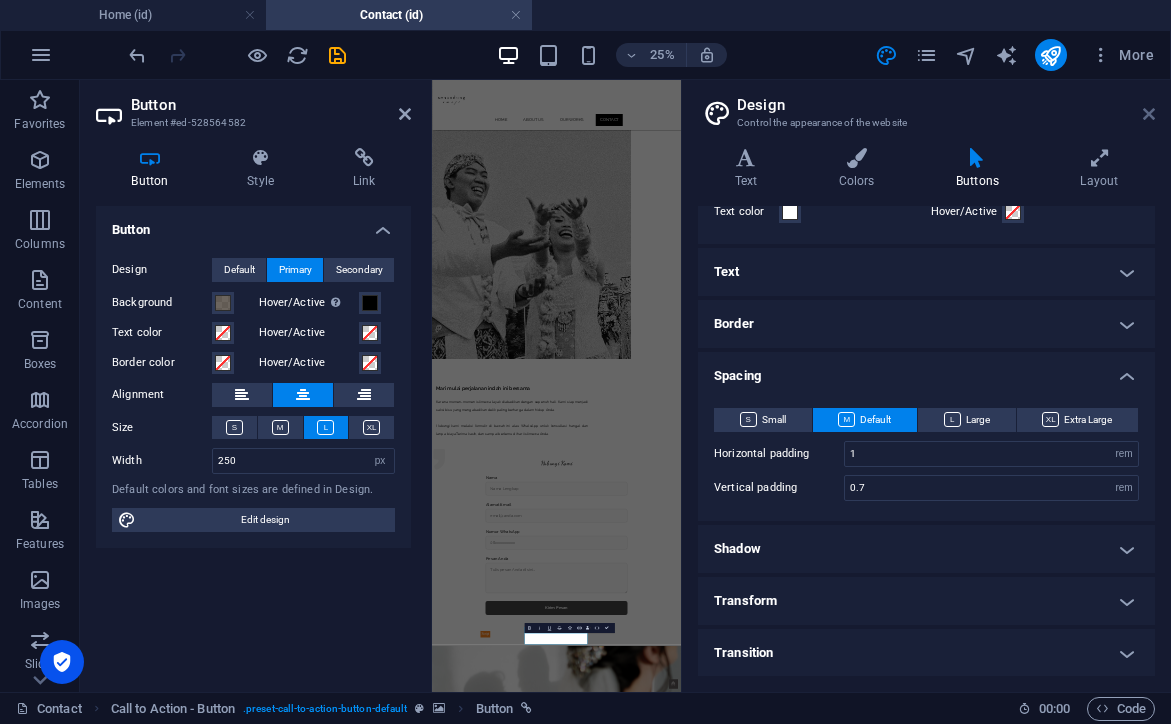 click at bounding box center (1149, 114) 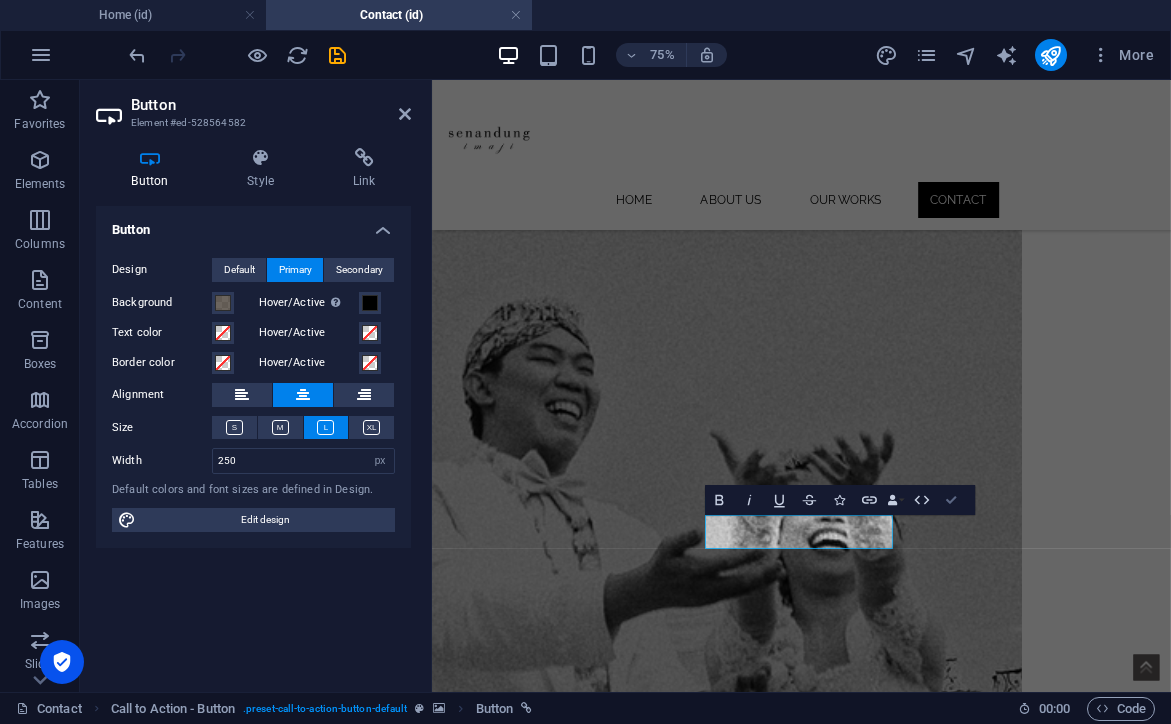 drag, startPoint x: 953, startPoint y: 503, endPoint x: 903, endPoint y: 381, distance: 131.8484 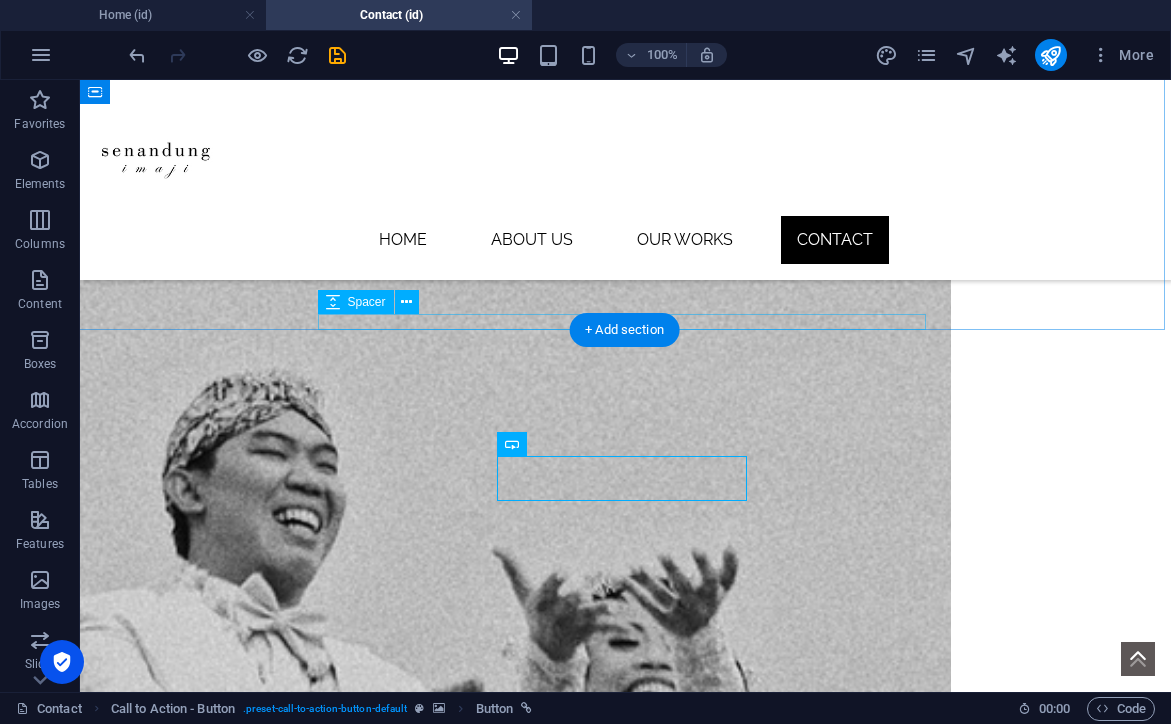 click at bounding box center (624, 2318) 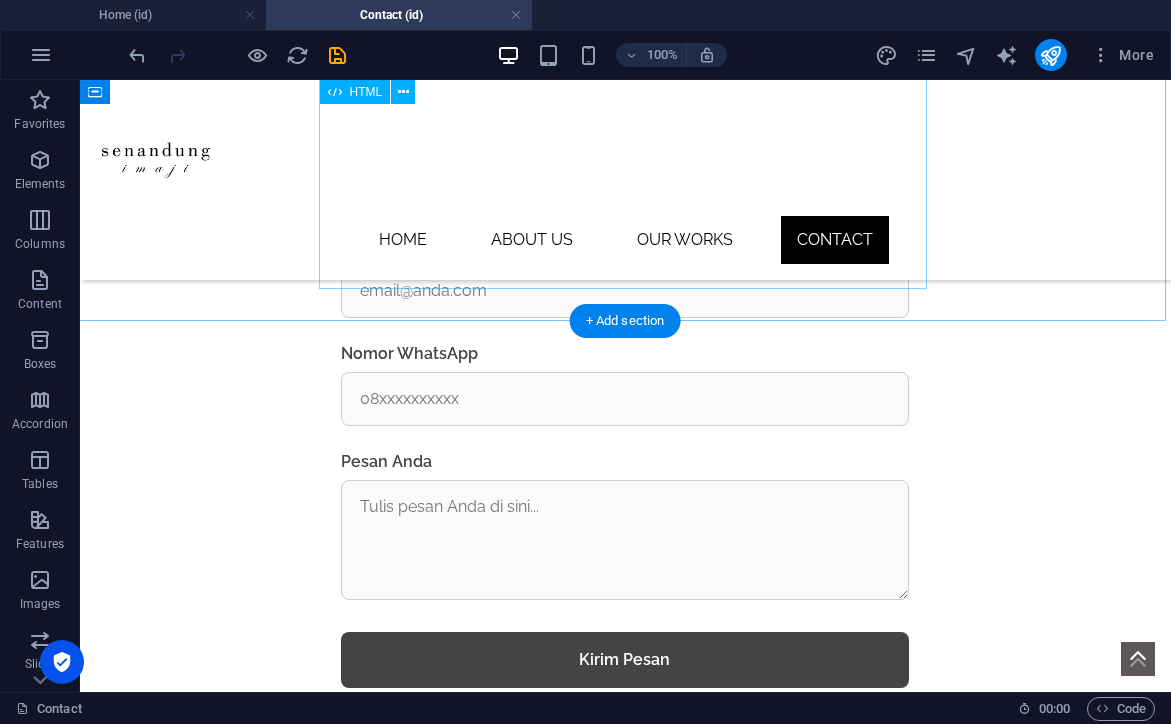 scroll, scrollTop: 874, scrollLeft: 1, axis: both 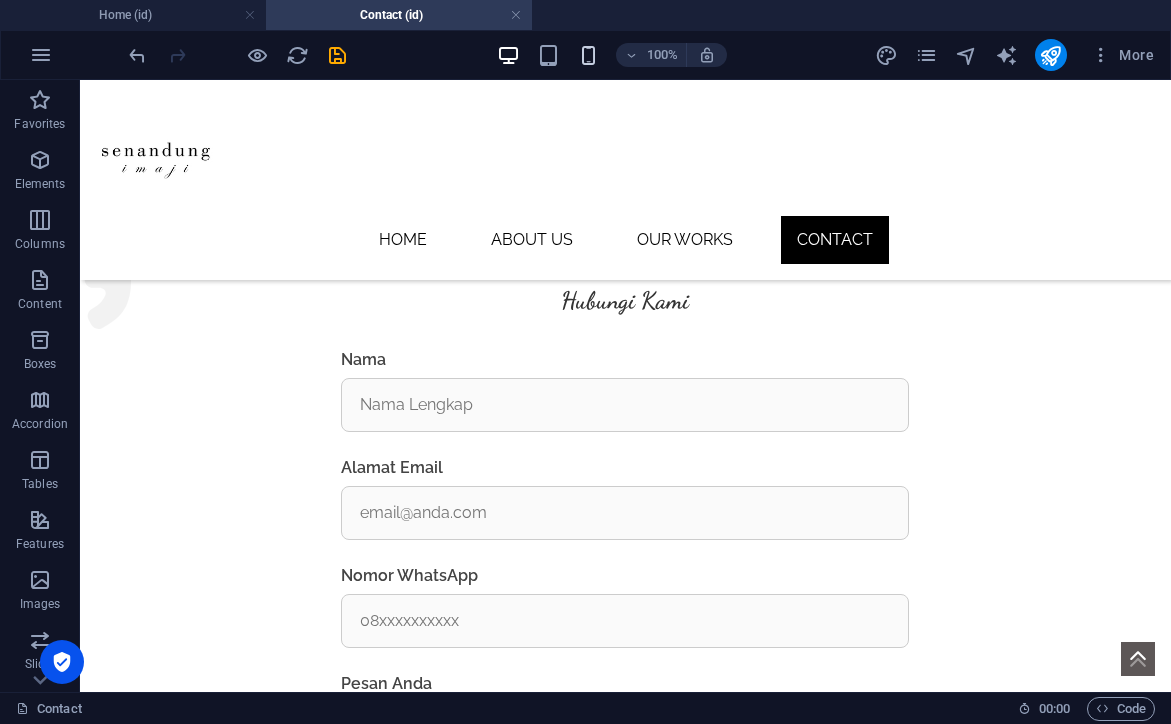 click at bounding box center (588, 55) 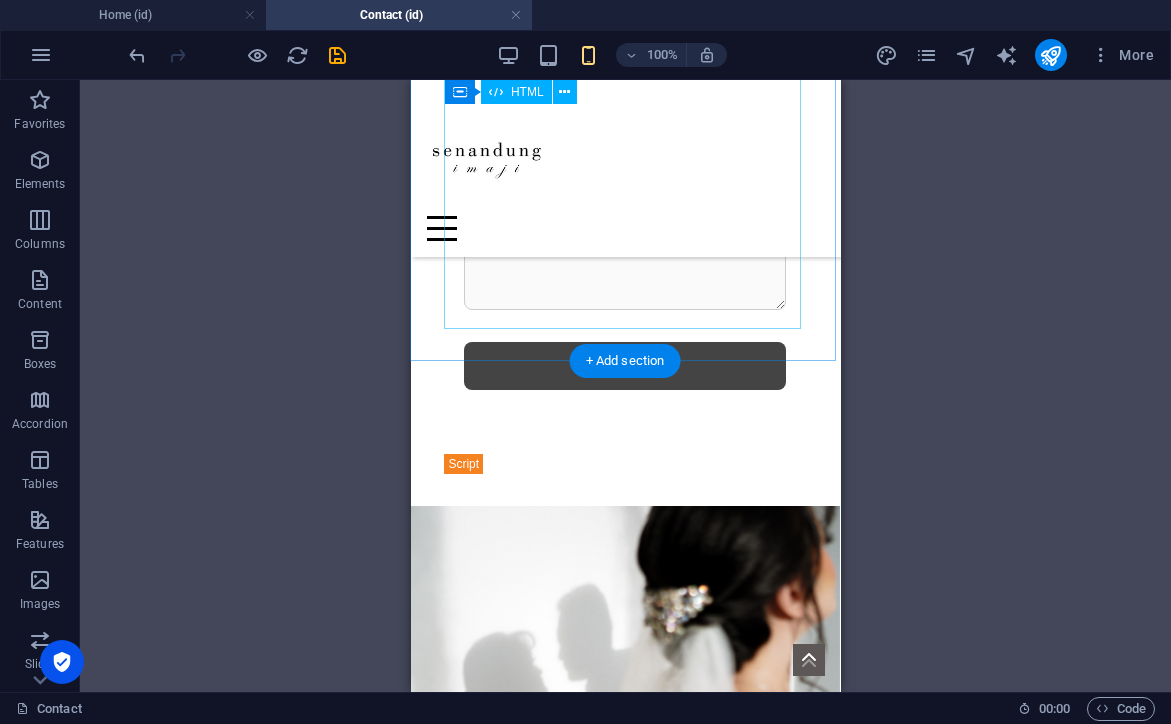 scroll, scrollTop: 1432, scrollLeft: 1, axis: both 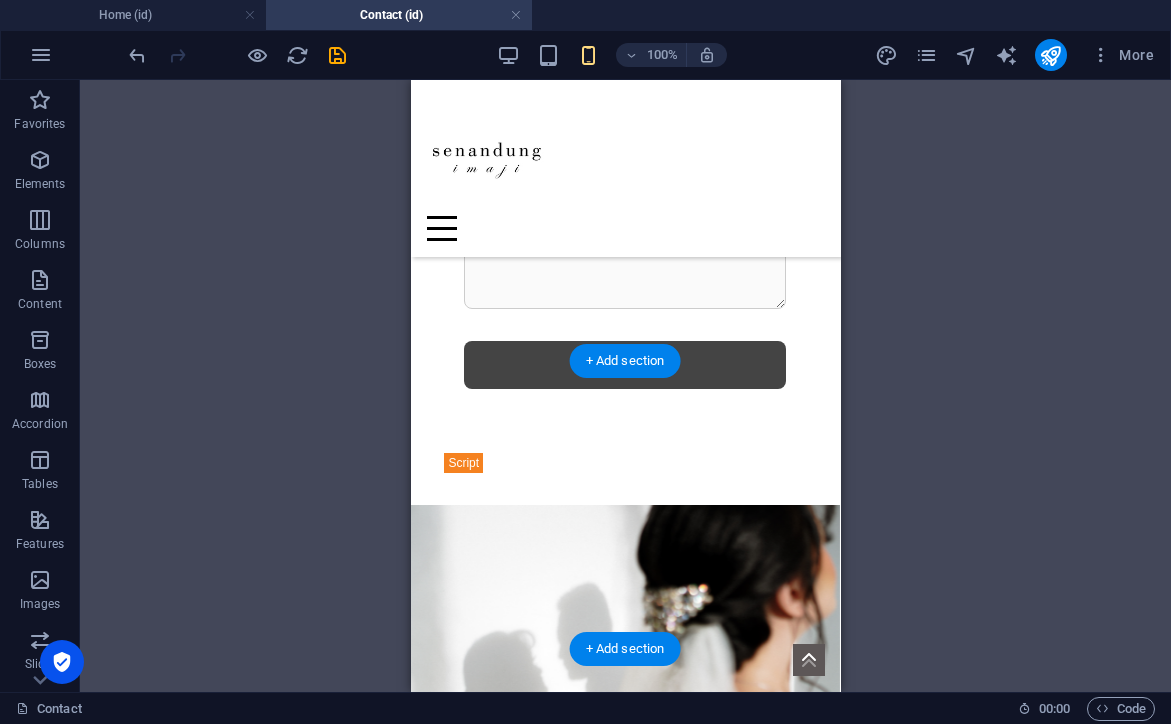 click at bounding box center (624, 649) 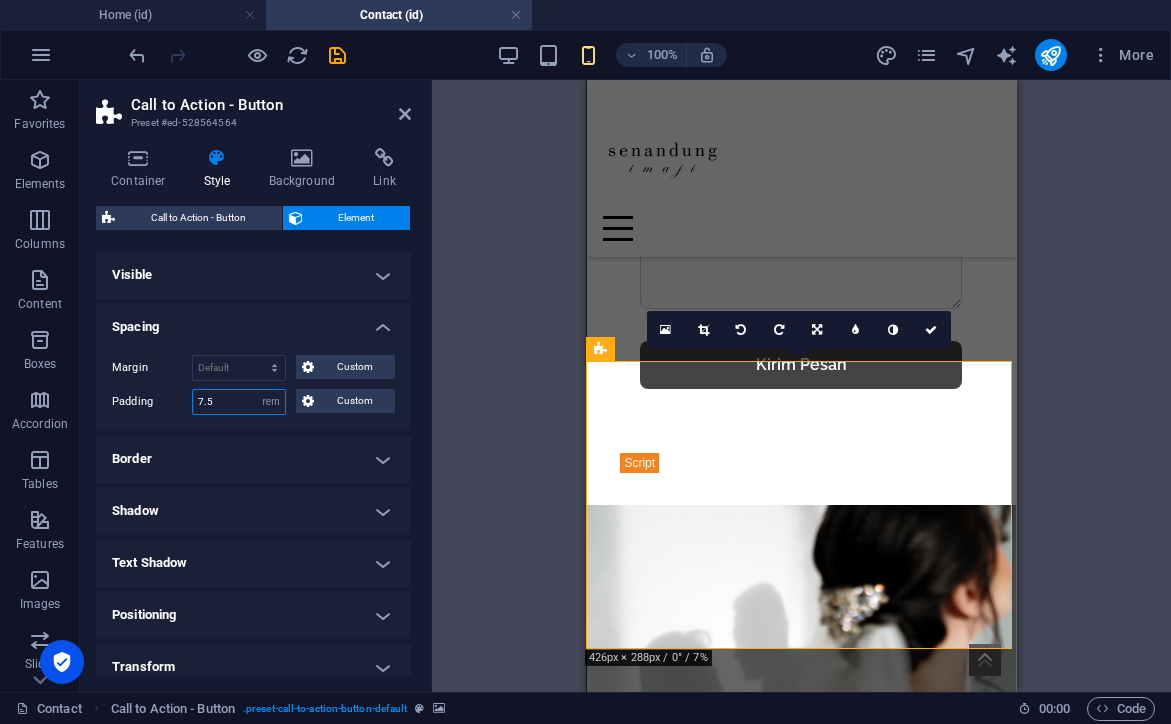 click on "7.5" at bounding box center (239, 402) 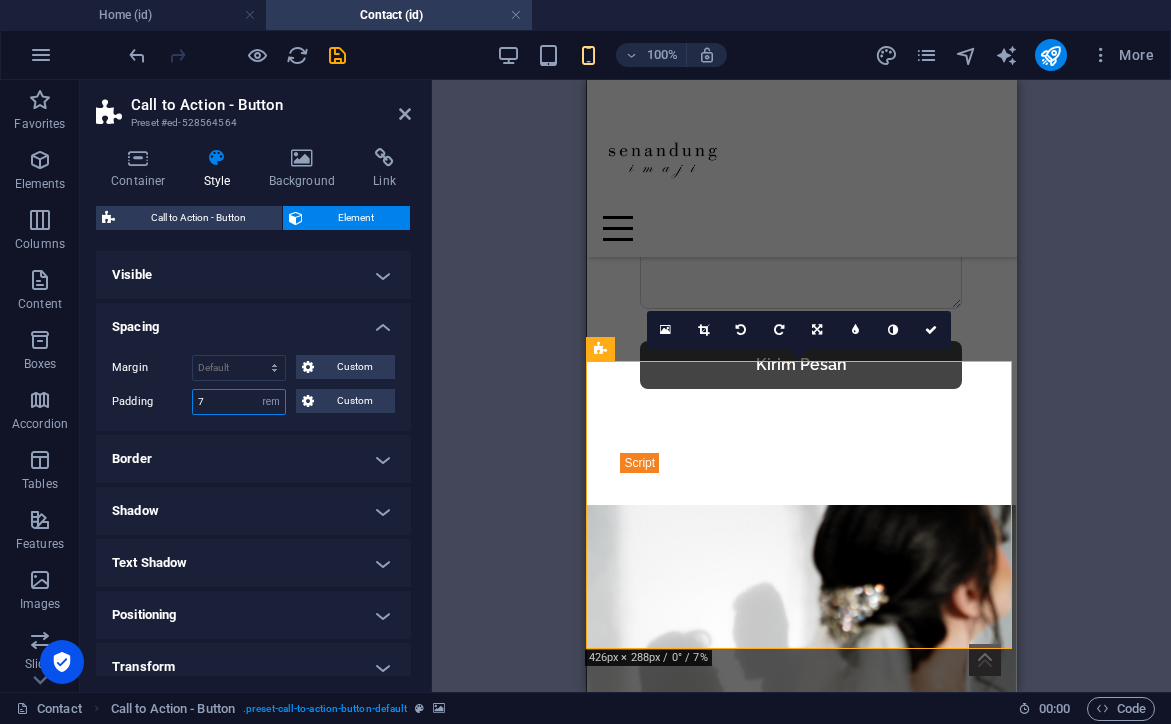 type on "7" 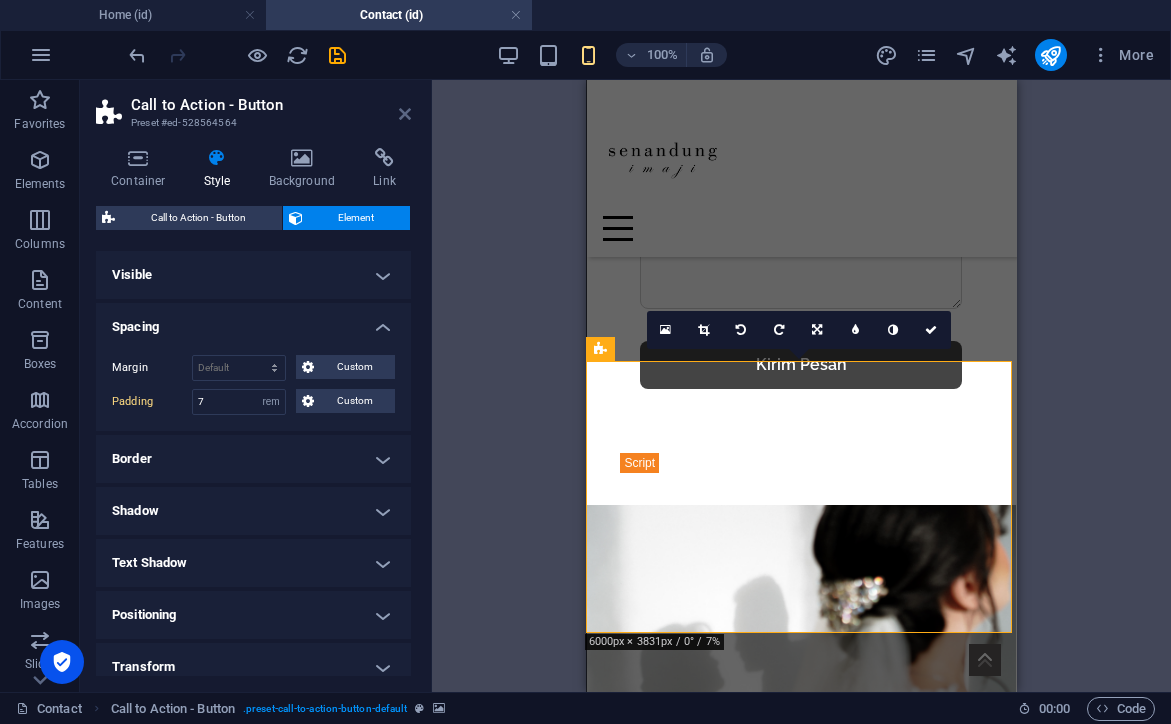 click at bounding box center (405, 114) 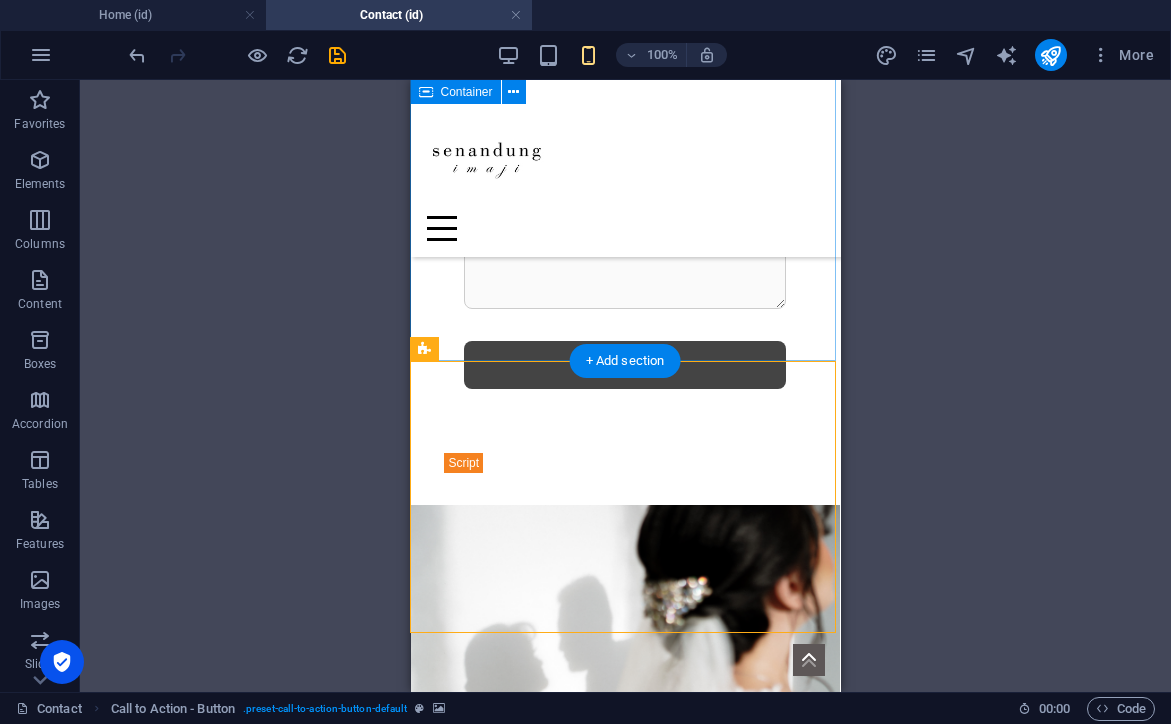 click on "Hubungi Kami
Hubungi Kami
Nama
Alamat Email
Nomor WhatsApp
[GEOGRAPHIC_DATA] Anda
Kirim Pesan" at bounding box center (624, 146) 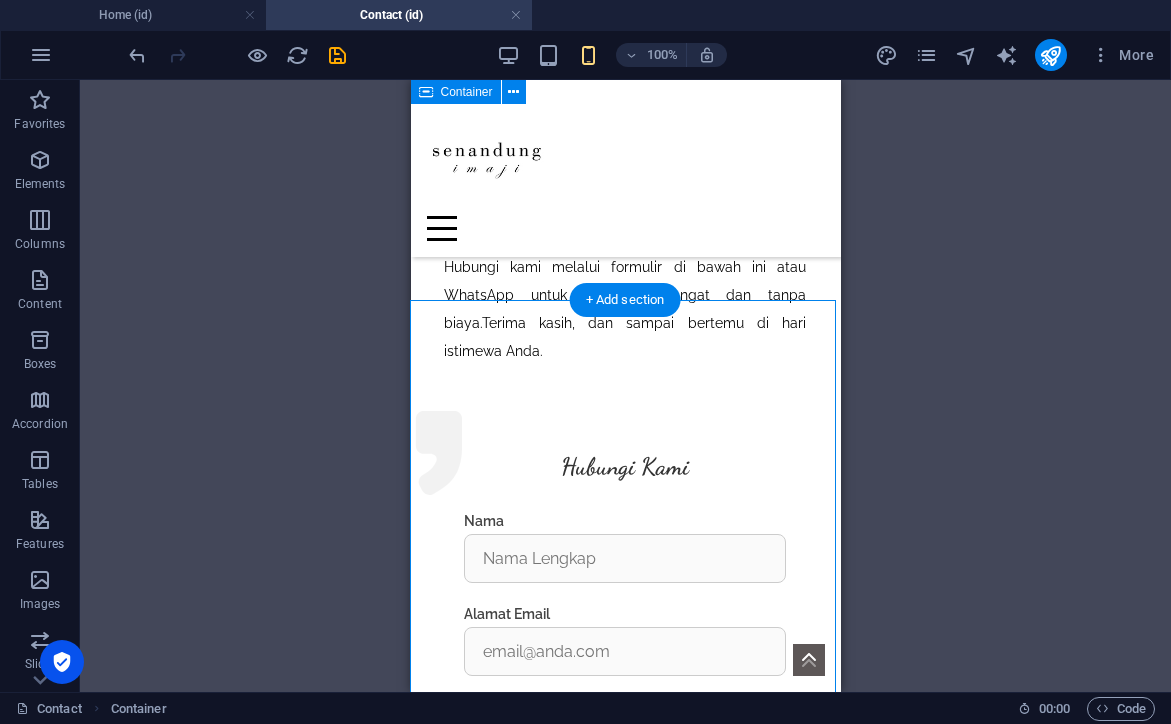 scroll, scrollTop: 724, scrollLeft: 1, axis: both 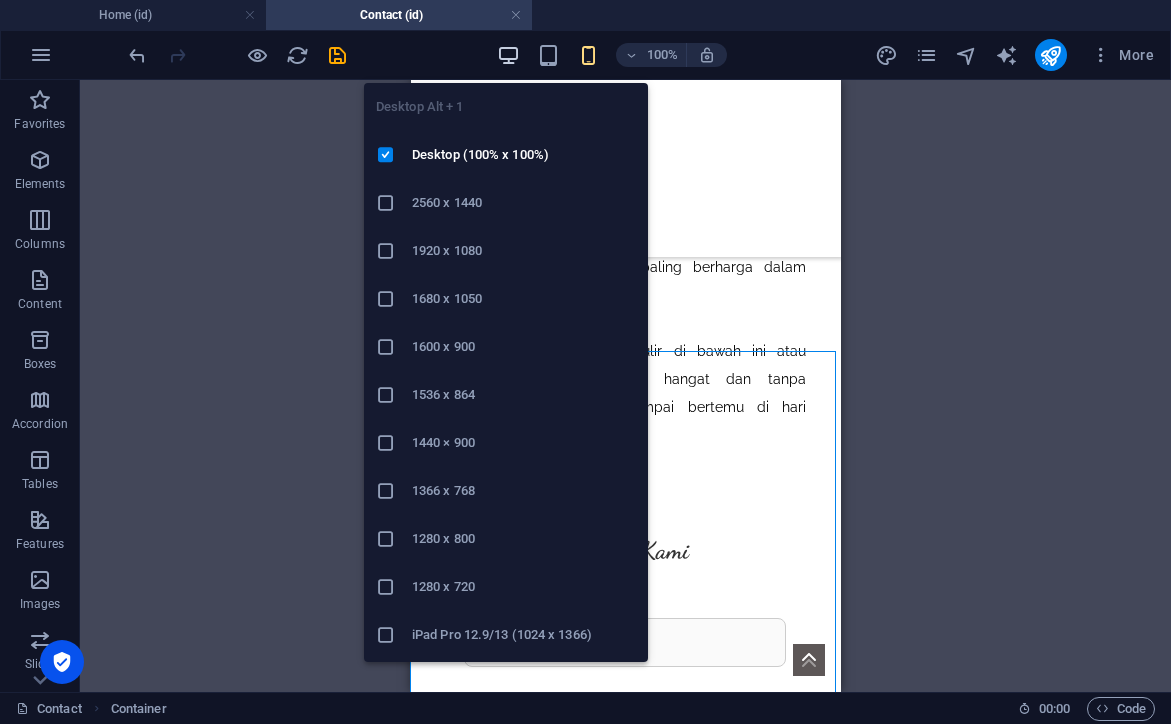 click at bounding box center (508, 55) 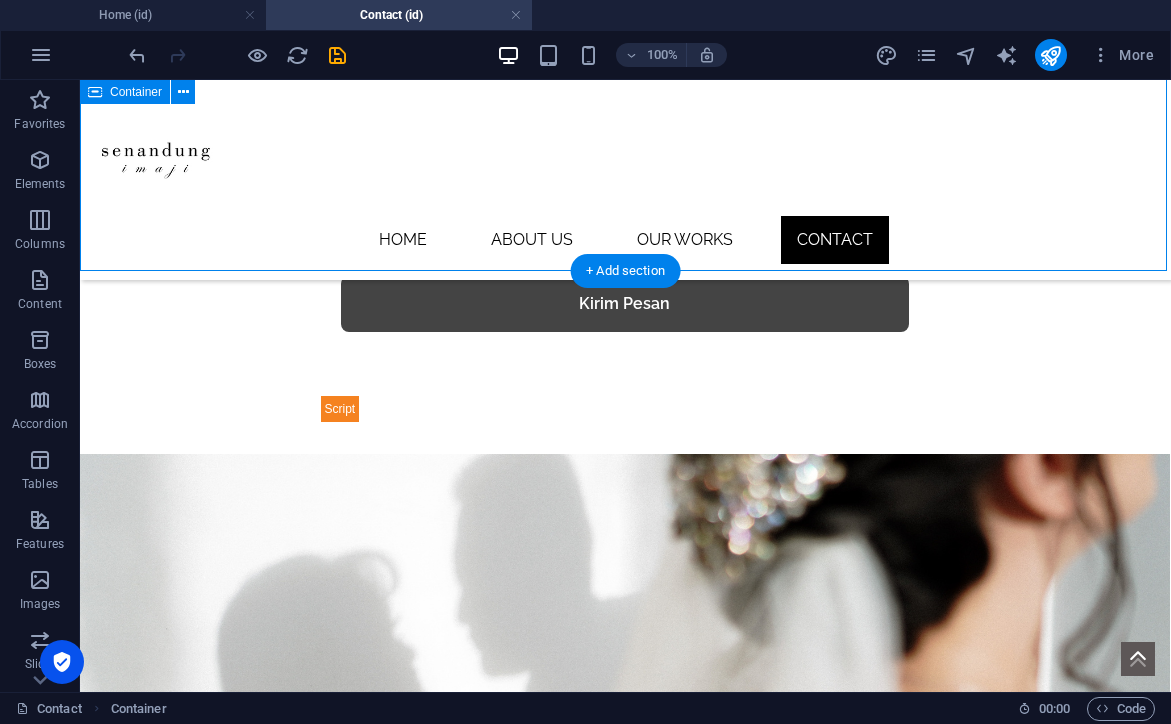 scroll, scrollTop: 1459, scrollLeft: 0, axis: vertical 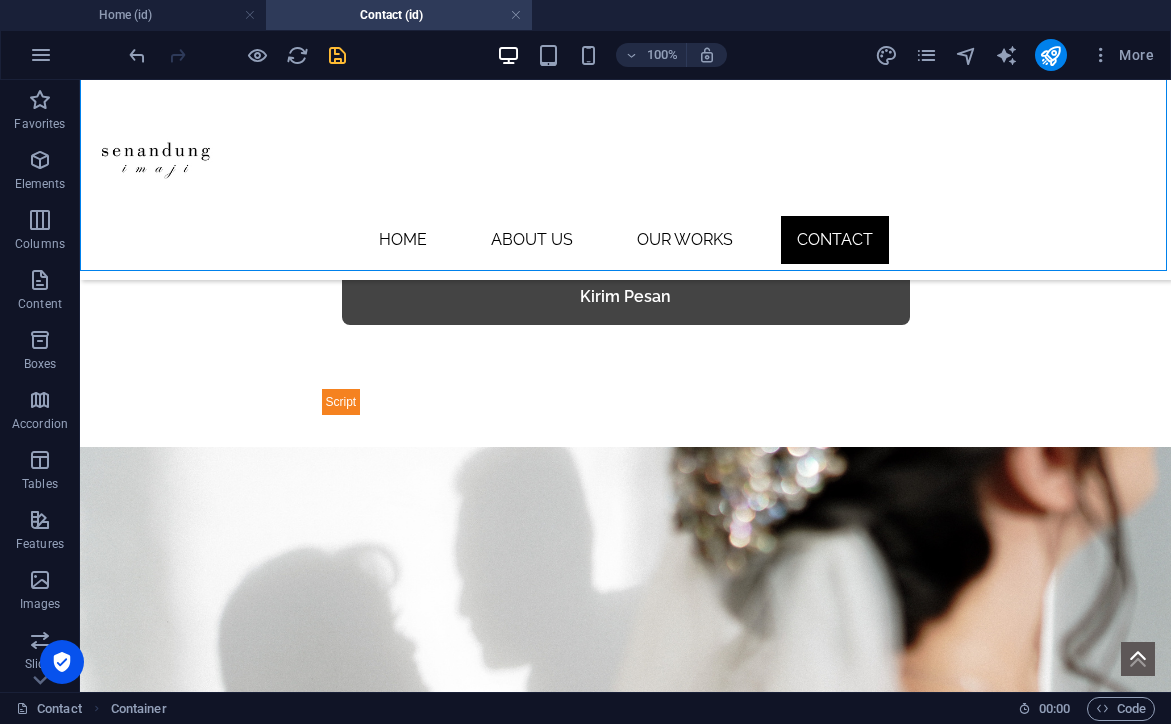 click at bounding box center (337, 55) 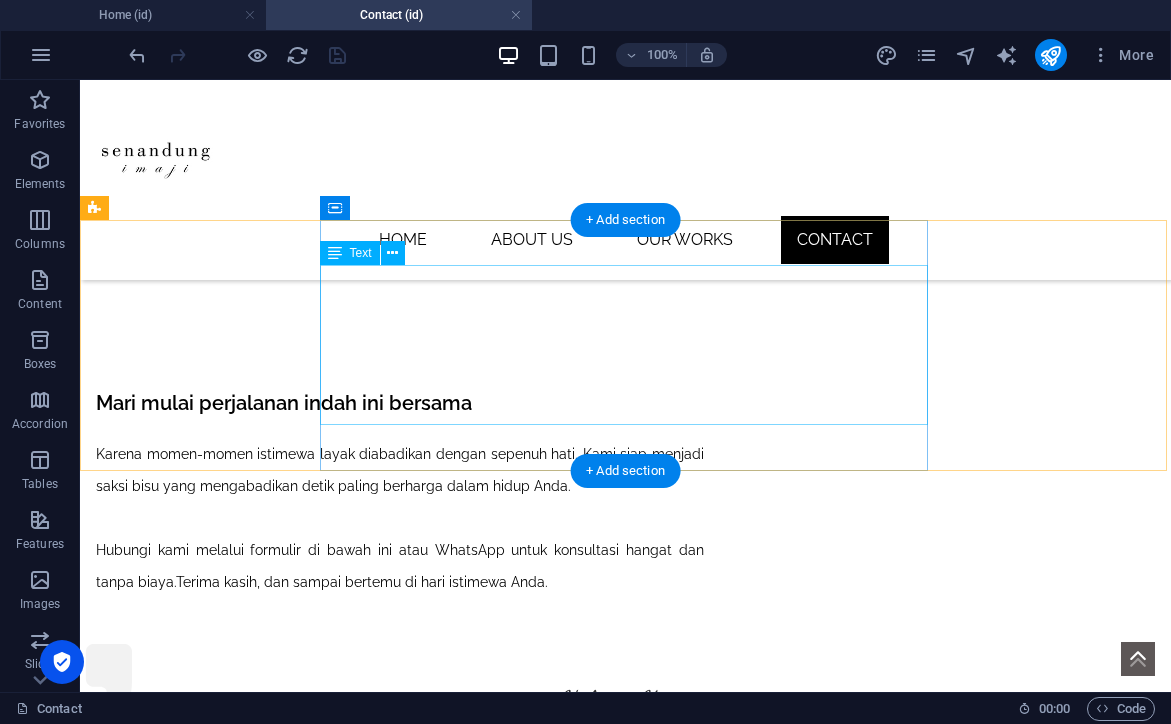 scroll, scrollTop: 472, scrollLeft: 0, axis: vertical 